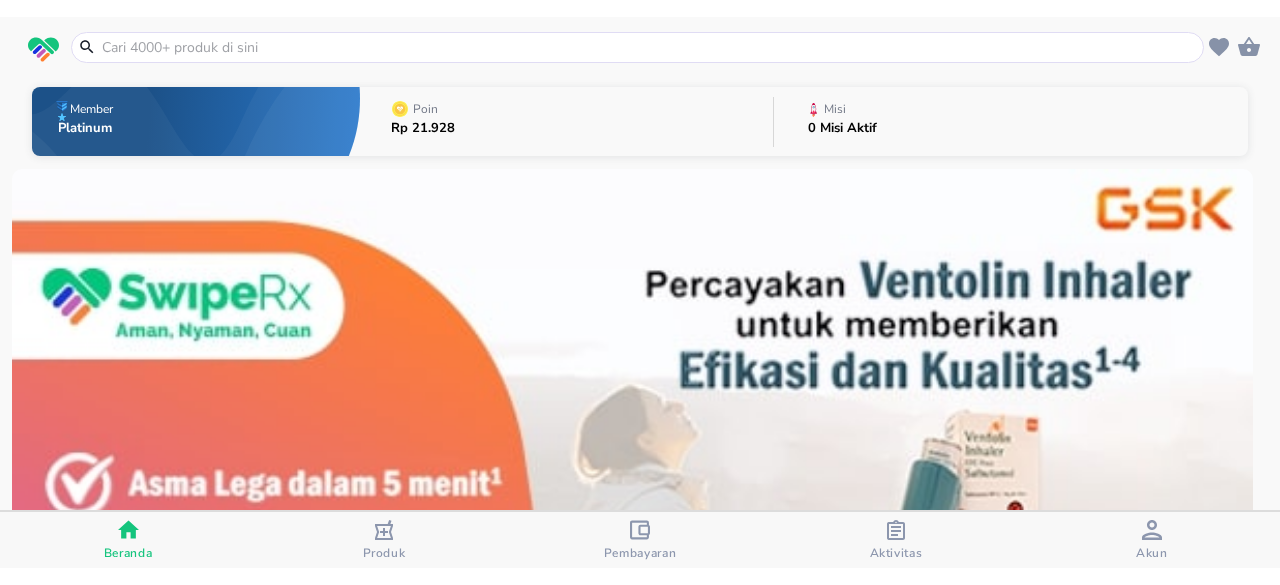 scroll, scrollTop: 0, scrollLeft: 0, axis: both 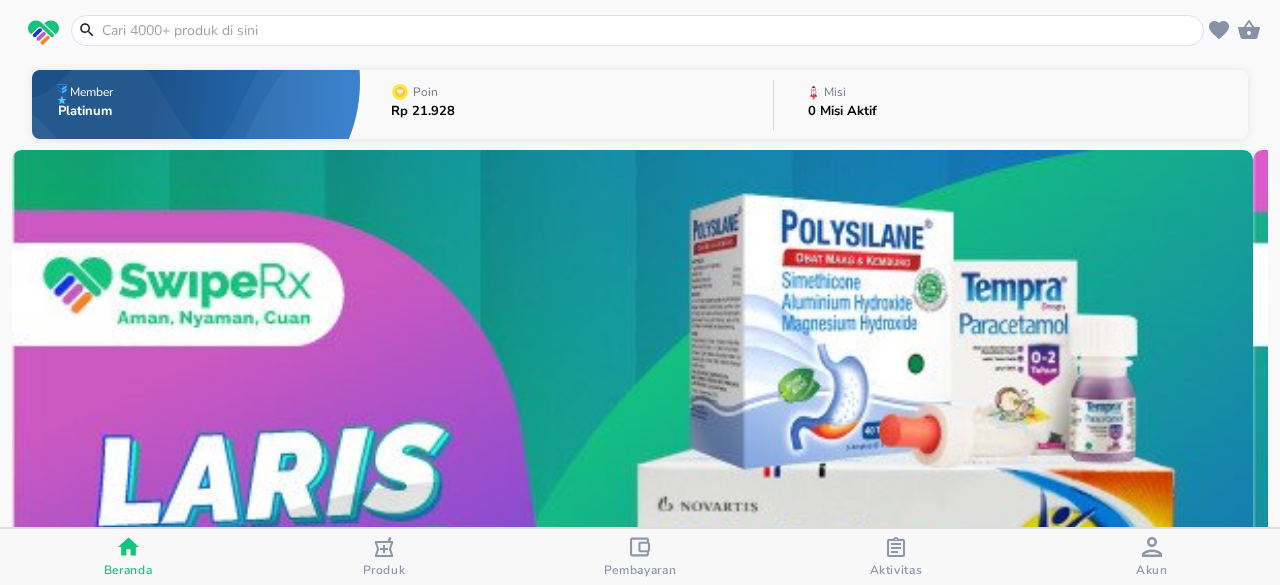 click at bounding box center [649, 30] 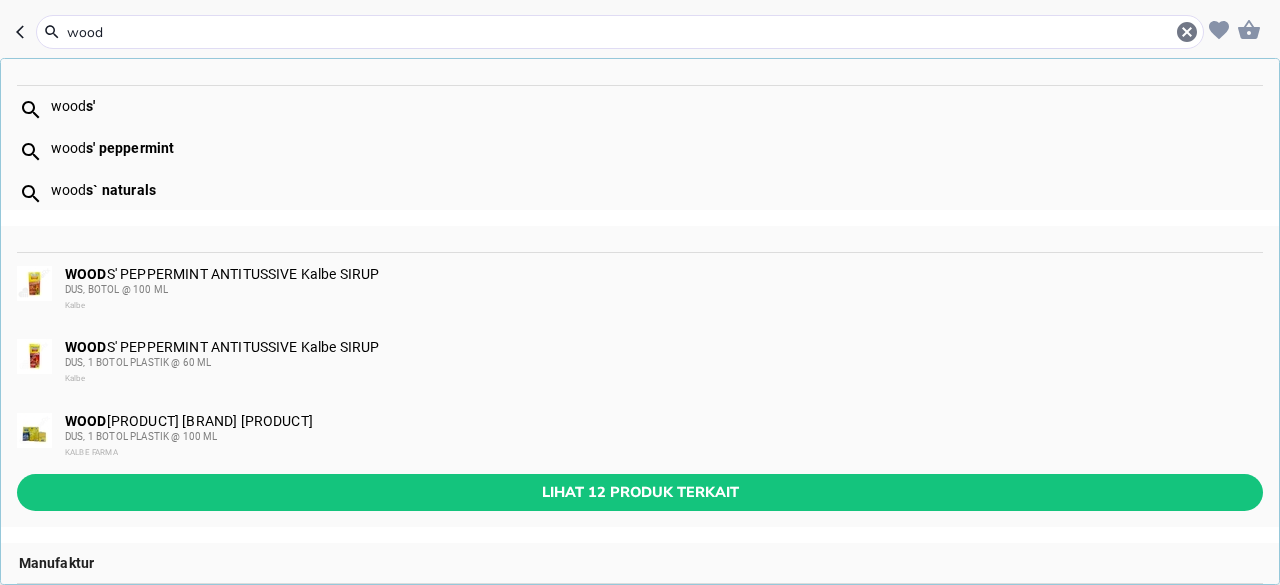type on "woods" 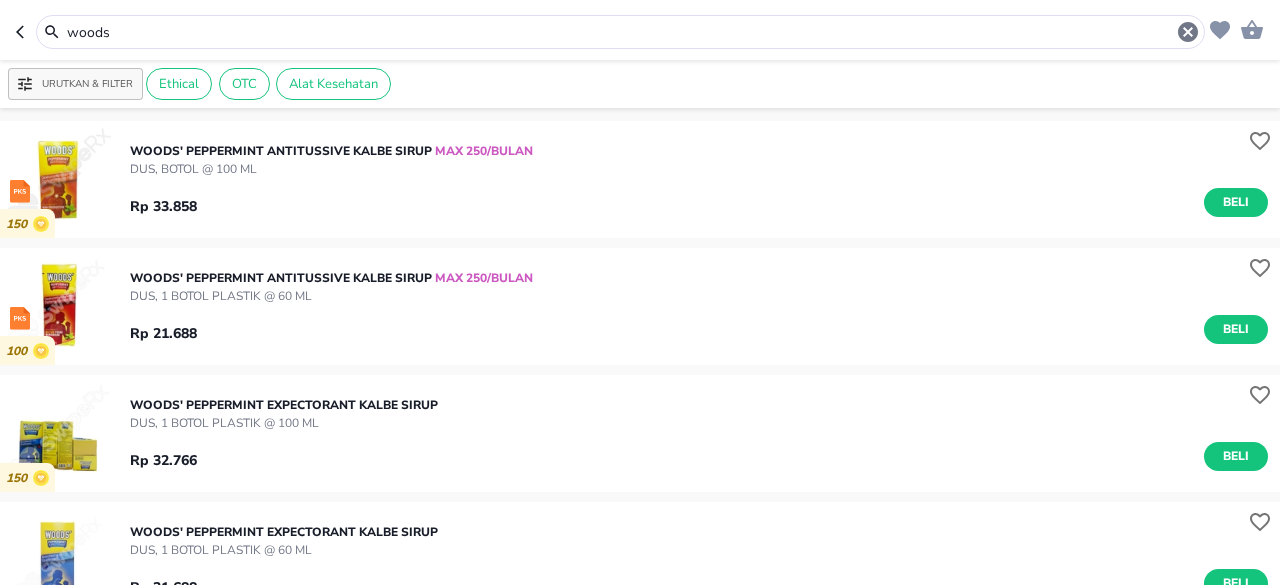 scroll, scrollTop: 200, scrollLeft: 0, axis: vertical 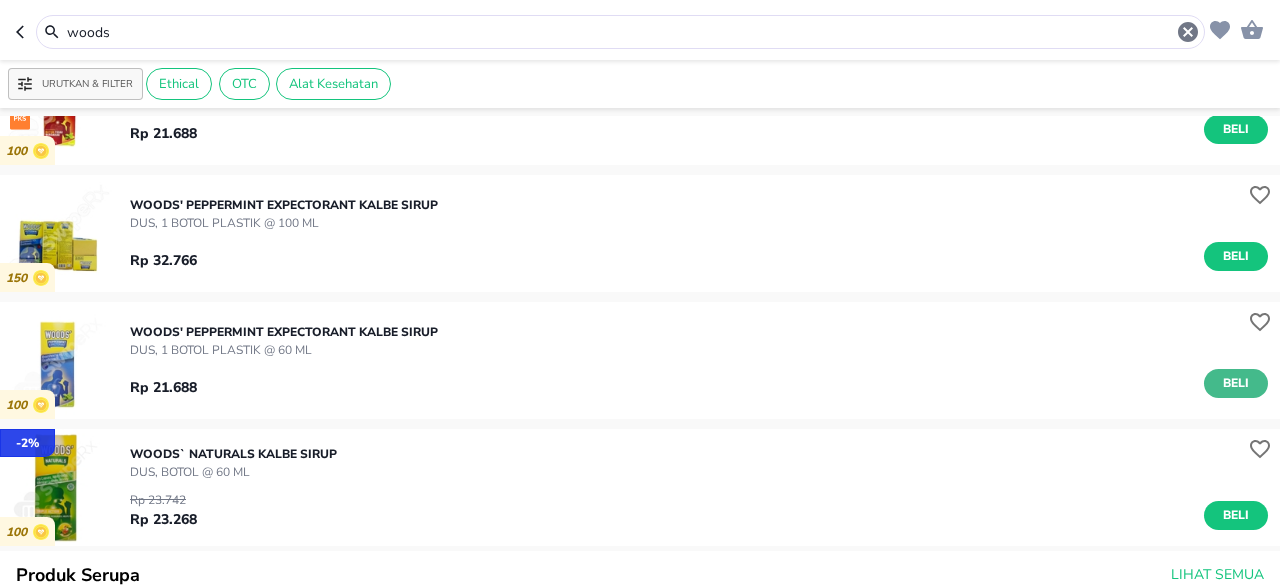 click on "Beli" at bounding box center [1236, 383] 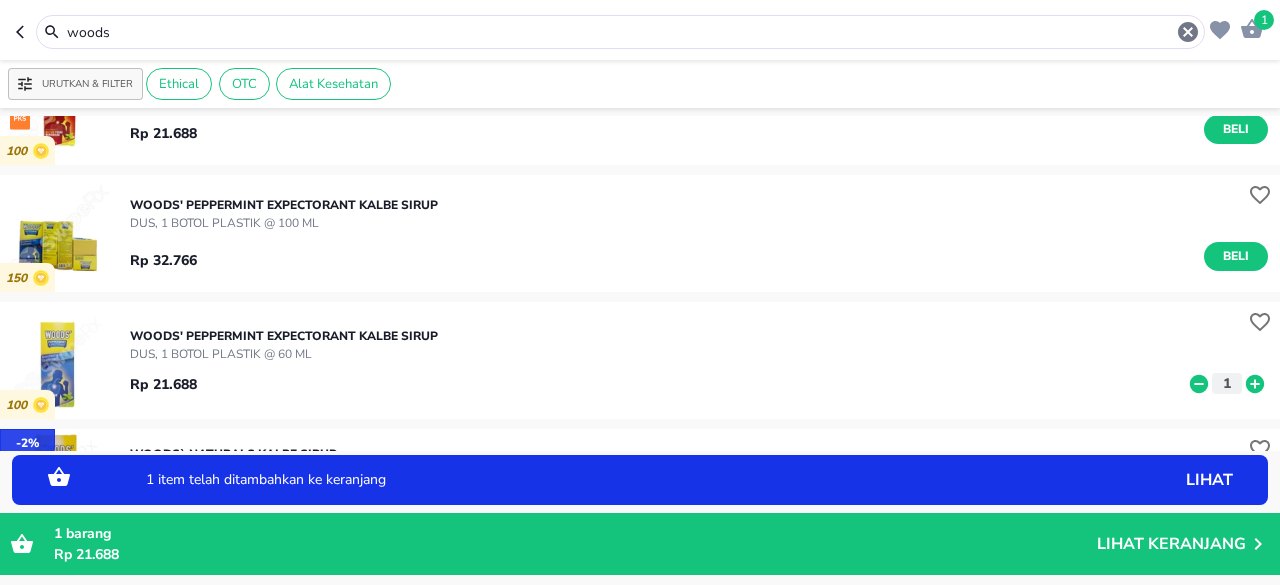 click 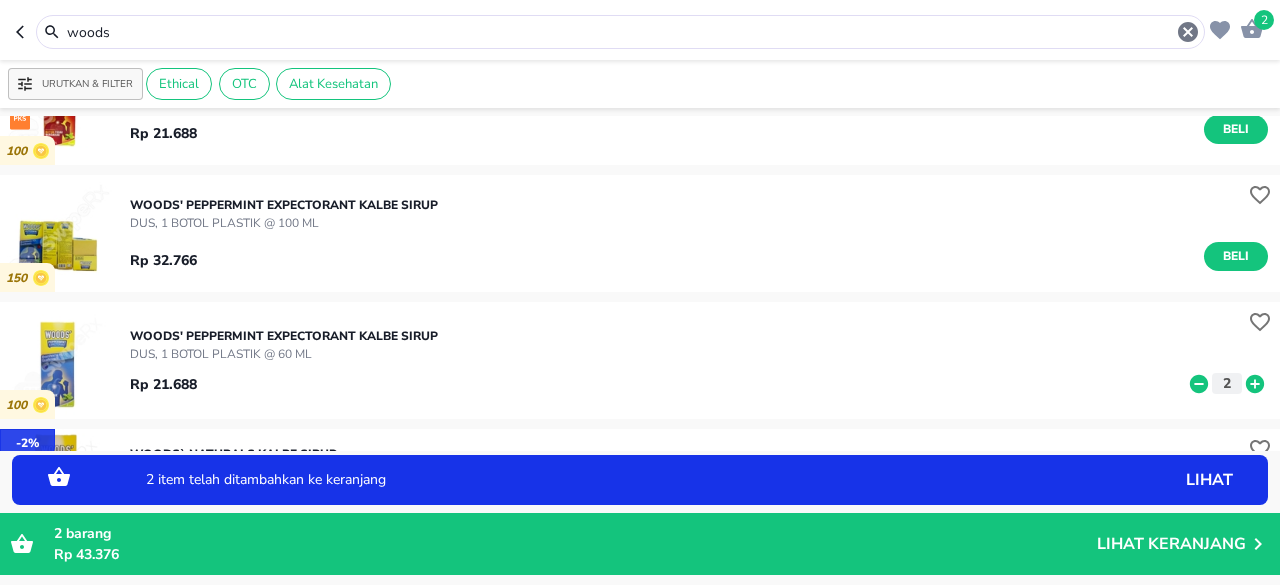 click 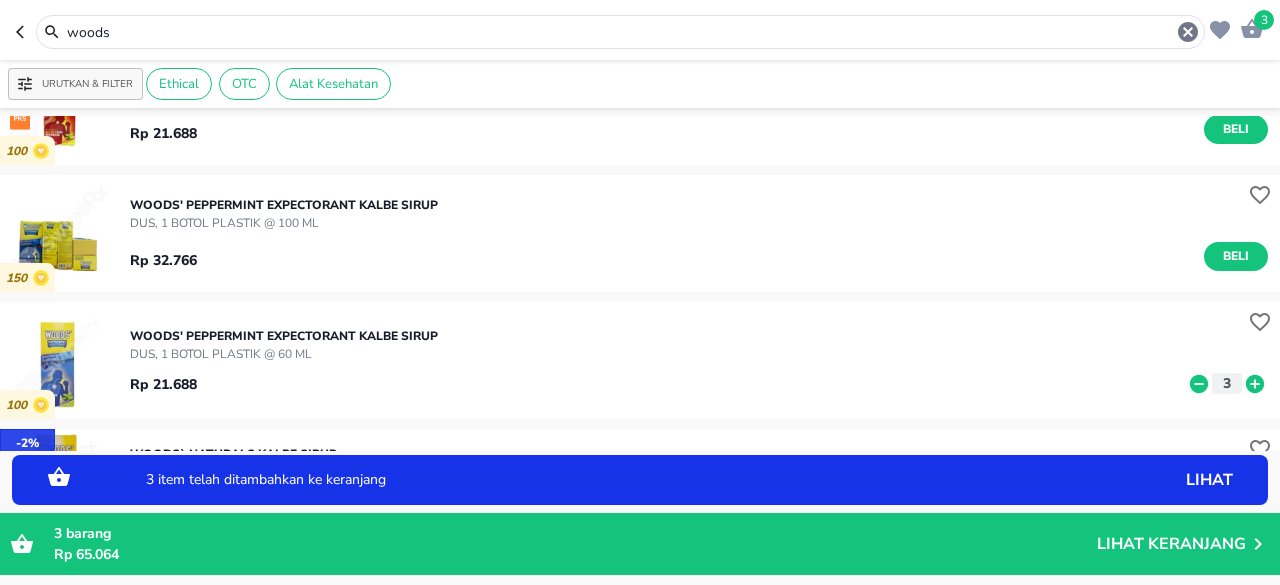 click 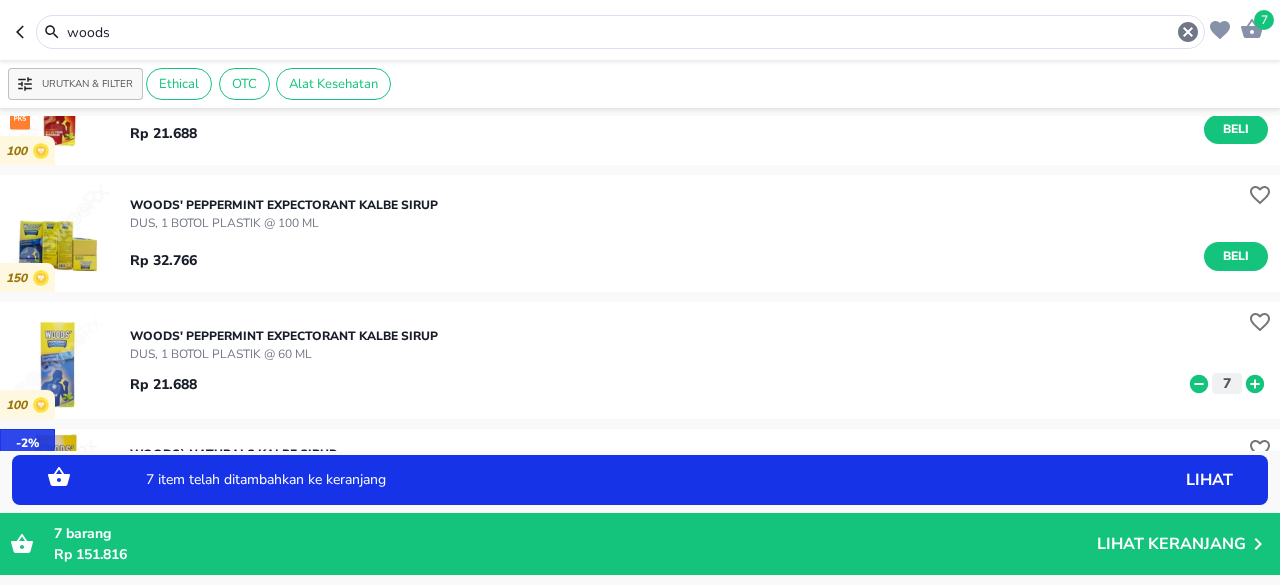 click 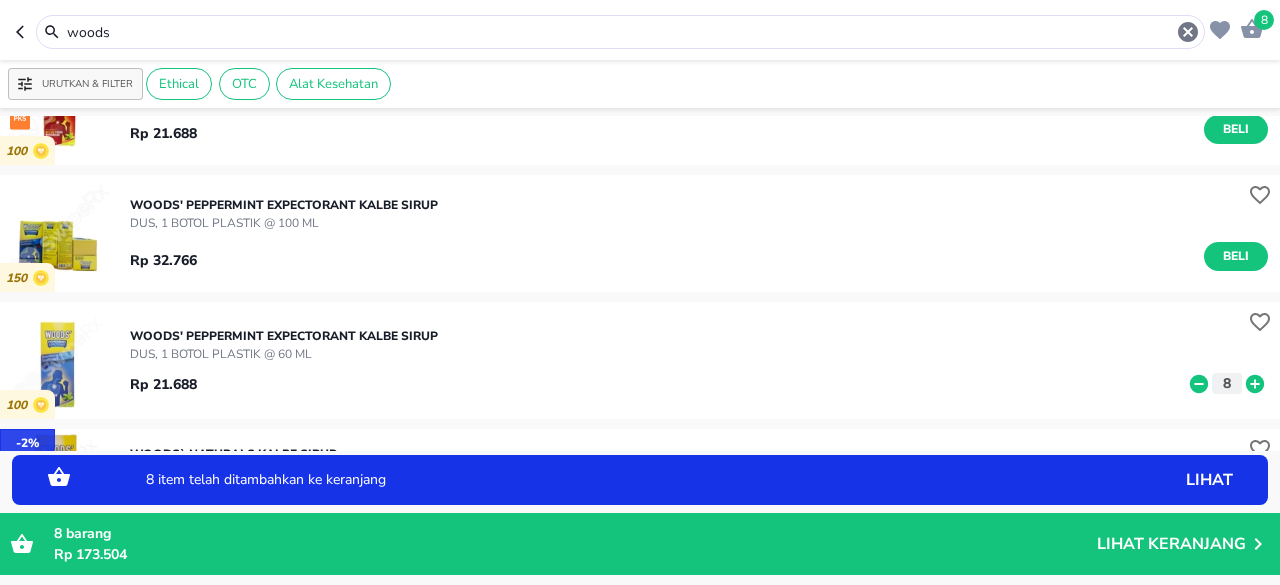 click 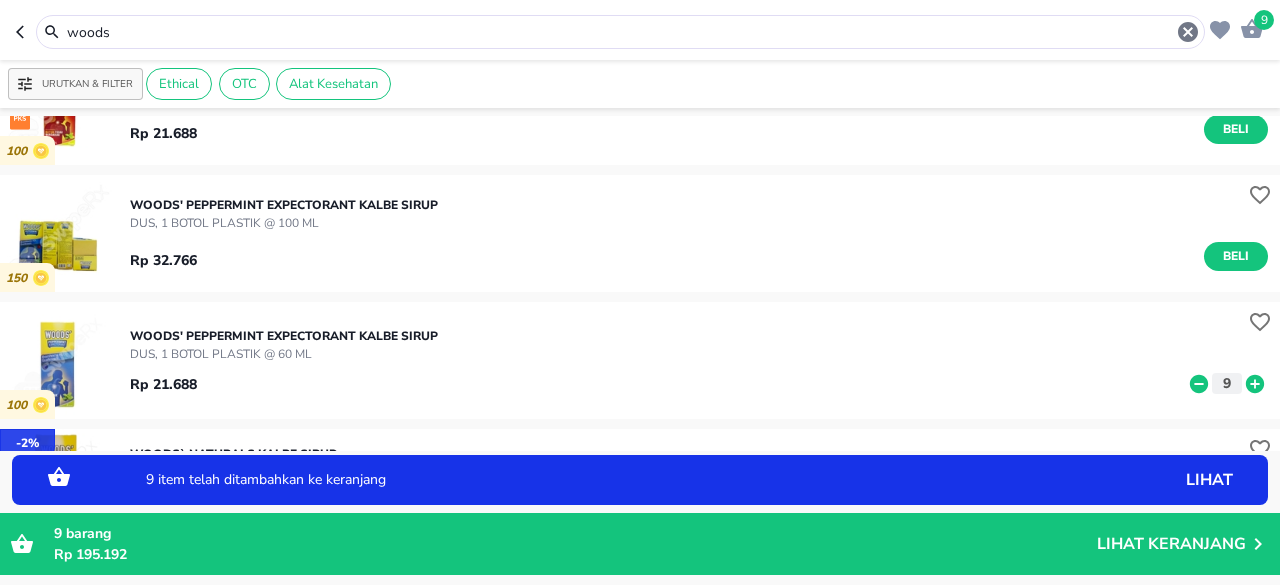 click 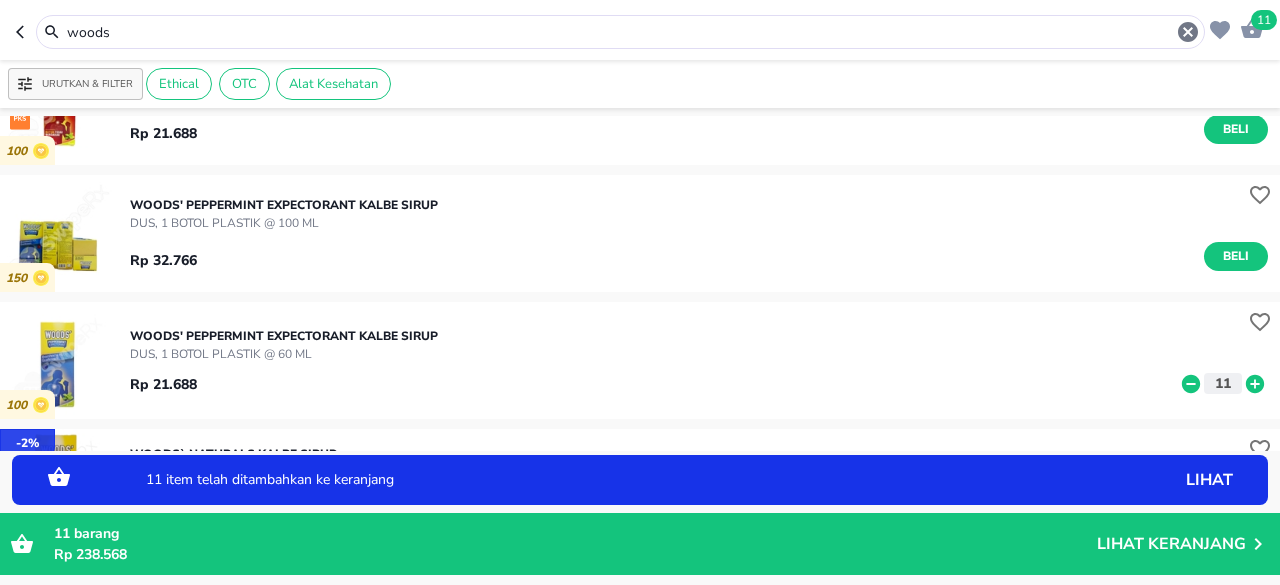 click 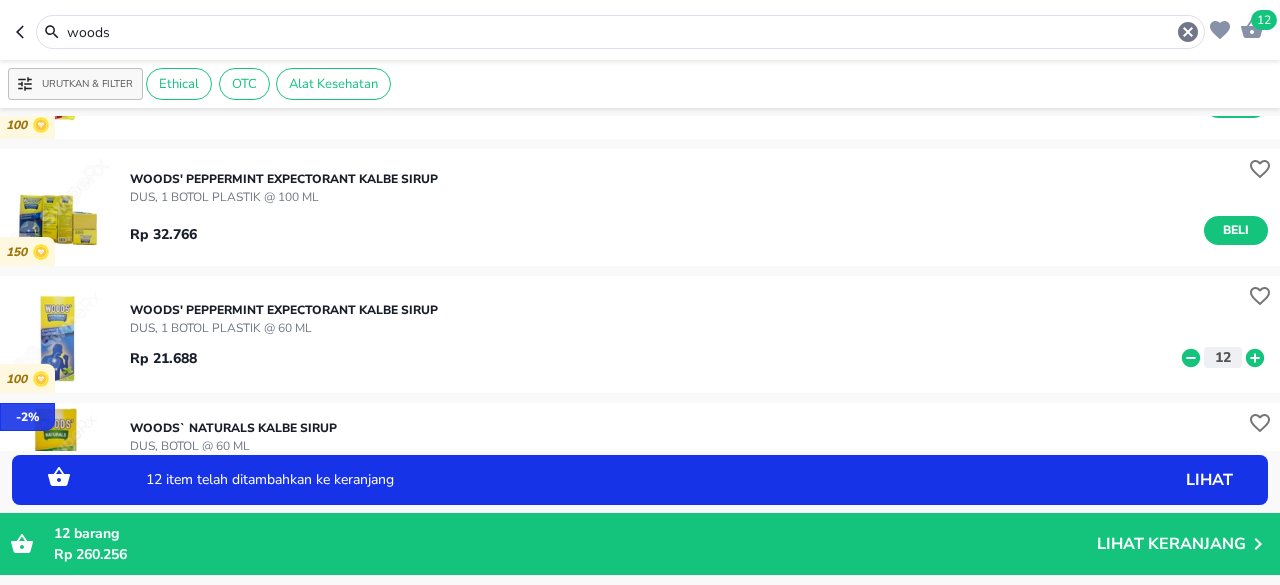 scroll, scrollTop: 0, scrollLeft: 0, axis: both 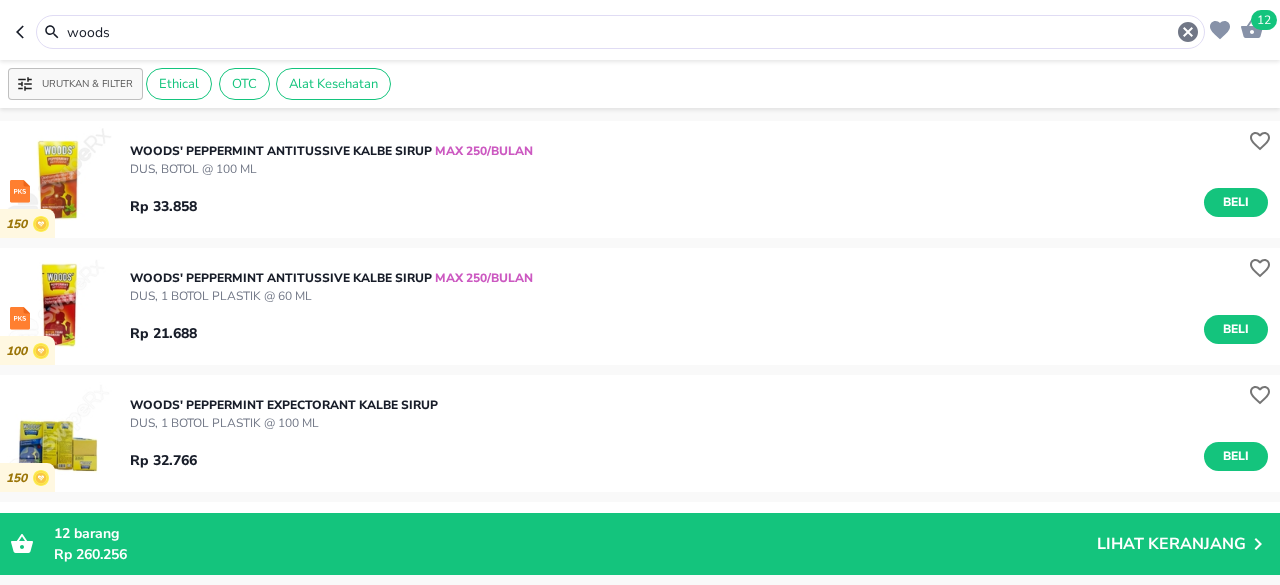 click on "woods" at bounding box center [620, 32] 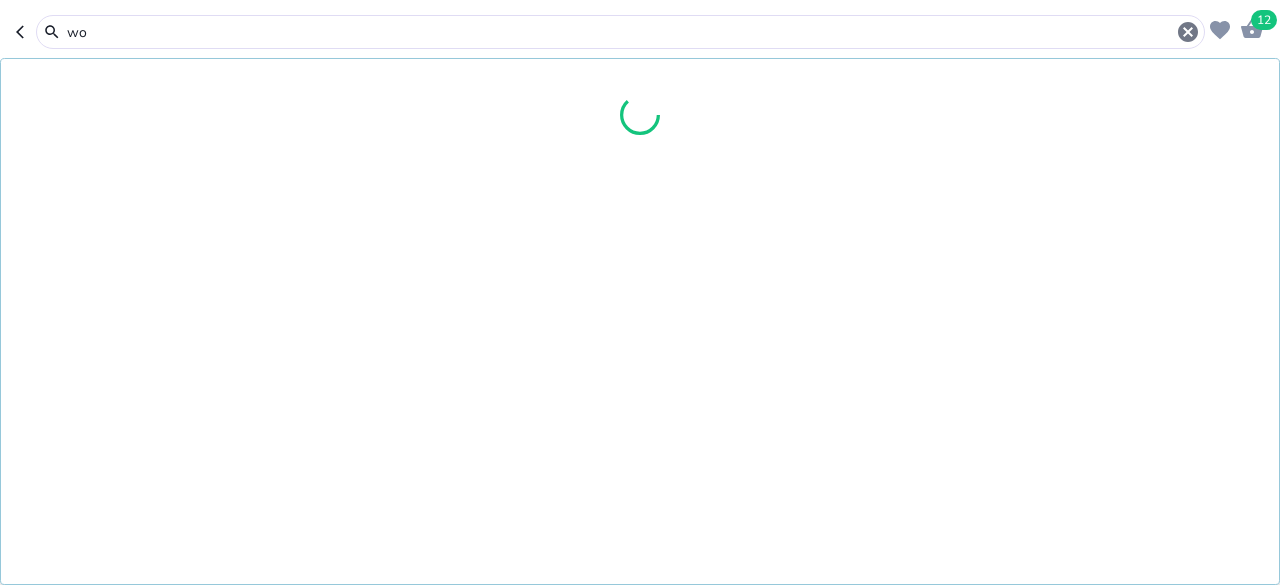 type on "w" 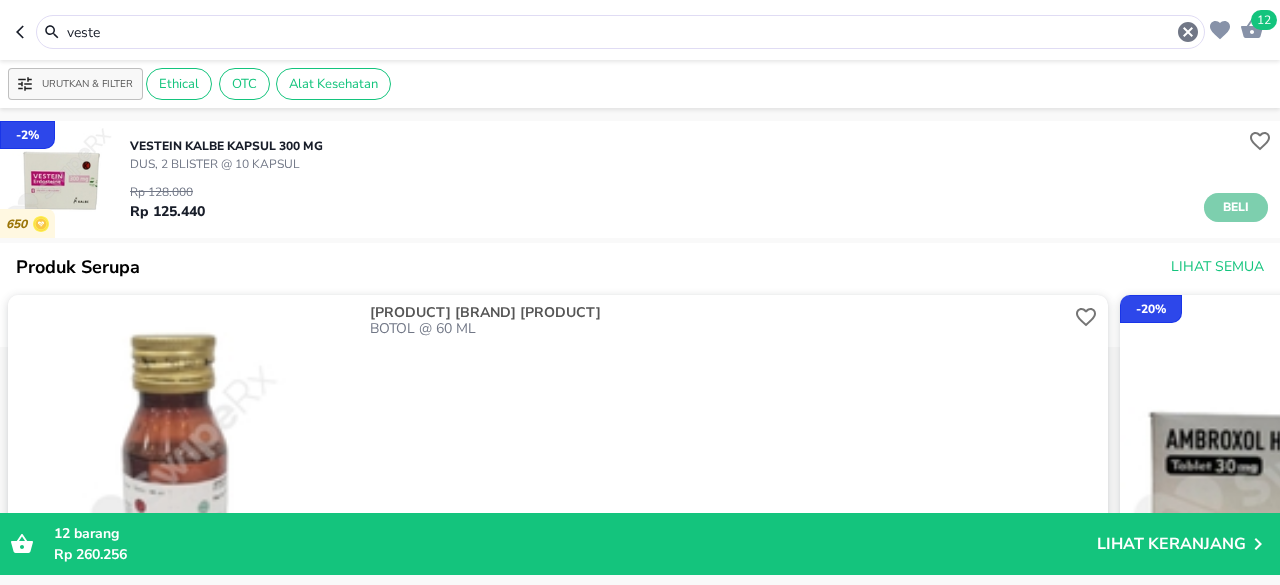 click on "Beli" at bounding box center (1236, 207) 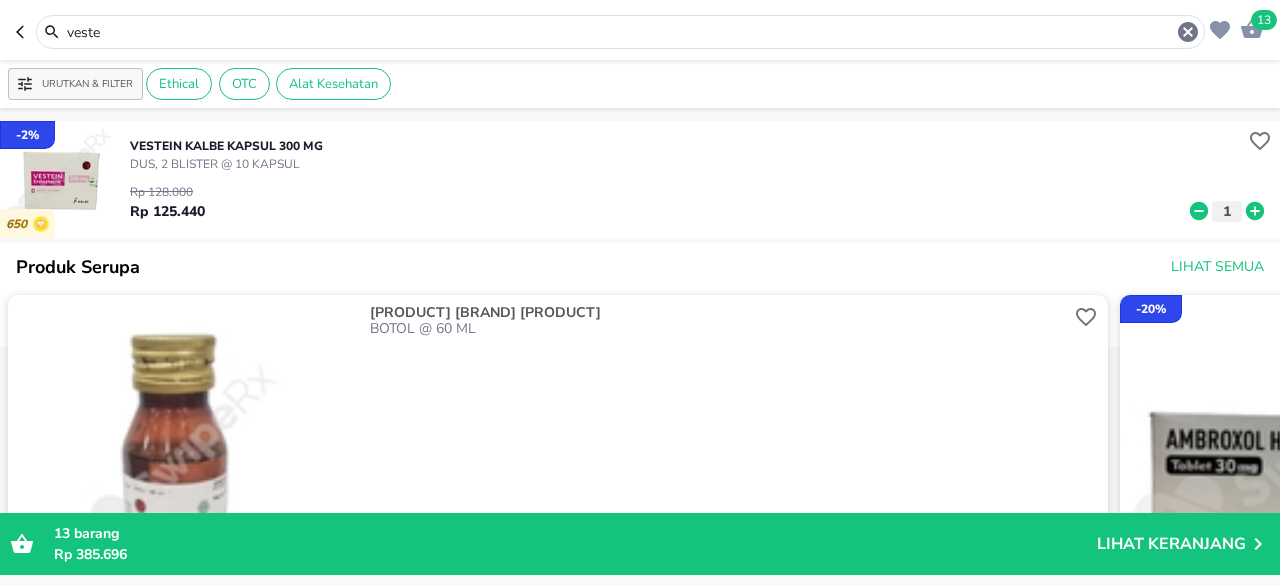 click on "veste" at bounding box center [620, 32] 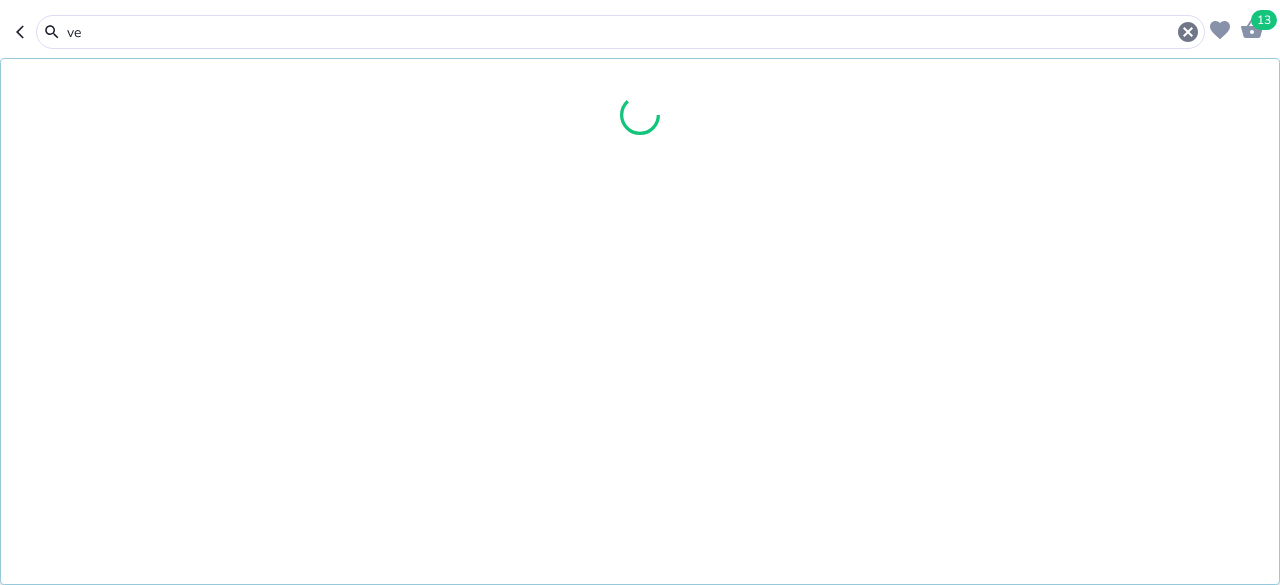 type on "v" 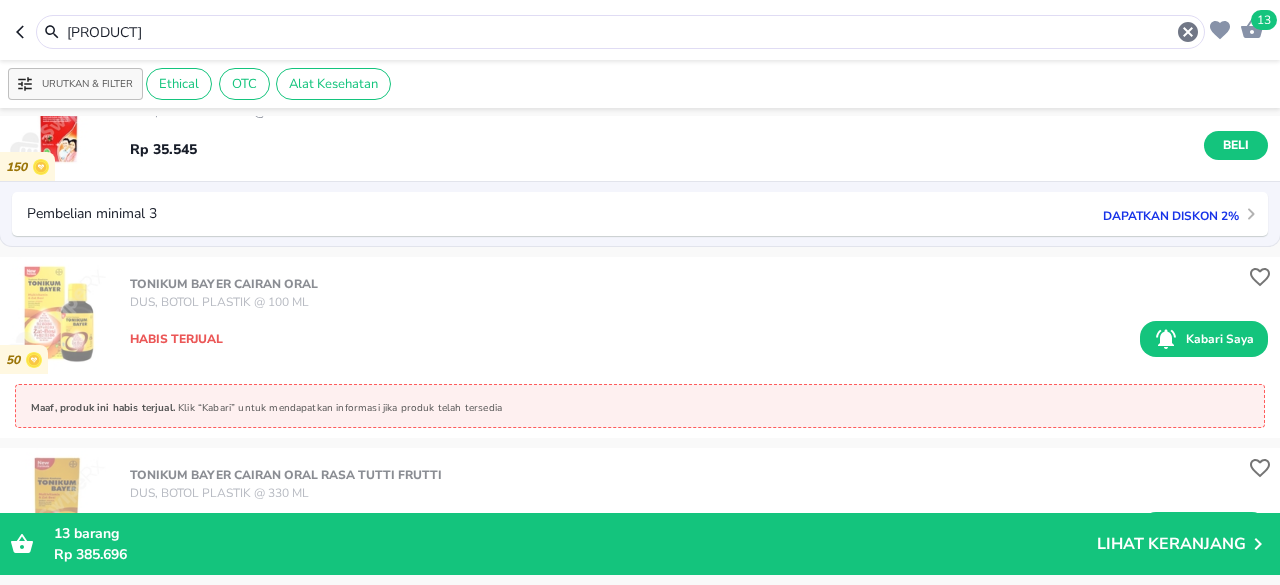 scroll, scrollTop: 1400, scrollLeft: 0, axis: vertical 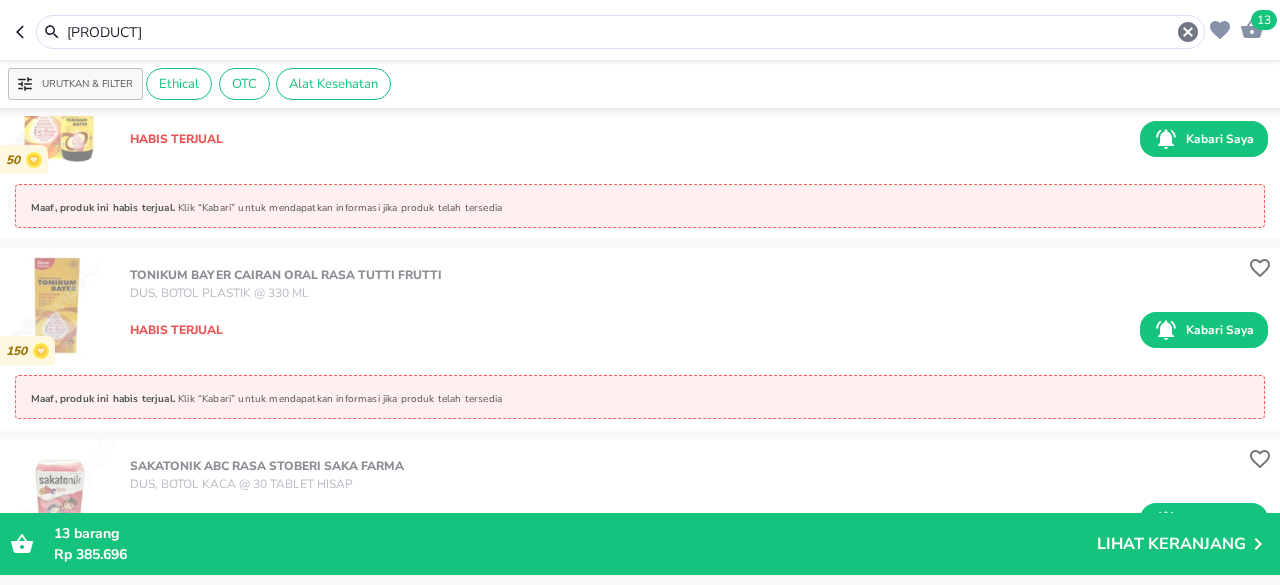 click on "[PRODUCT]" at bounding box center [620, 32] 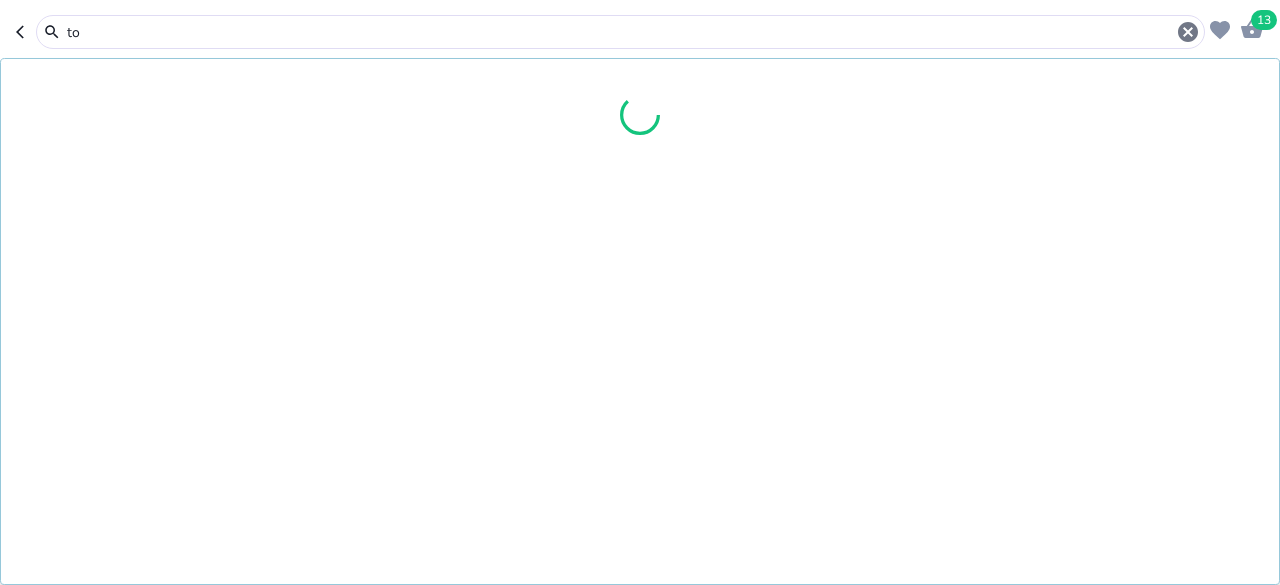 type on "t" 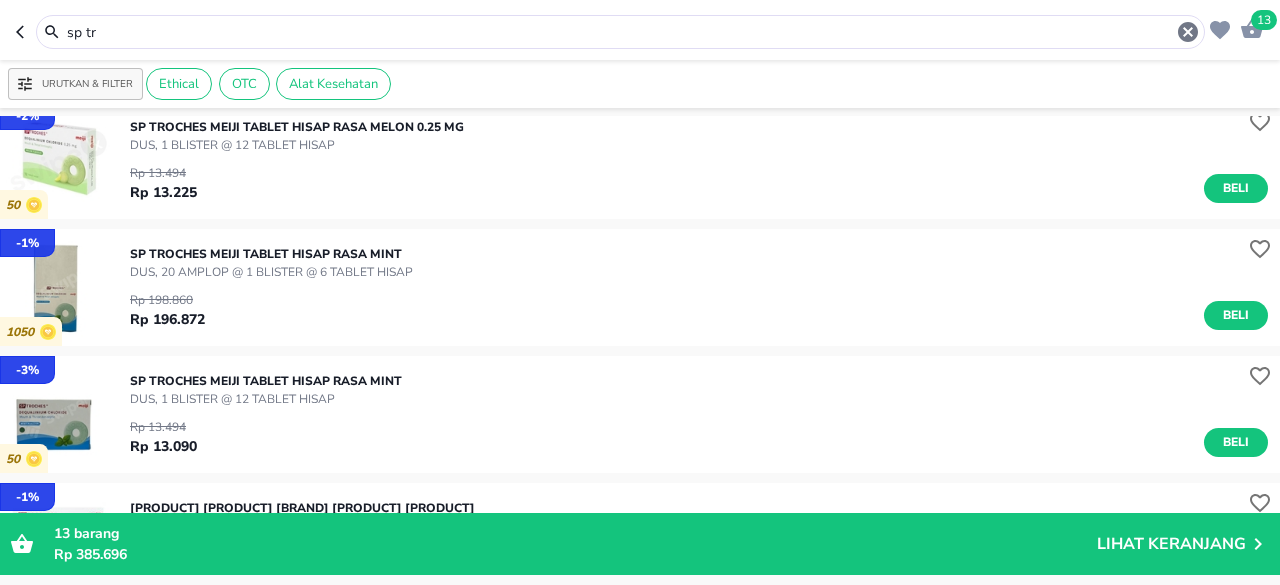 scroll, scrollTop: 700, scrollLeft: 0, axis: vertical 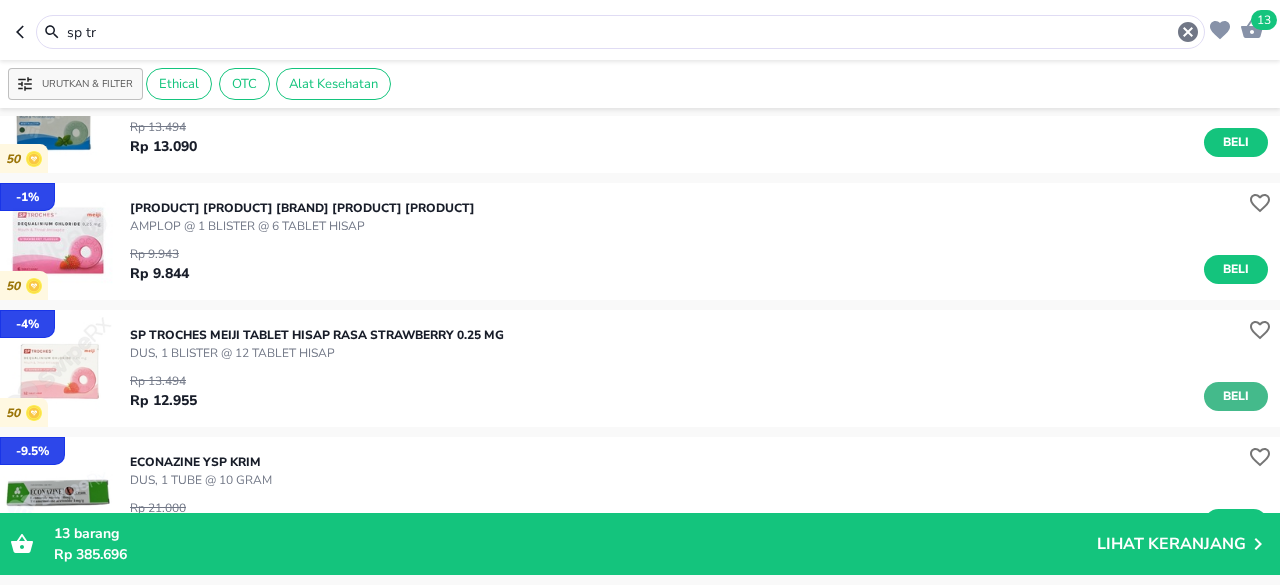 click on "Beli" at bounding box center [1236, 396] 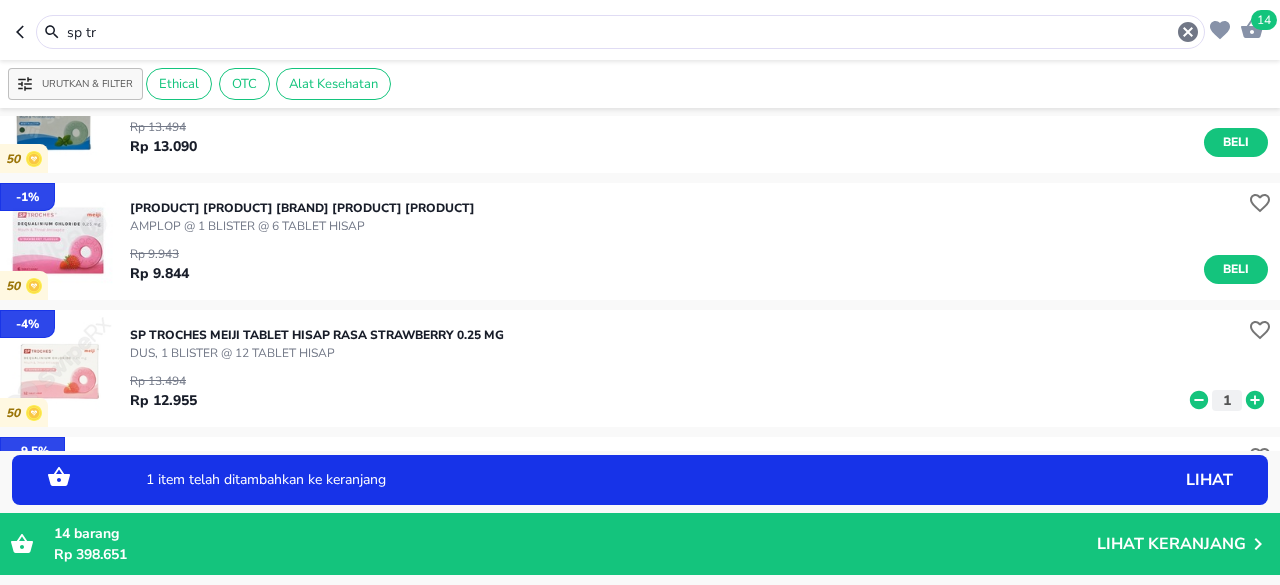 click 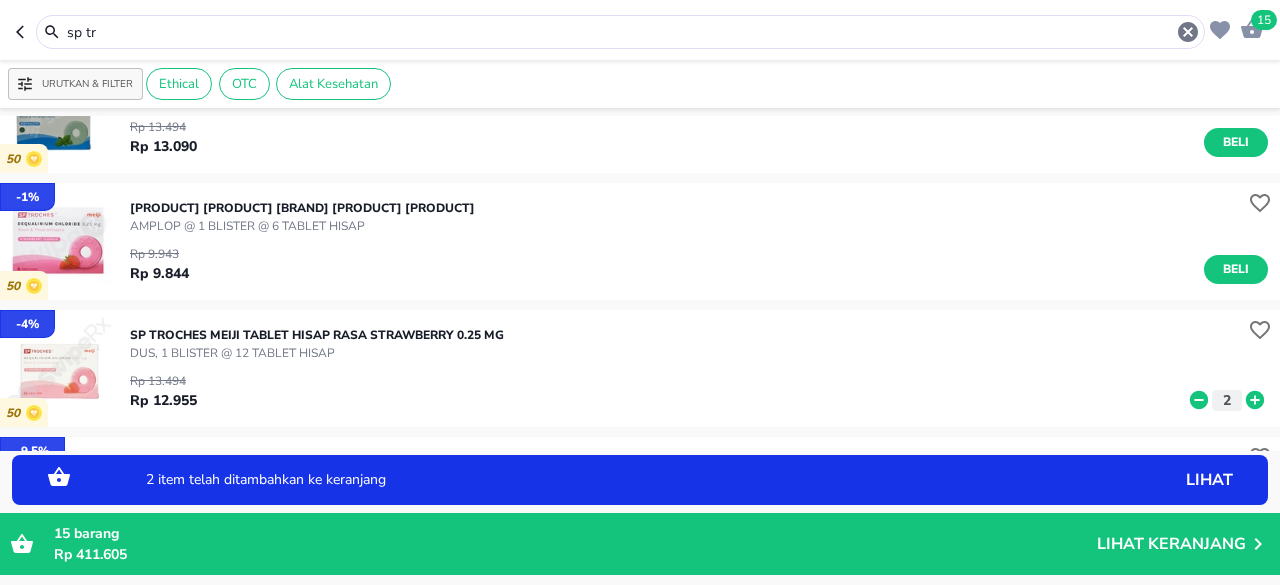 click 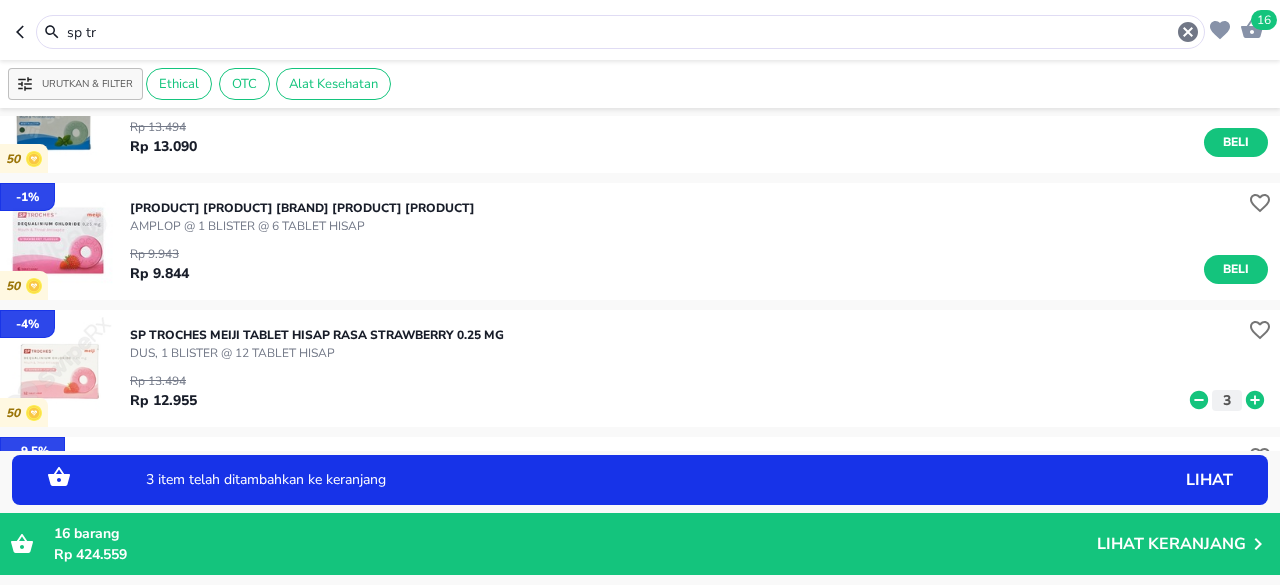 click 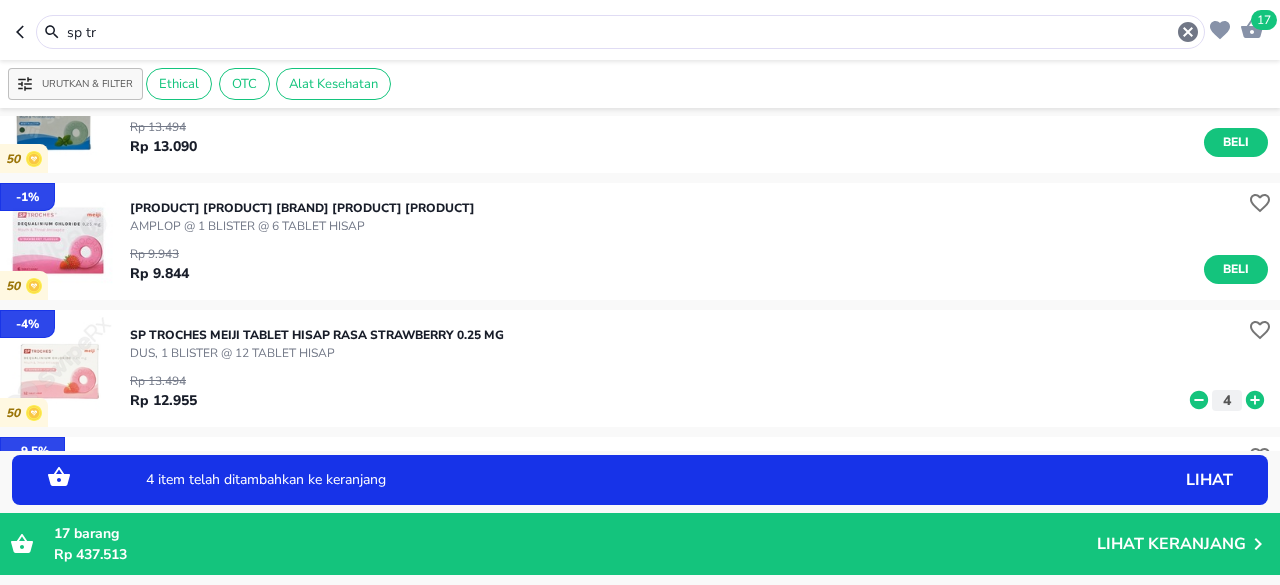click 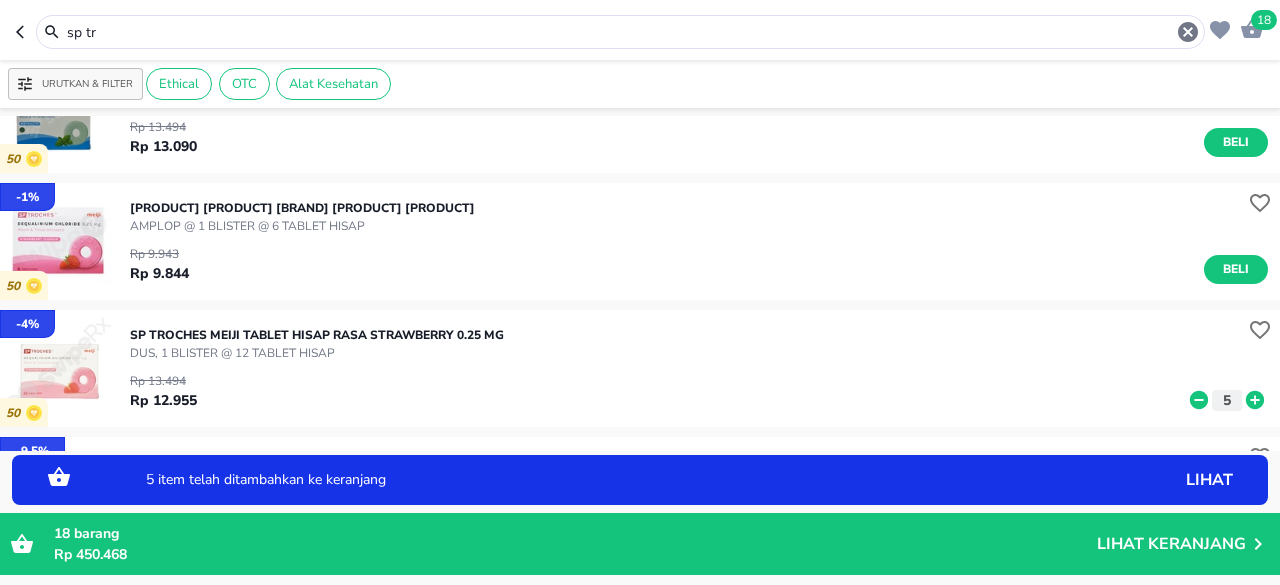 click 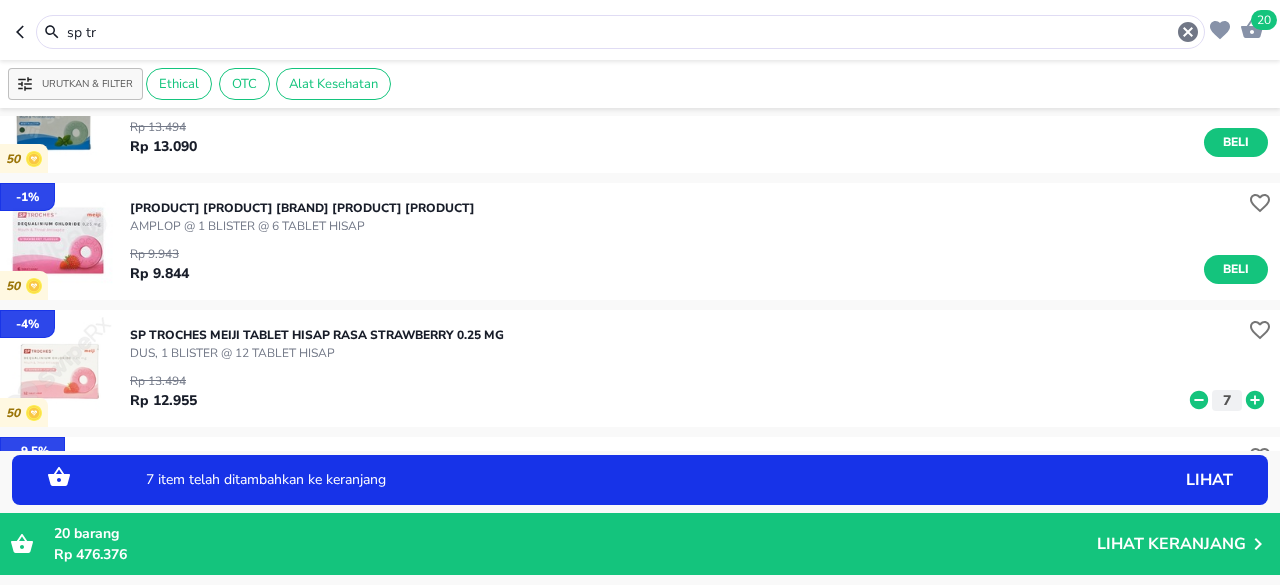 click 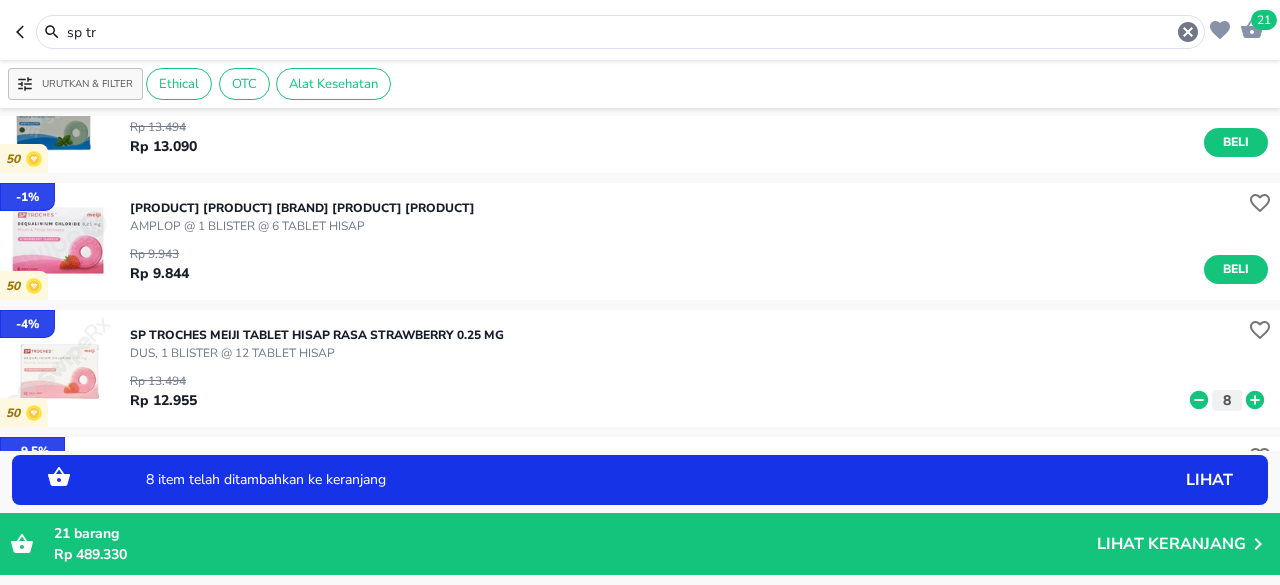 click 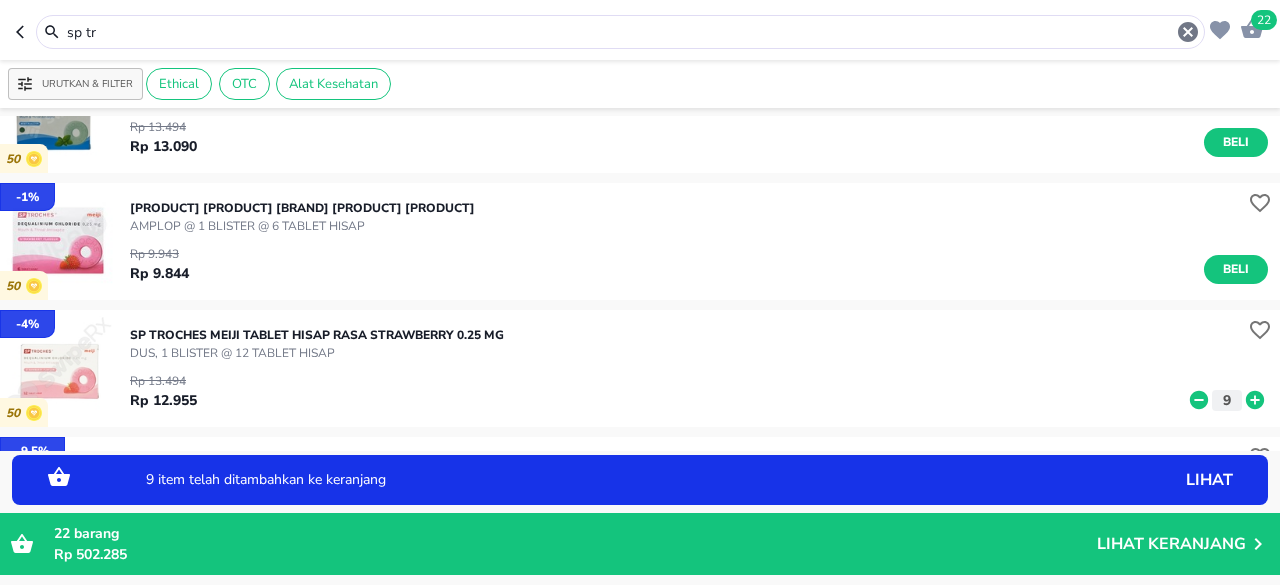 click 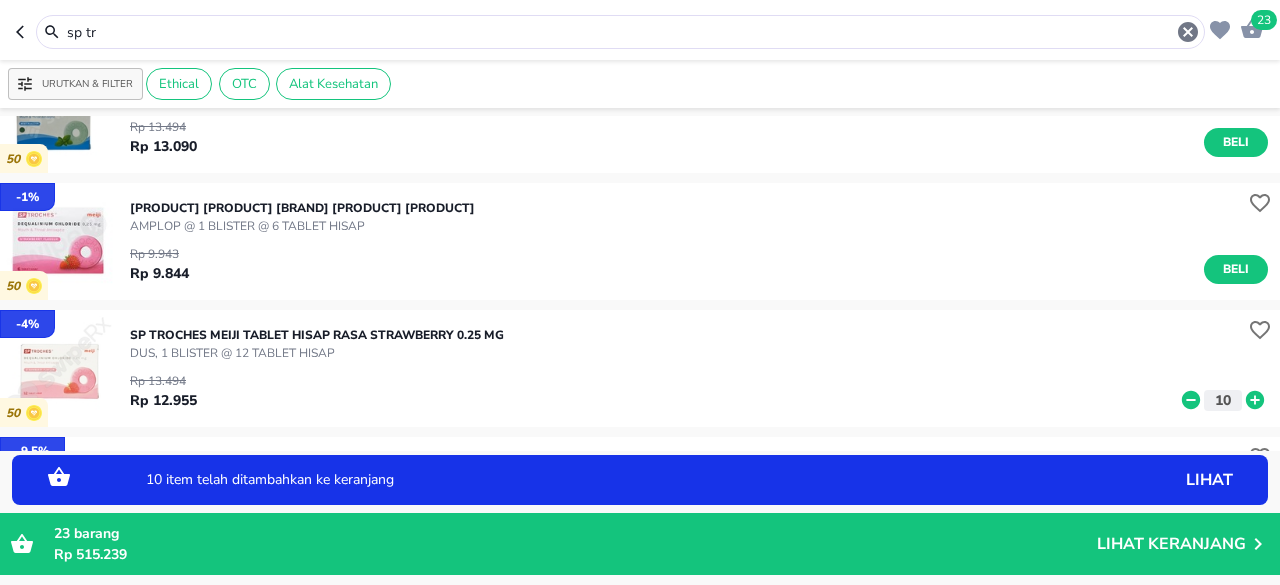 click 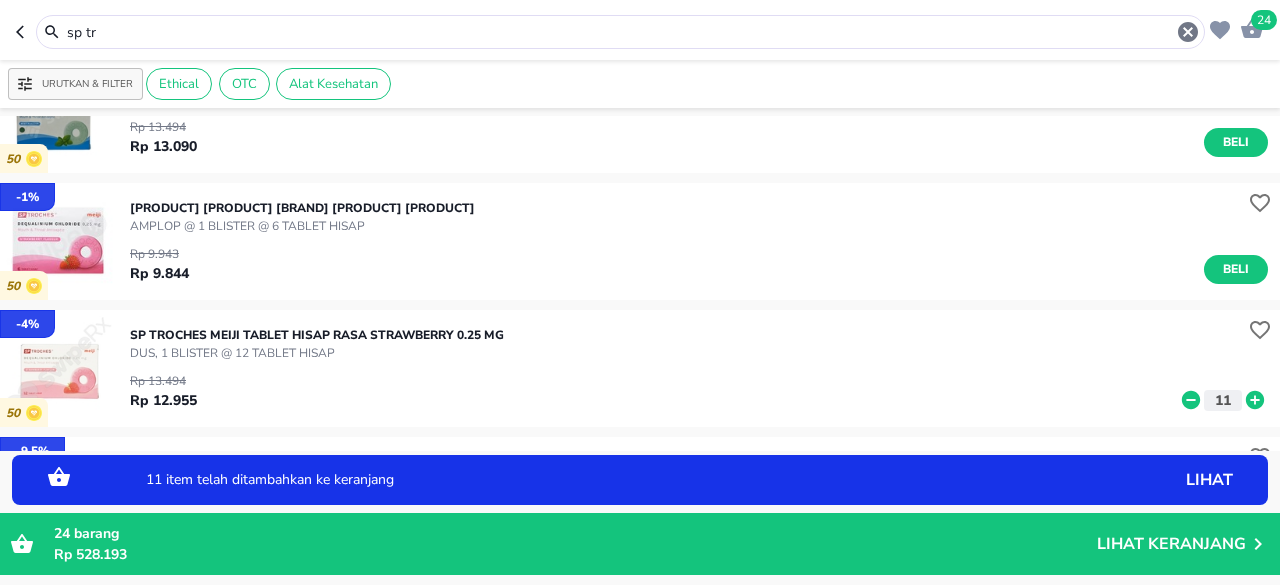 click 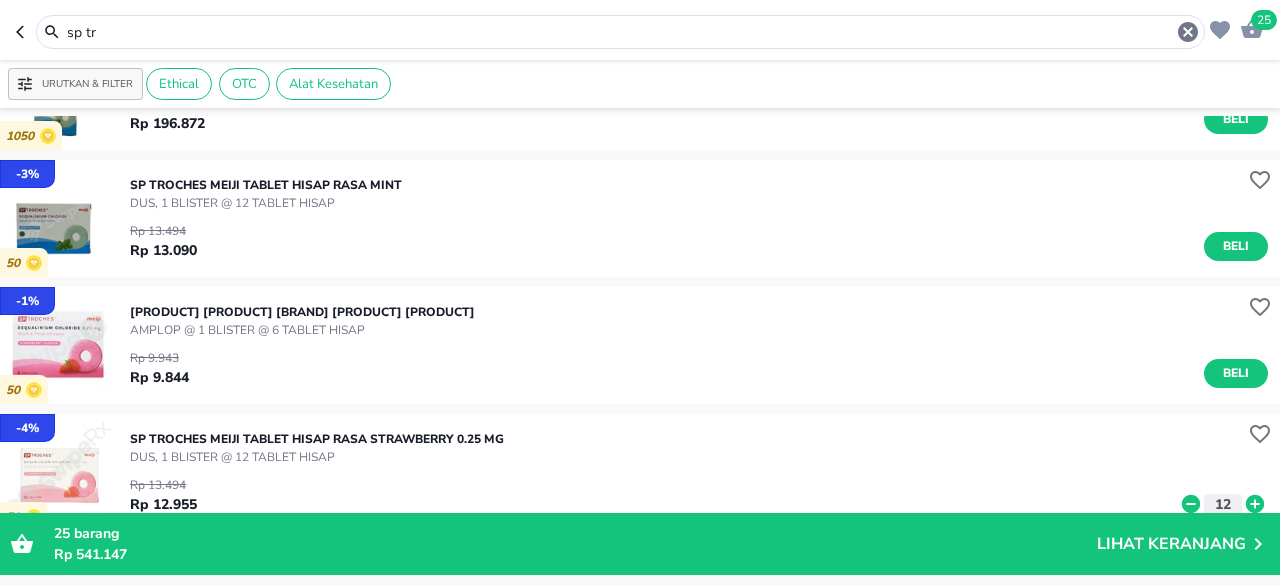 scroll, scrollTop: 600, scrollLeft: 0, axis: vertical 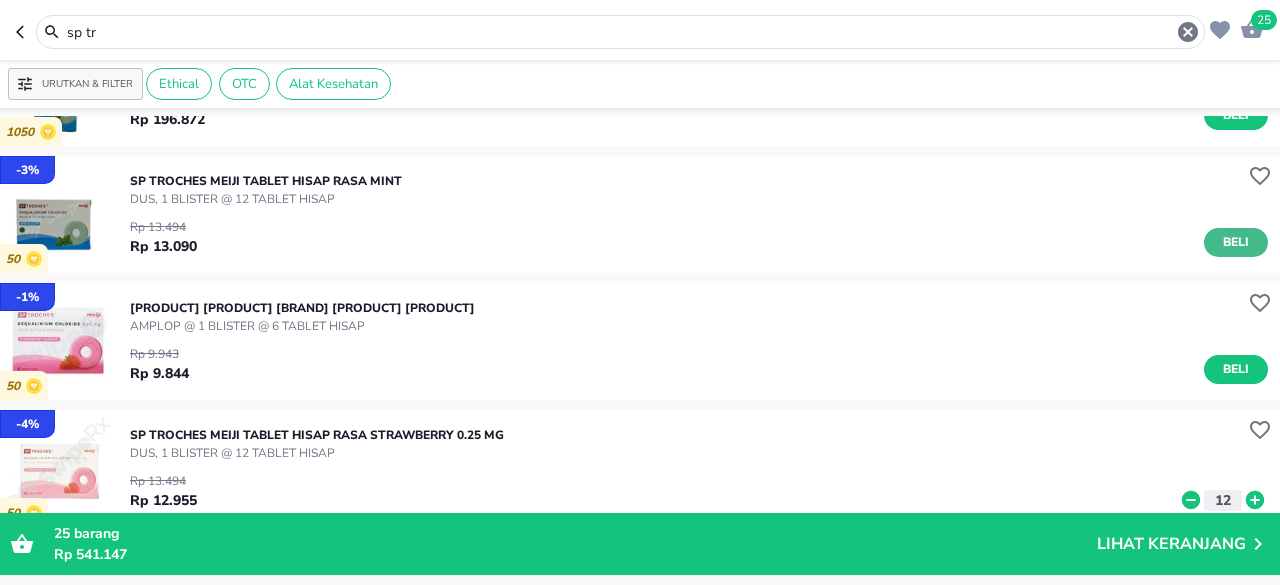 click on "Beli" at bounding box center [1236, 242] 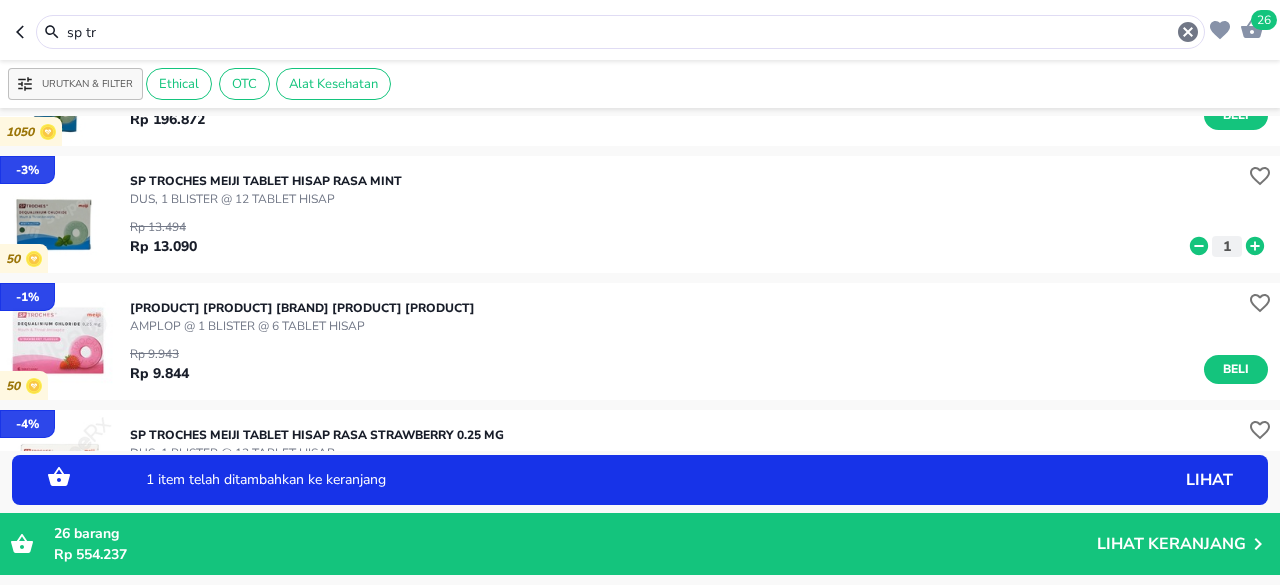 click 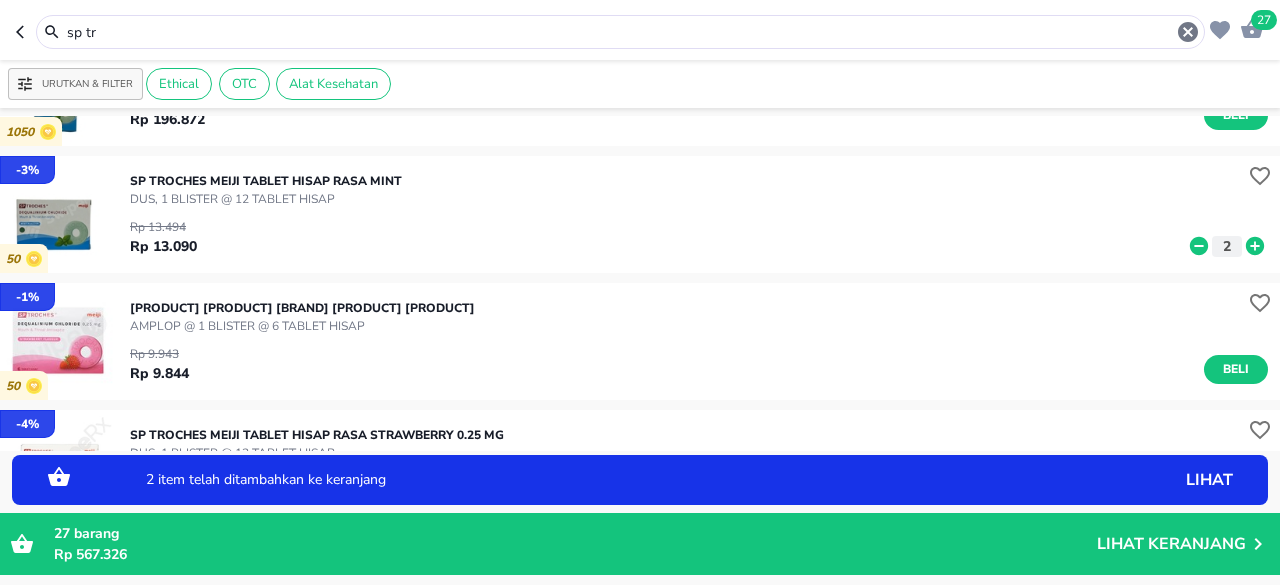 click 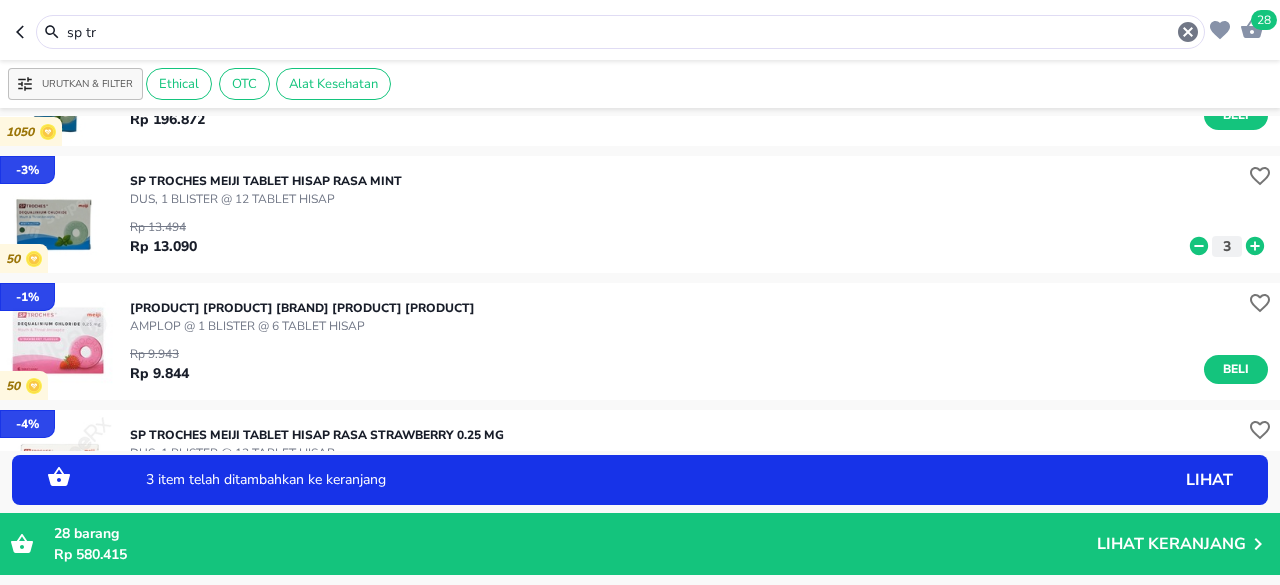 click 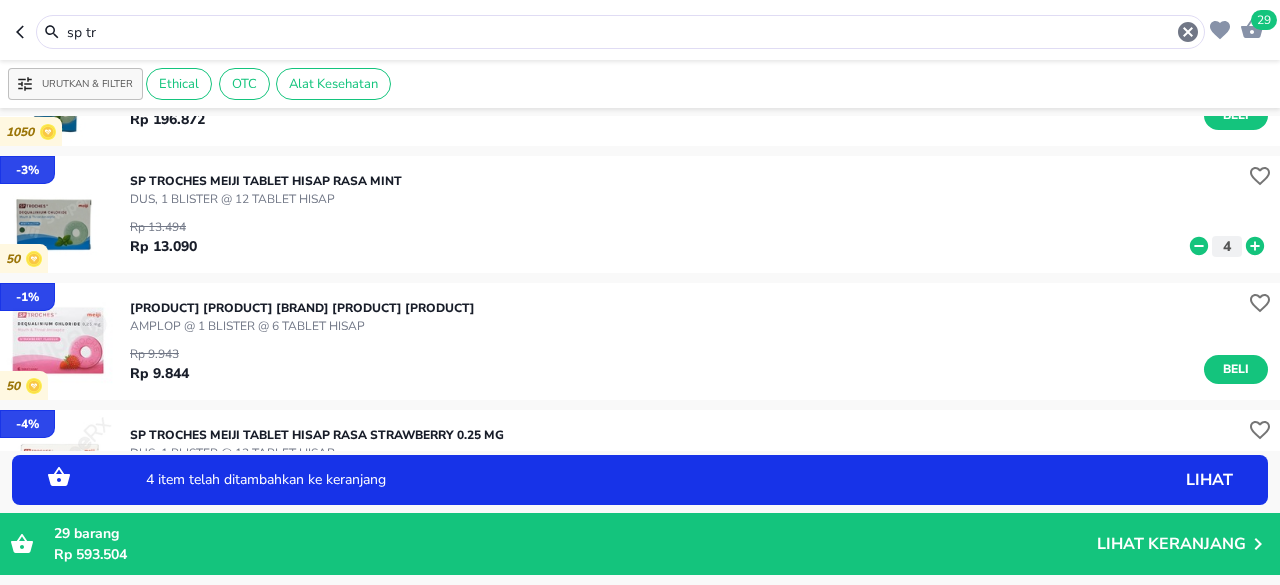 click 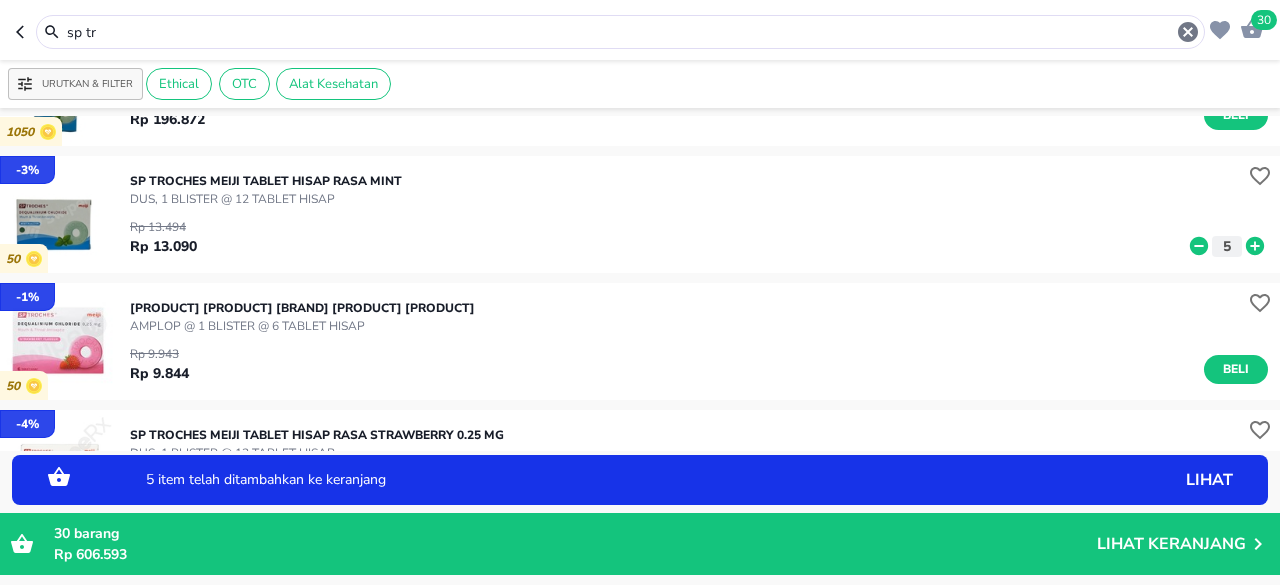 click 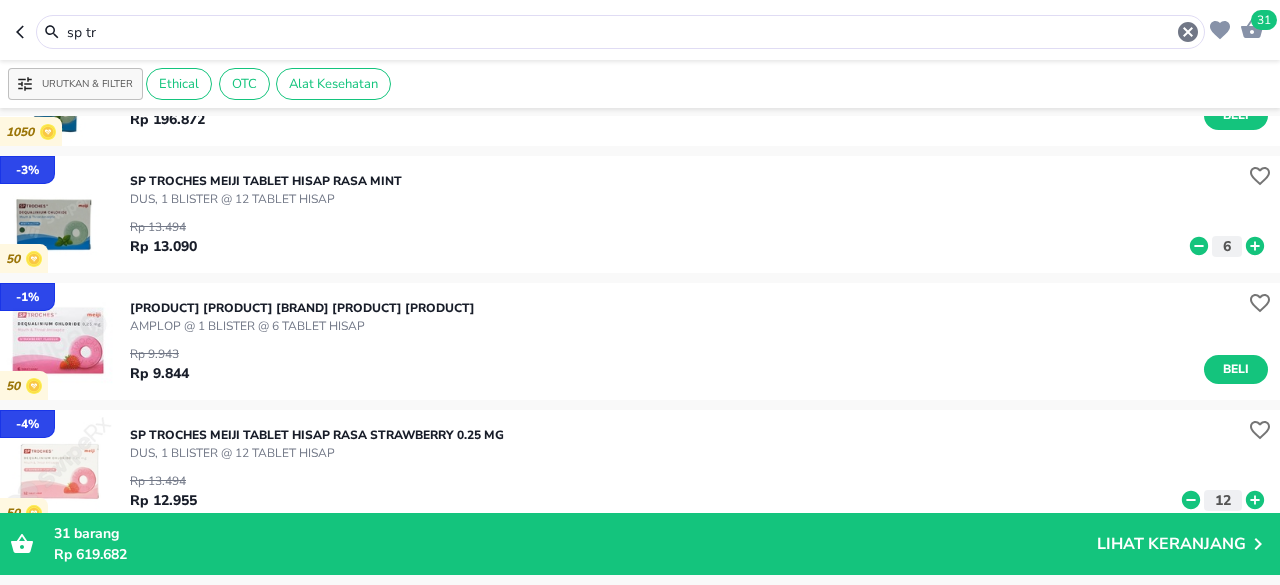 click on "sp tr" at bounding box center [620, 32] 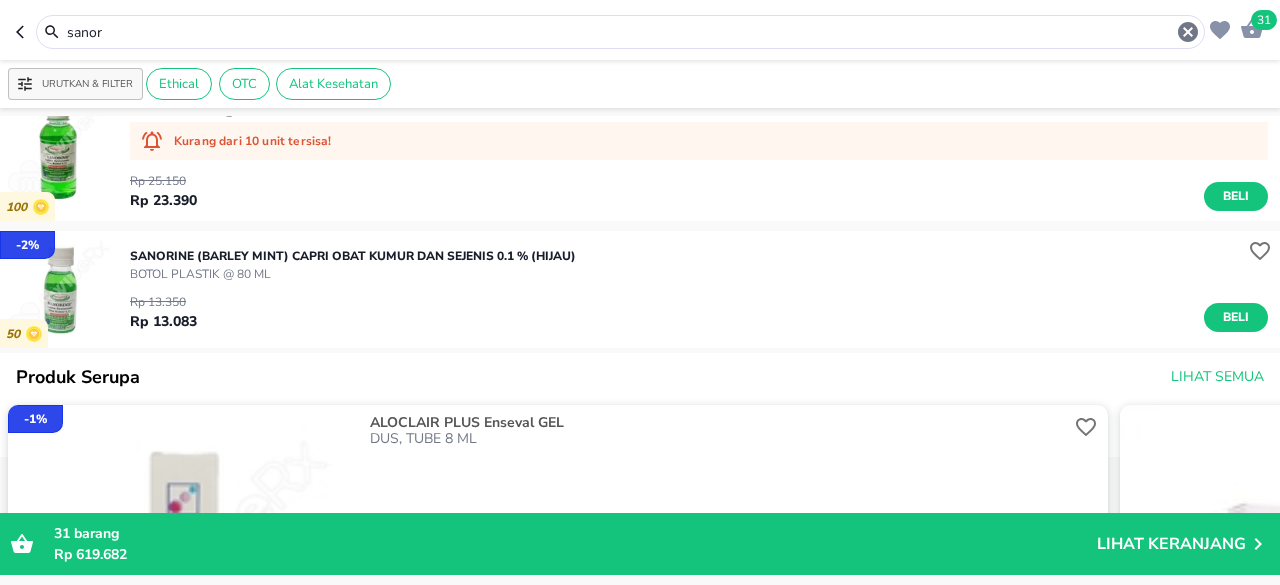 scroll, scrollTop: 130, scrollLeft: 0, axis: vertical 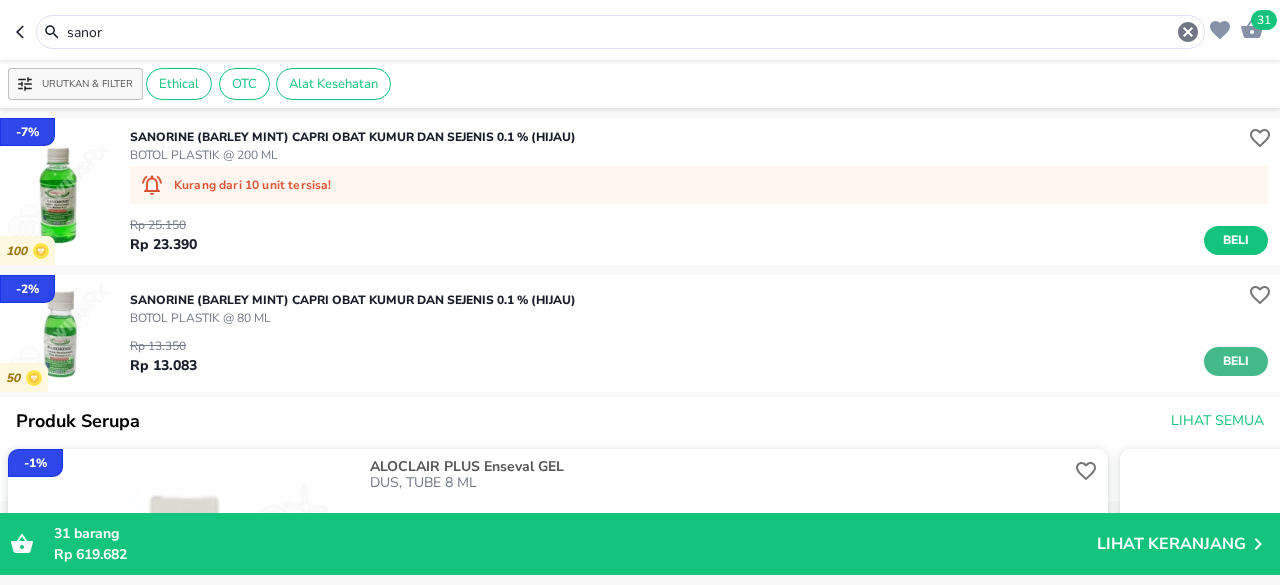 click on "Beli" at bounding box center [1236, 361] 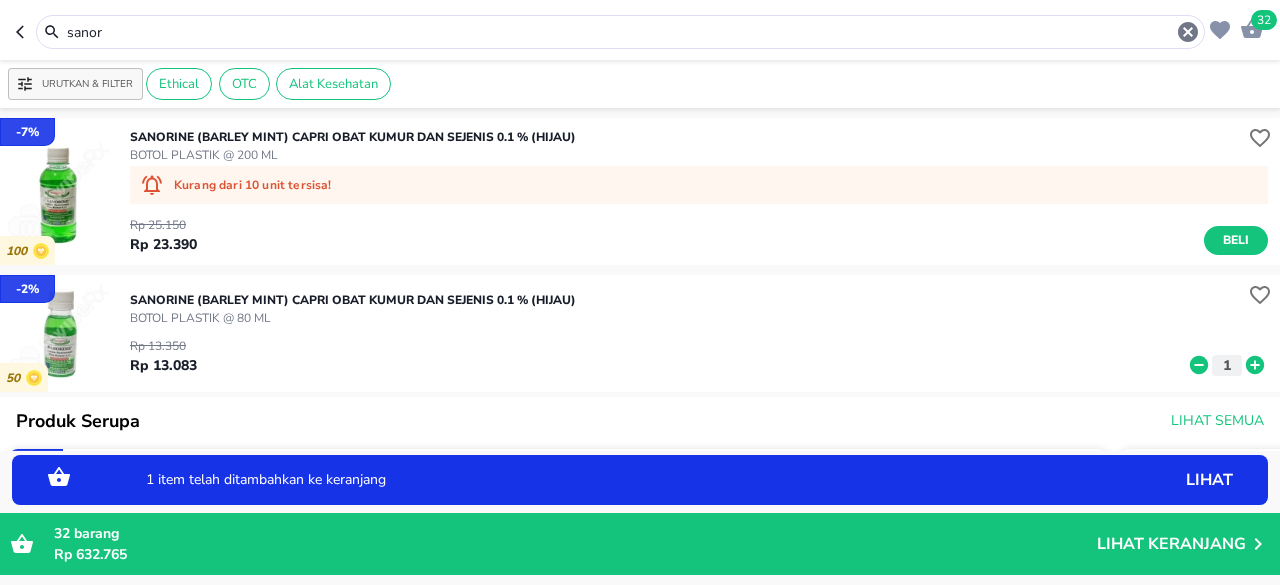 click 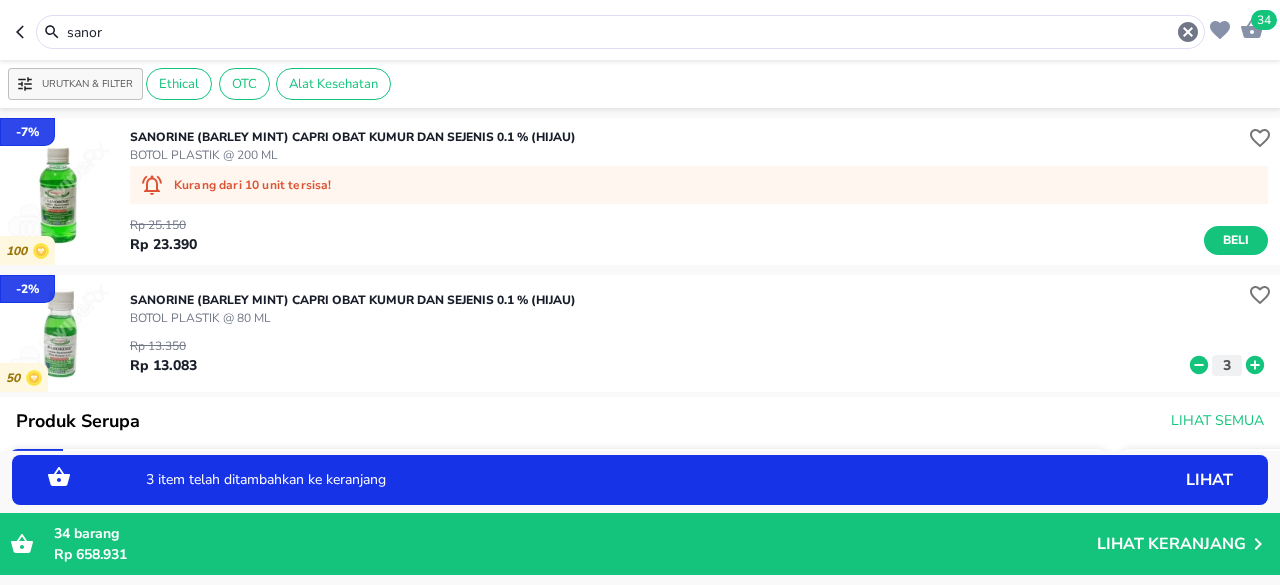 click 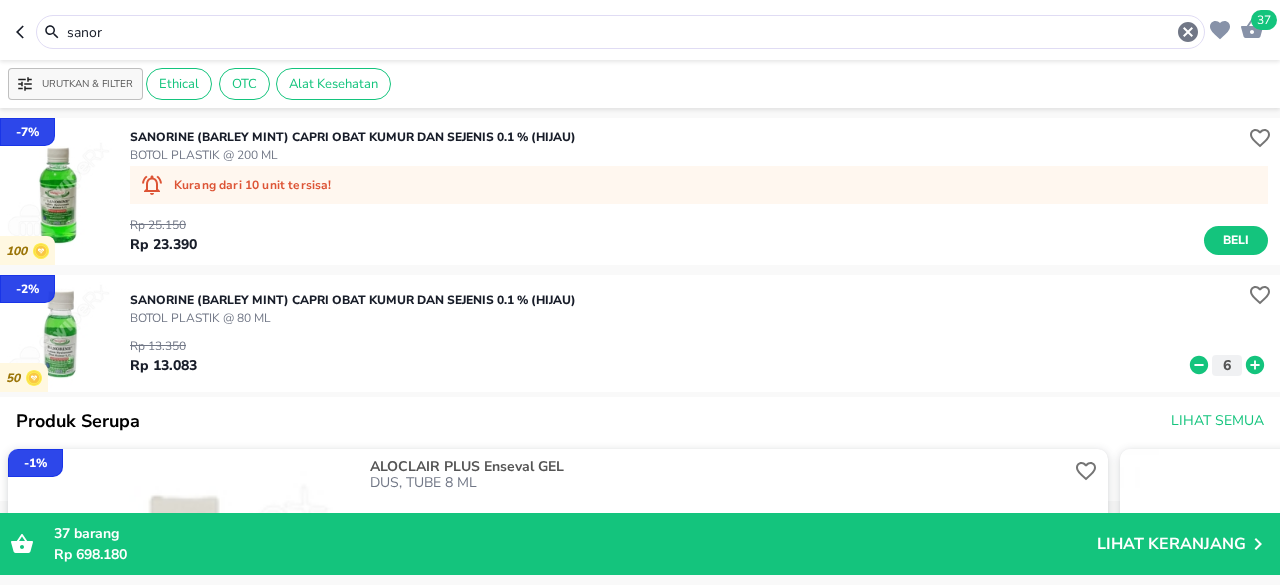 click on "sanor" at bounding box center [620, 32] 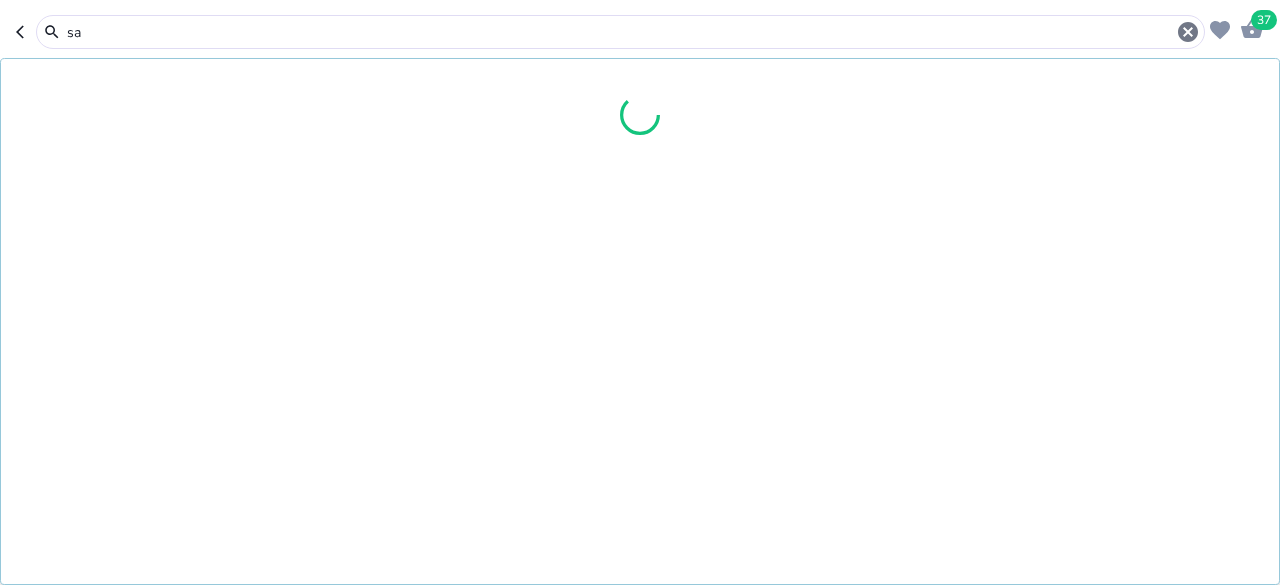 type on "s" 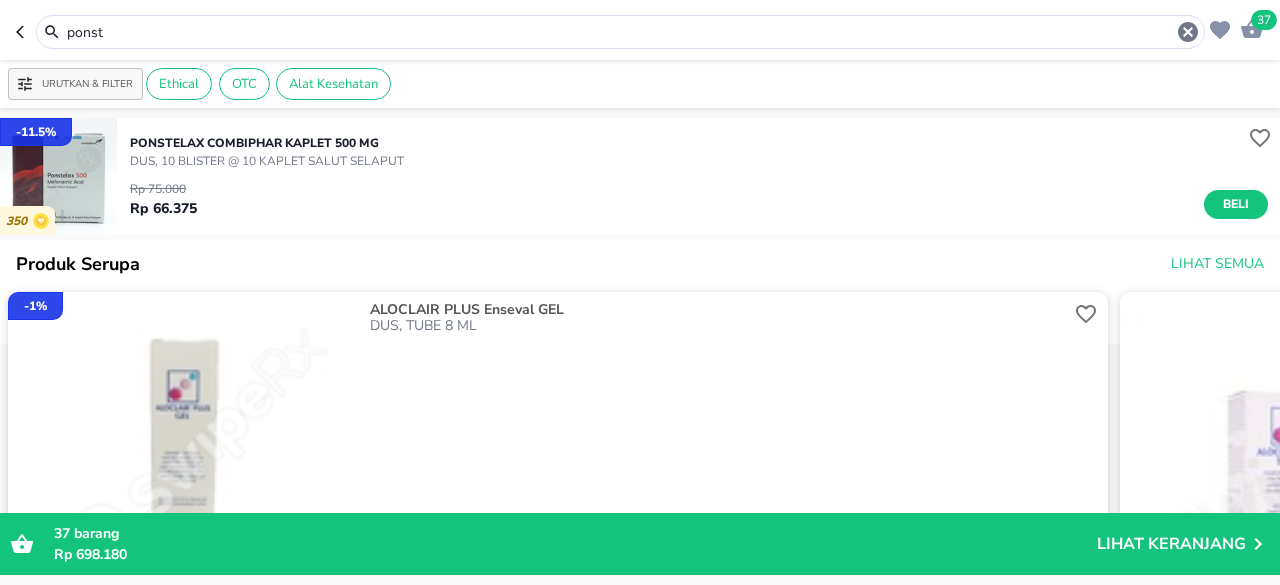 scroll, scrollTop: 0, scrollLeft: 0, axis: both 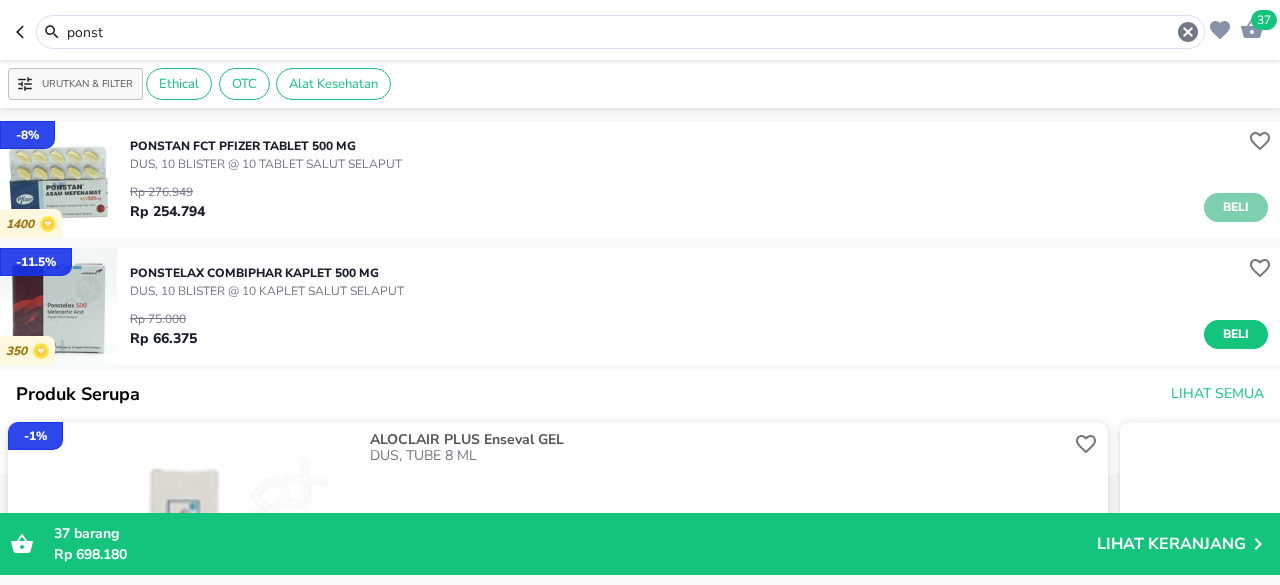 click on "Beli" at bounding box center (1236, 207) 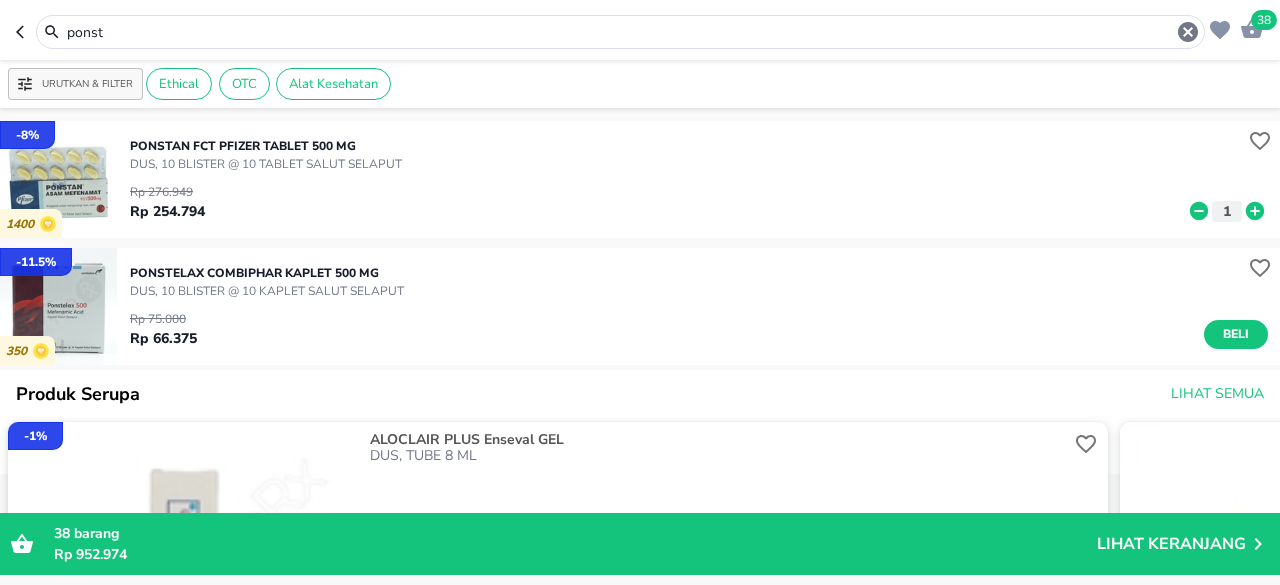 click on "ponst" at bounding box center [620, 32] 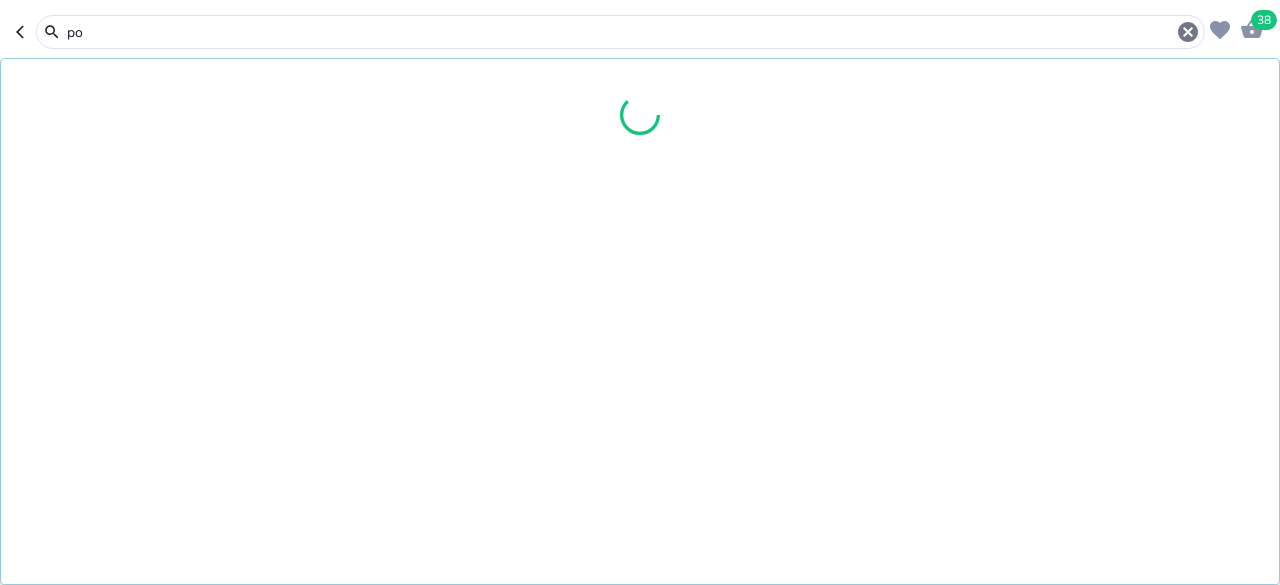 type on "p" 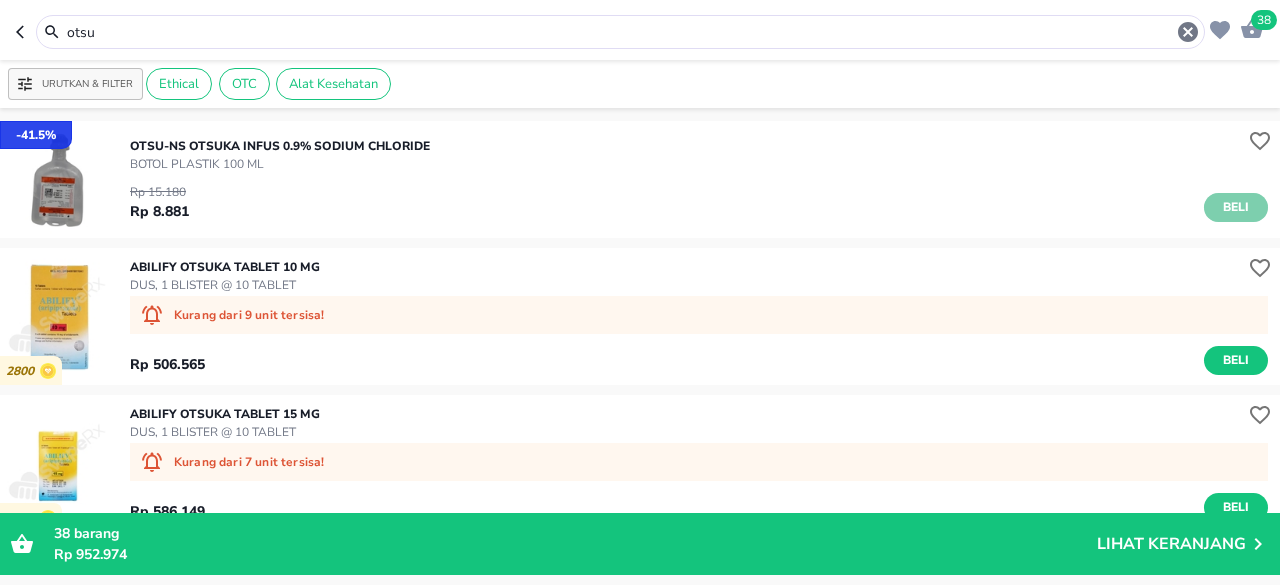 click on "Beli" at bounding box center (1236, 207) 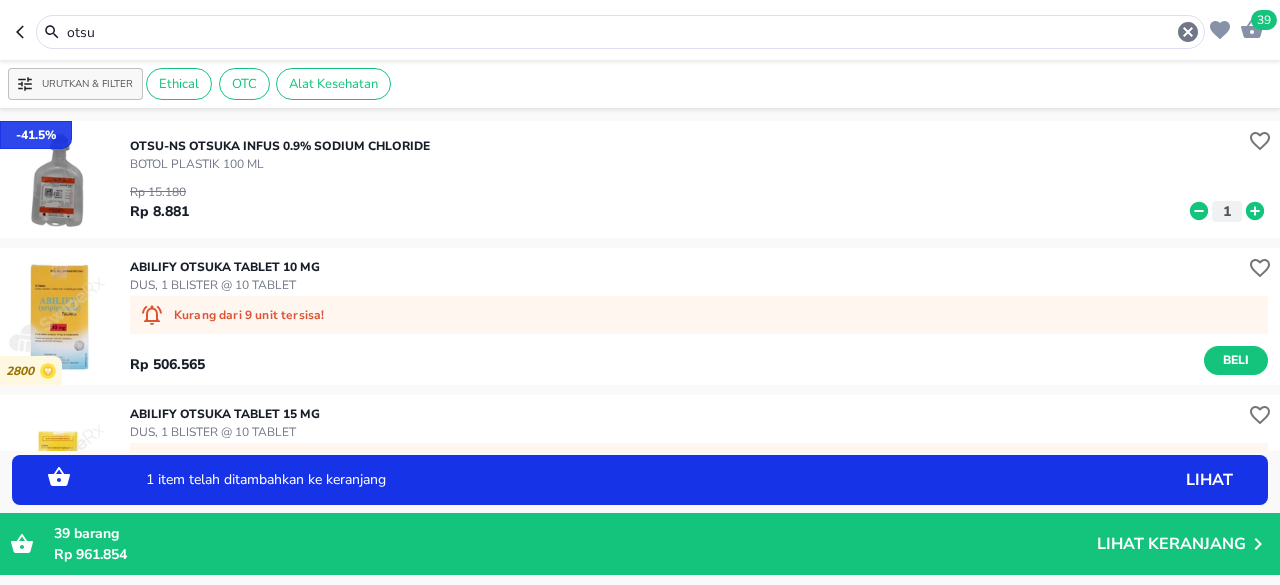click 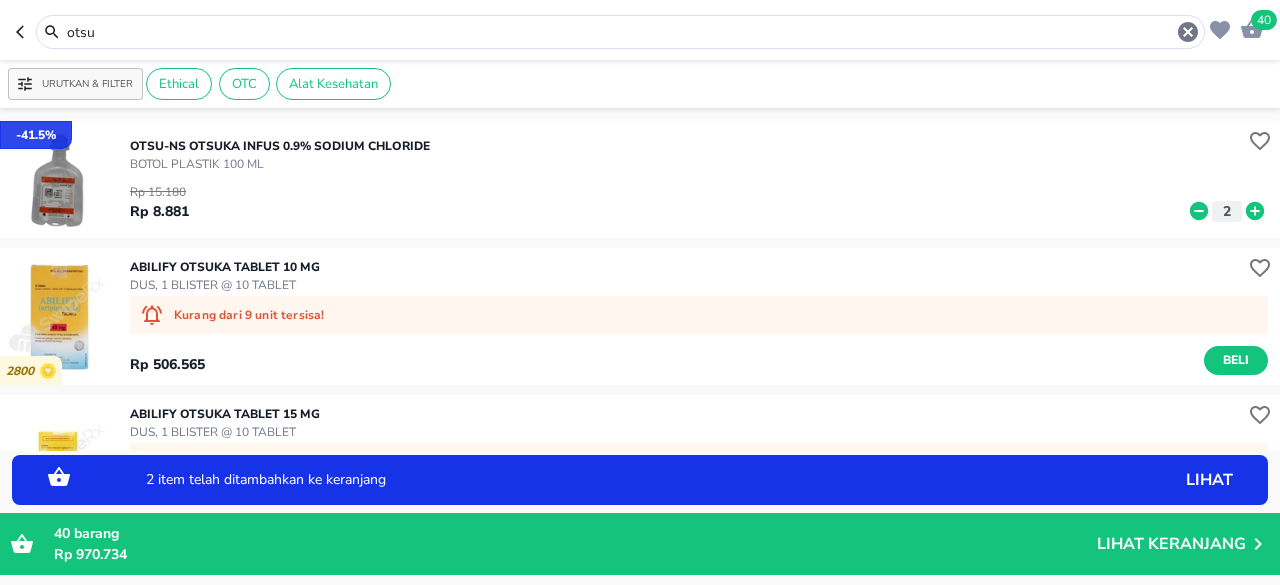 click 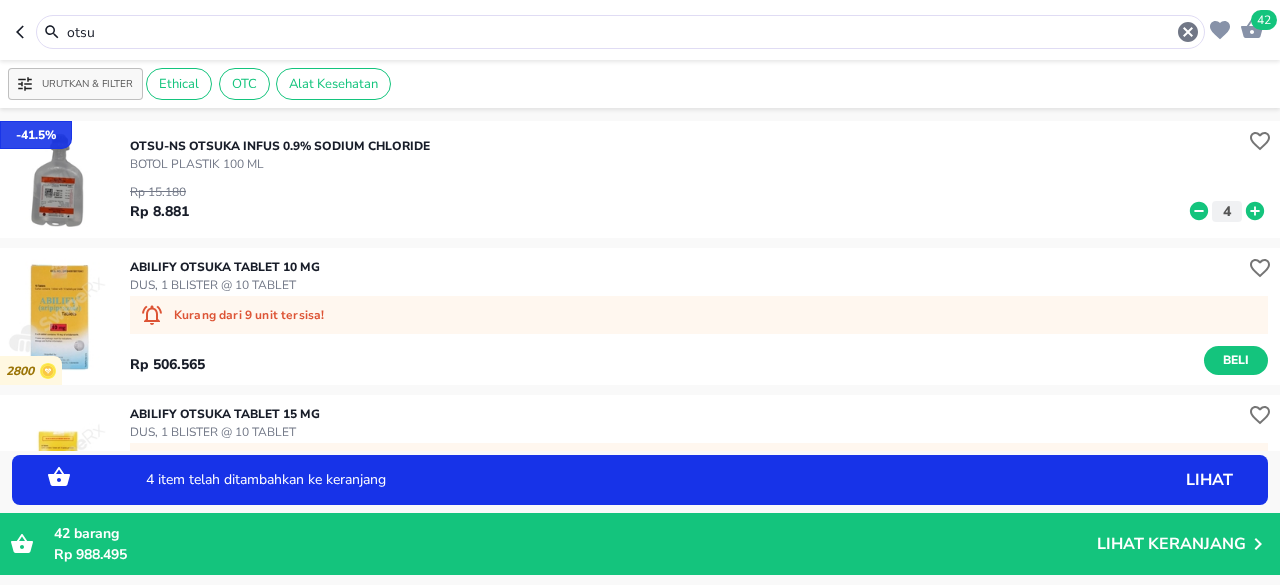 click 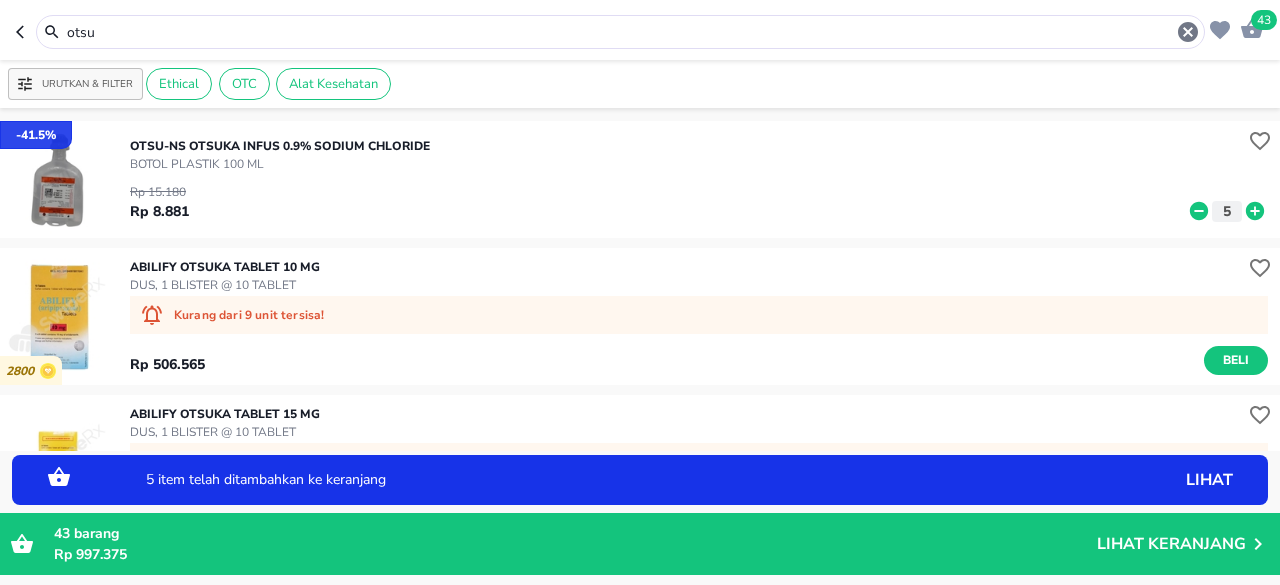 click 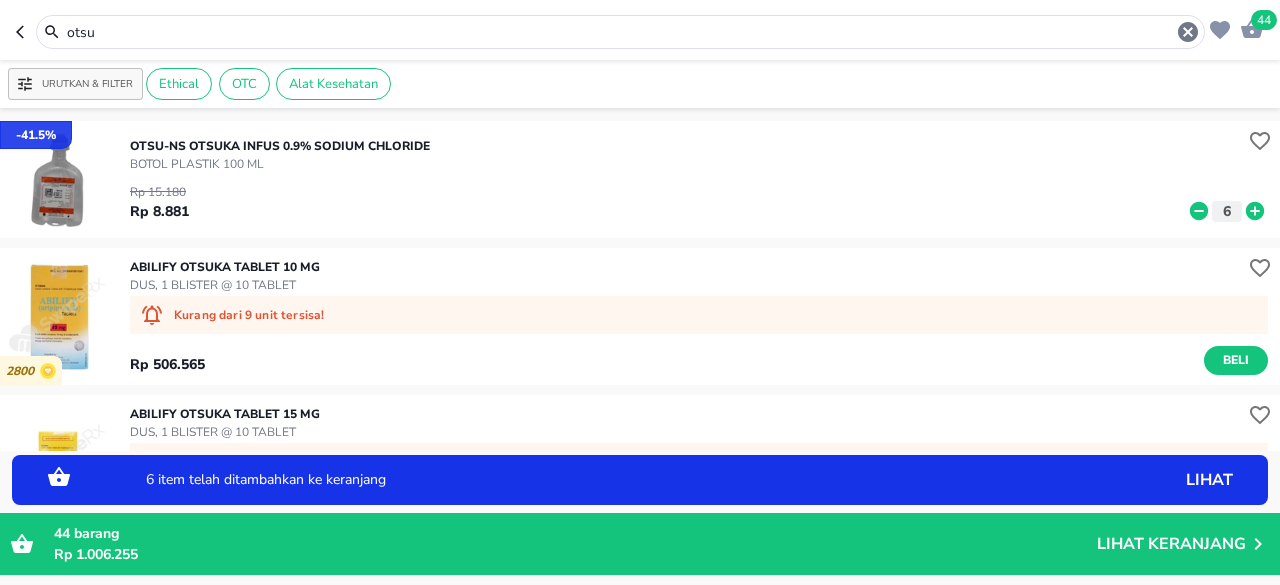 click 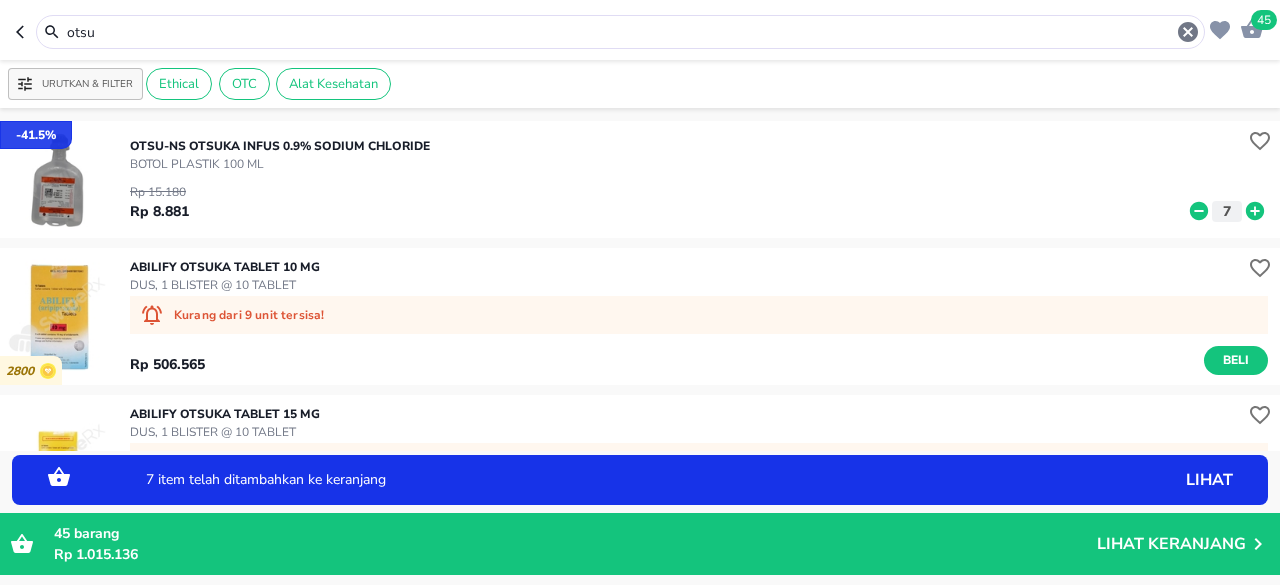 click 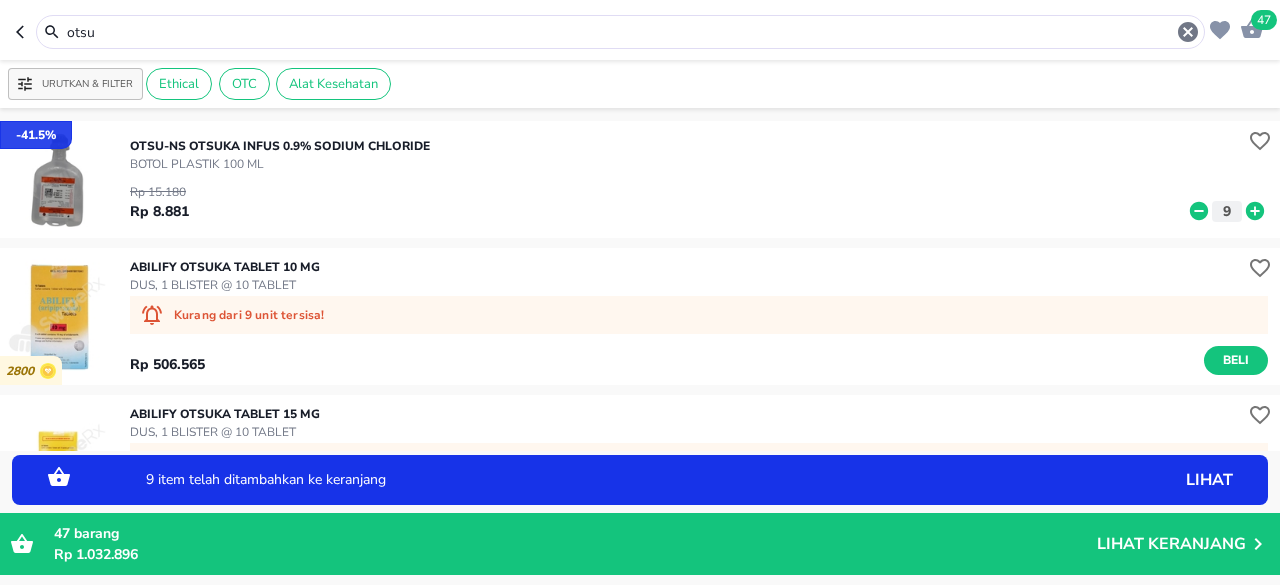 click 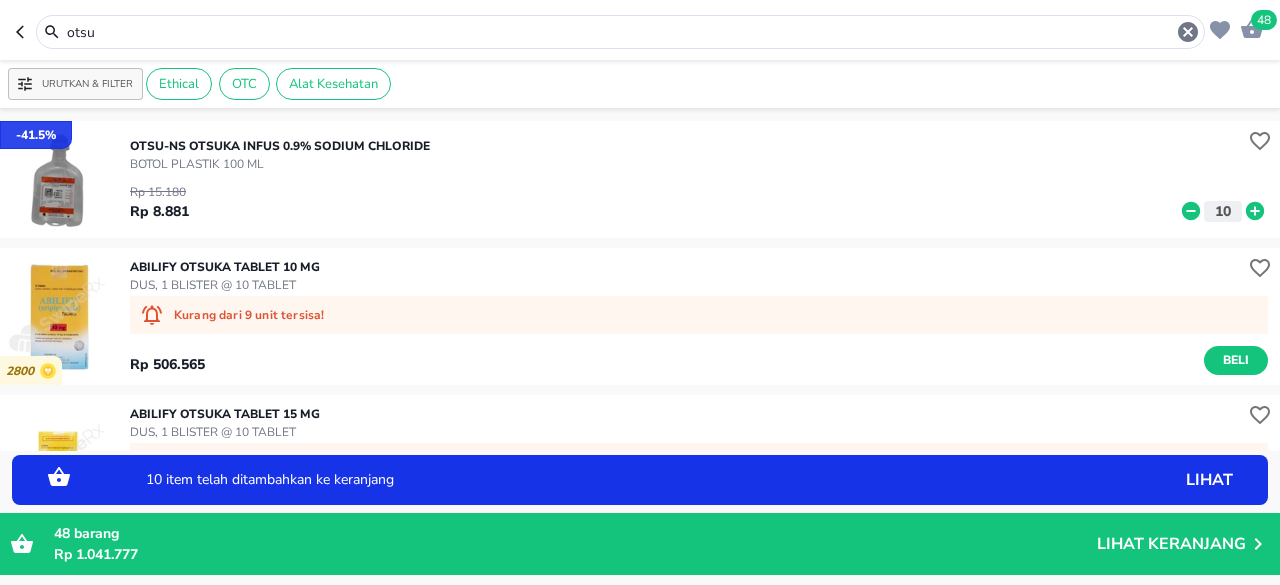 click 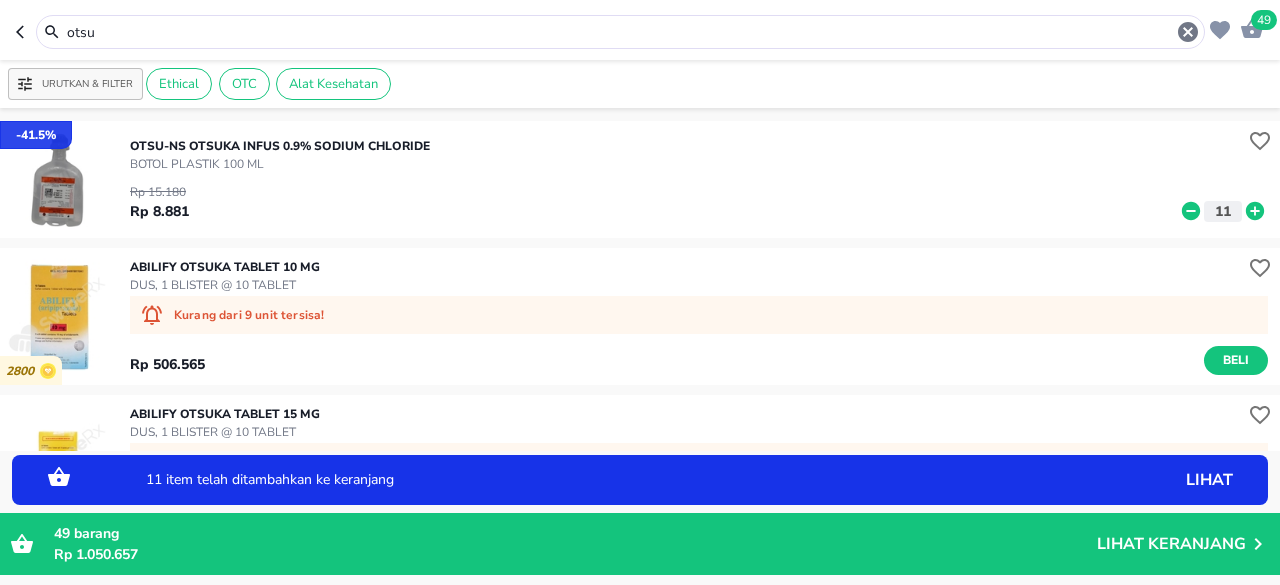 click 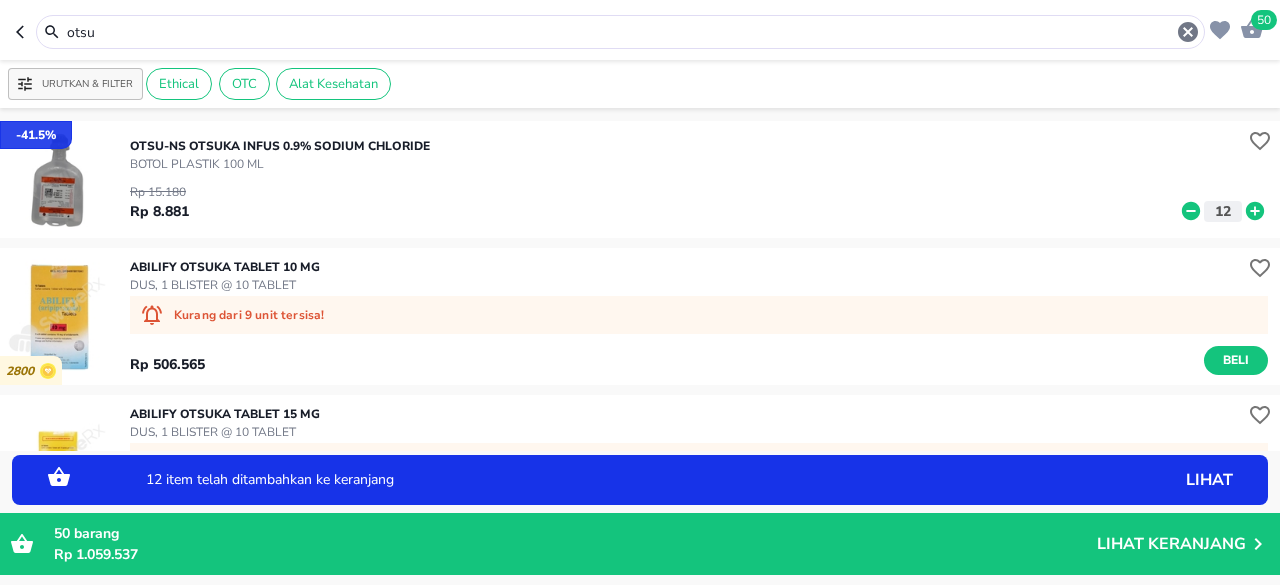 click 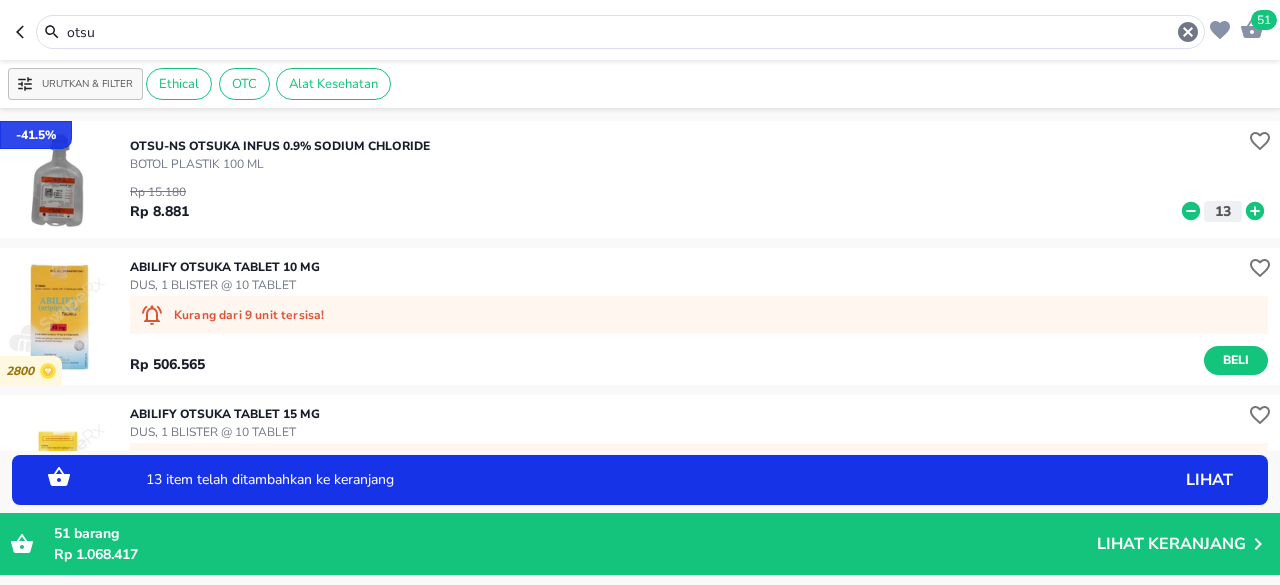 click 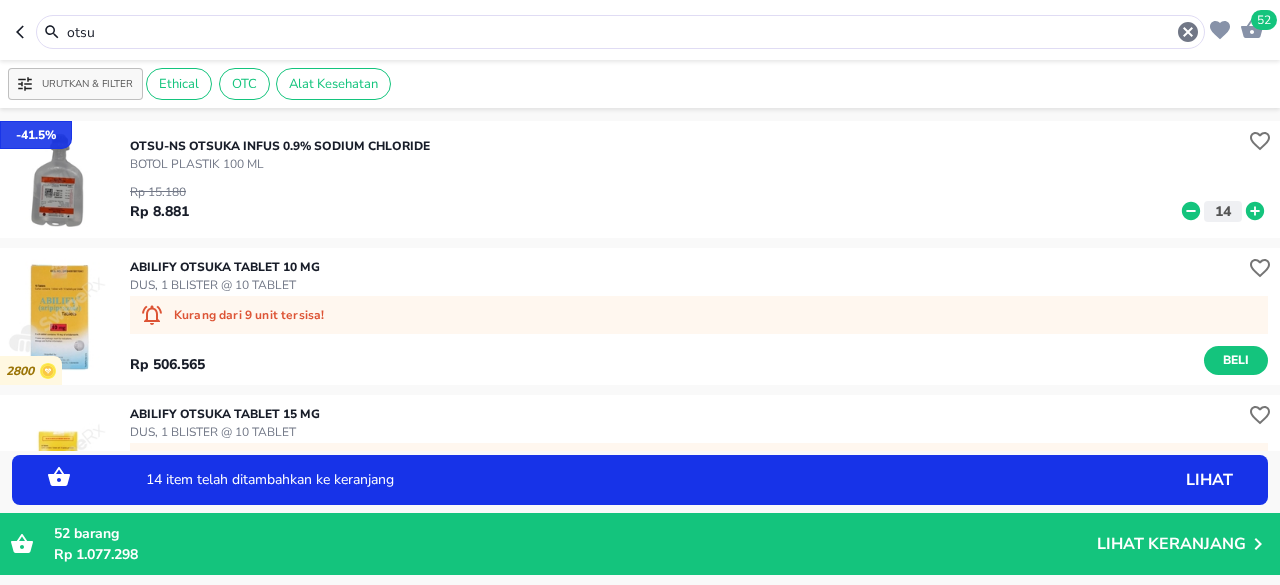 click 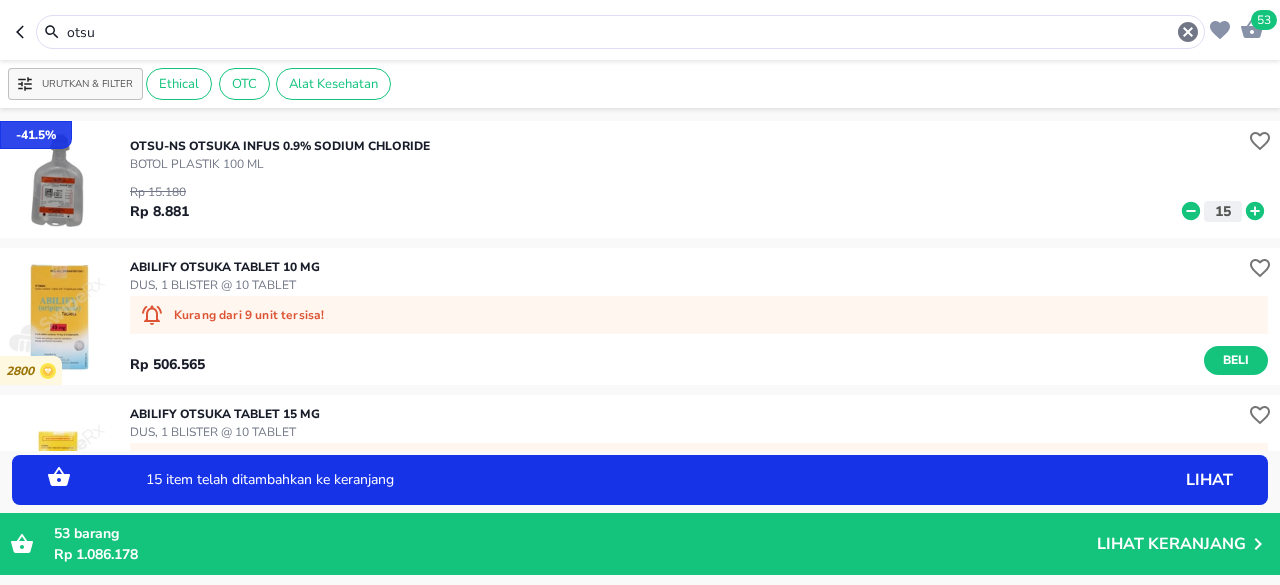 click 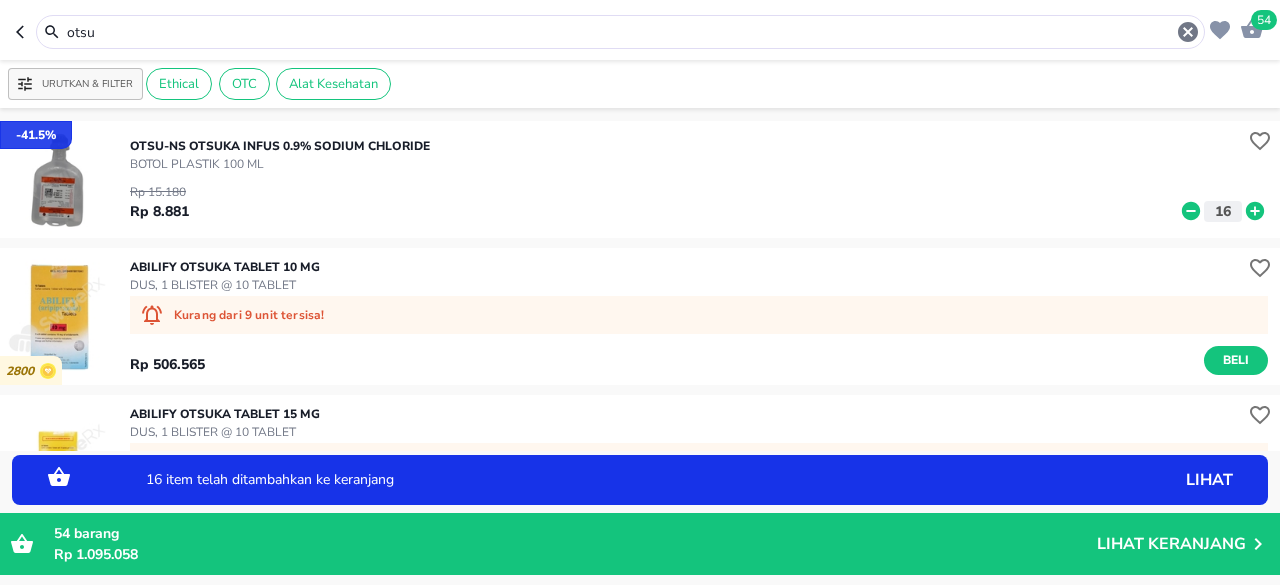 click 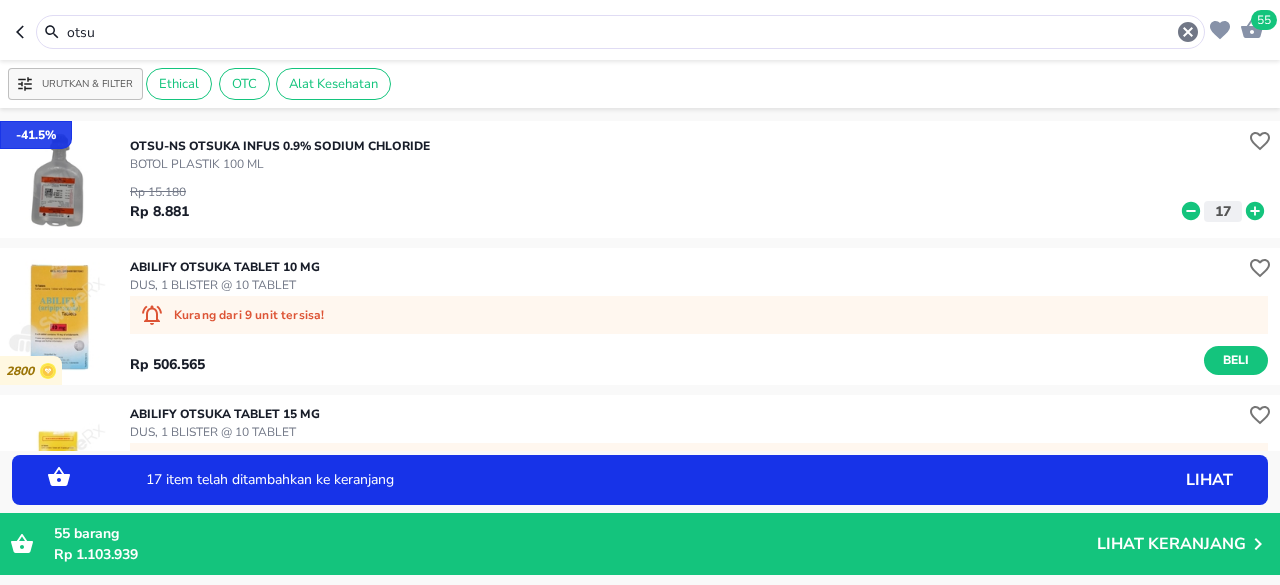 click 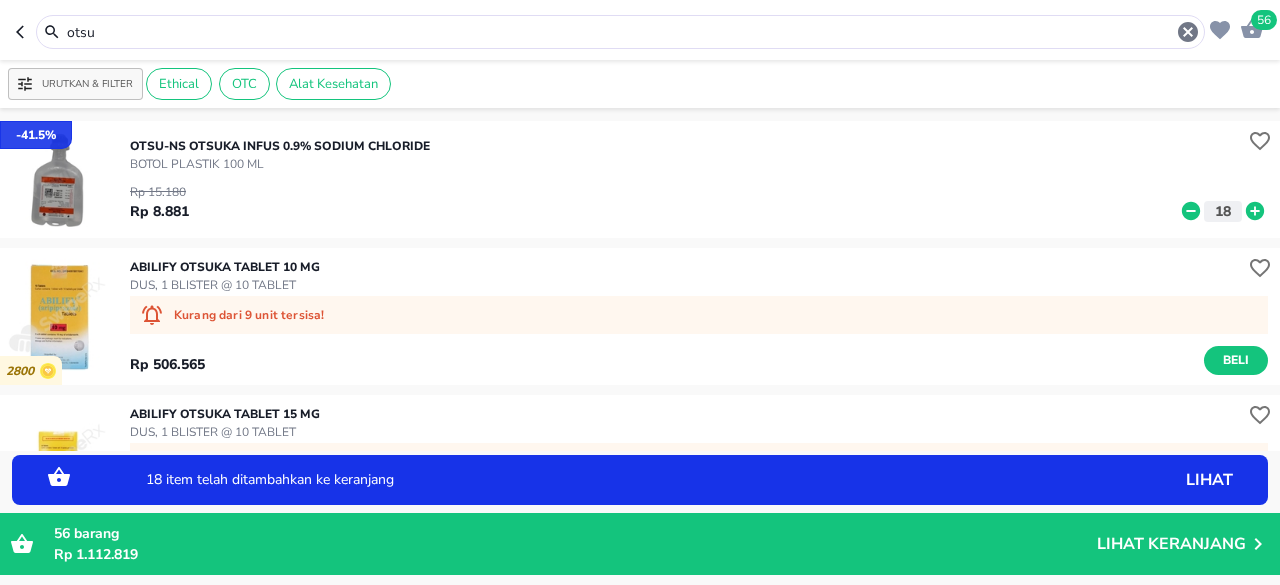click 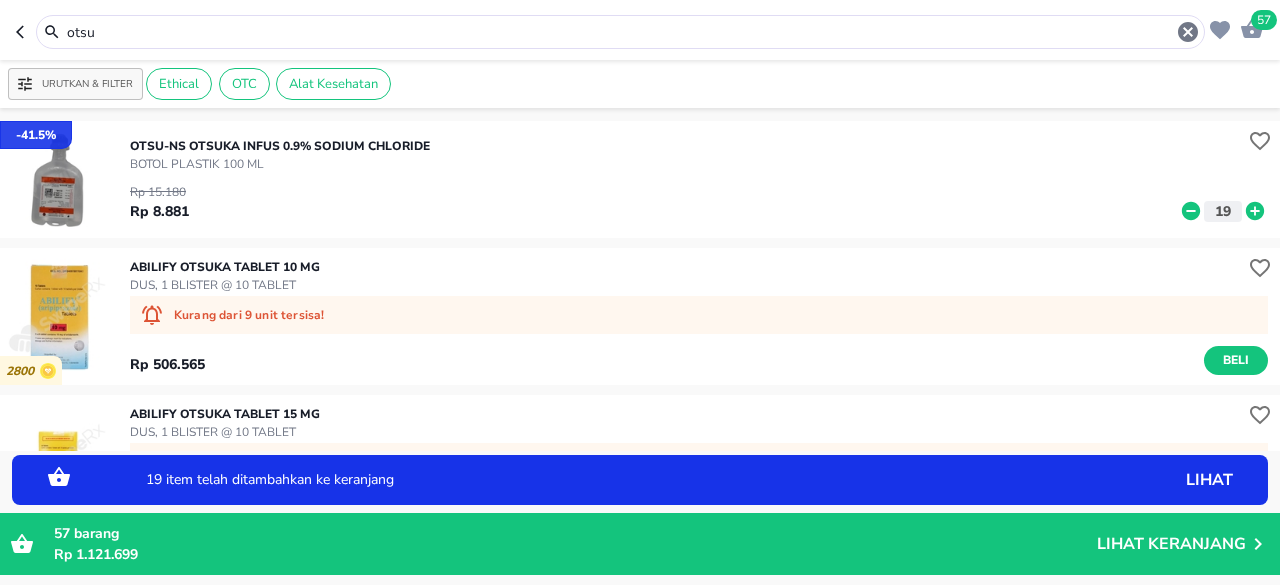 click 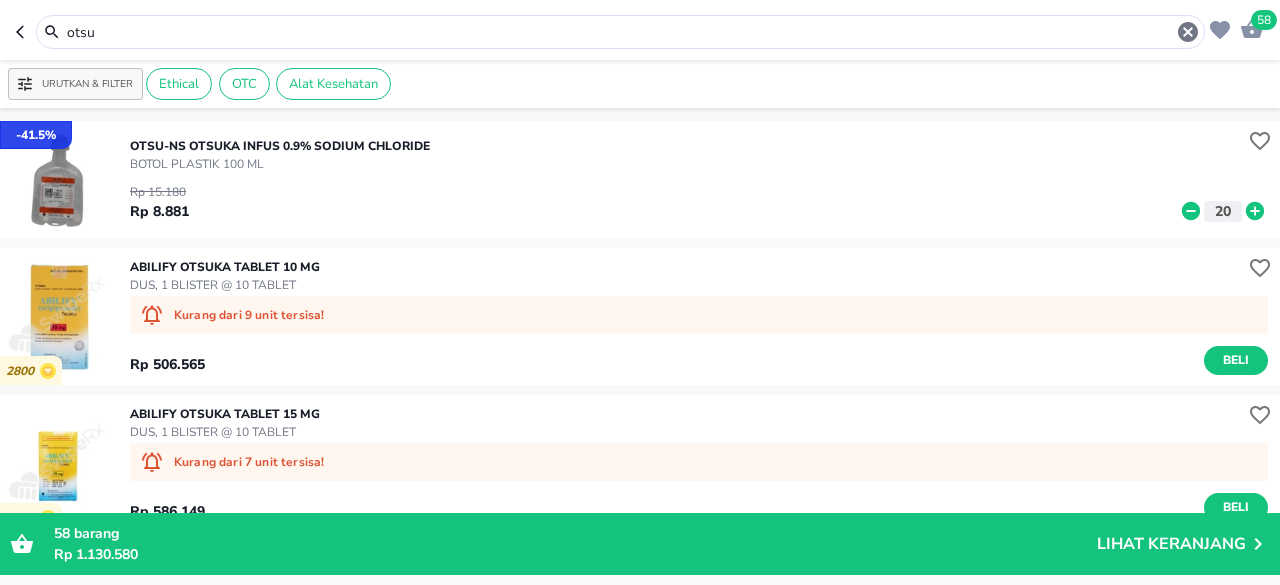 click on "otsu" at bounding box center [620, 32] 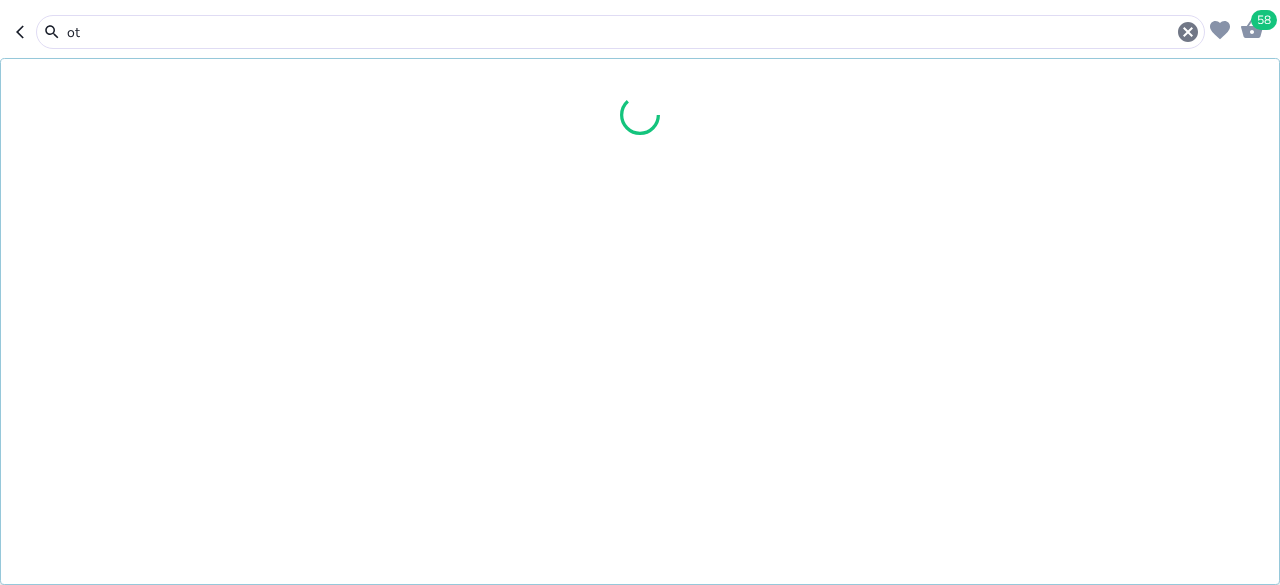 type on "o" 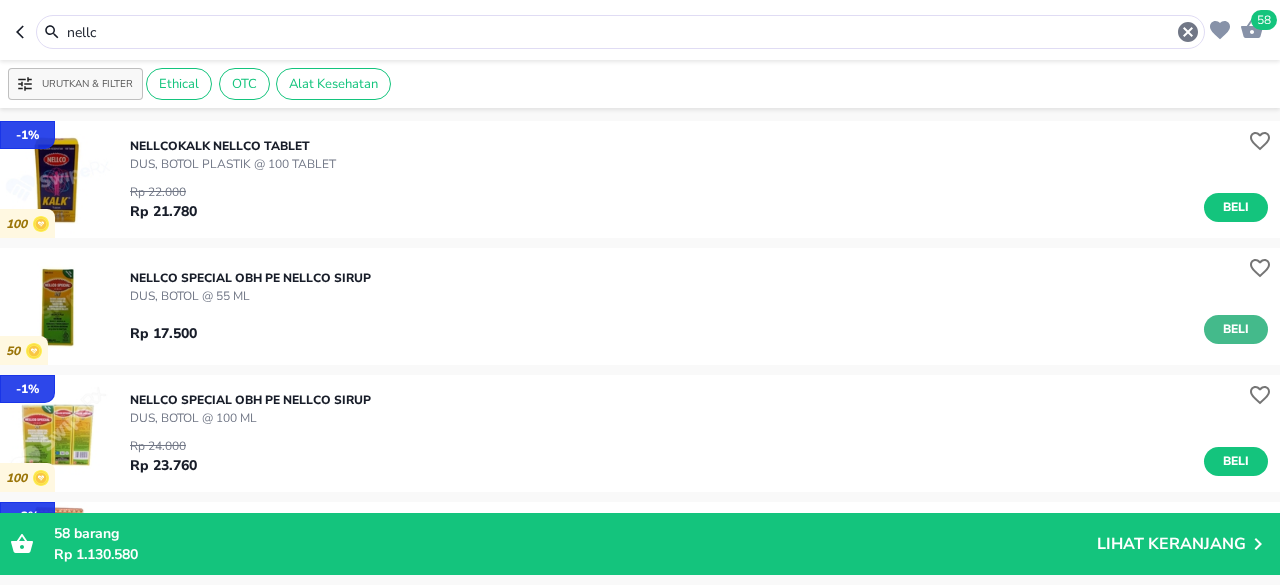 click on "Beli" at bounding box center (1236, 329) 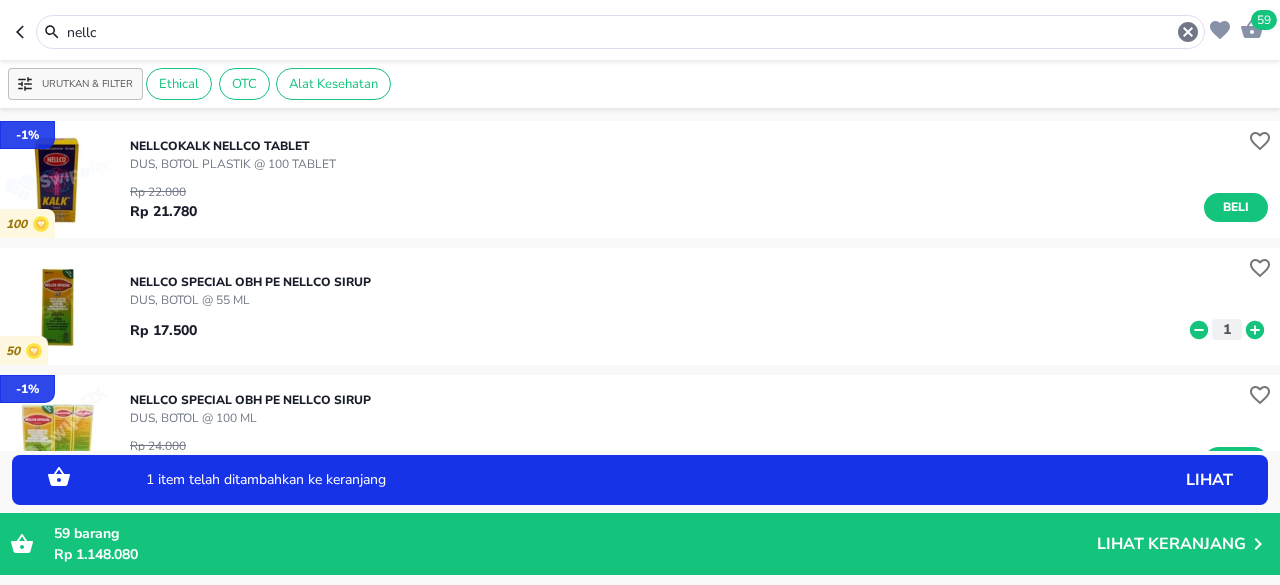 click 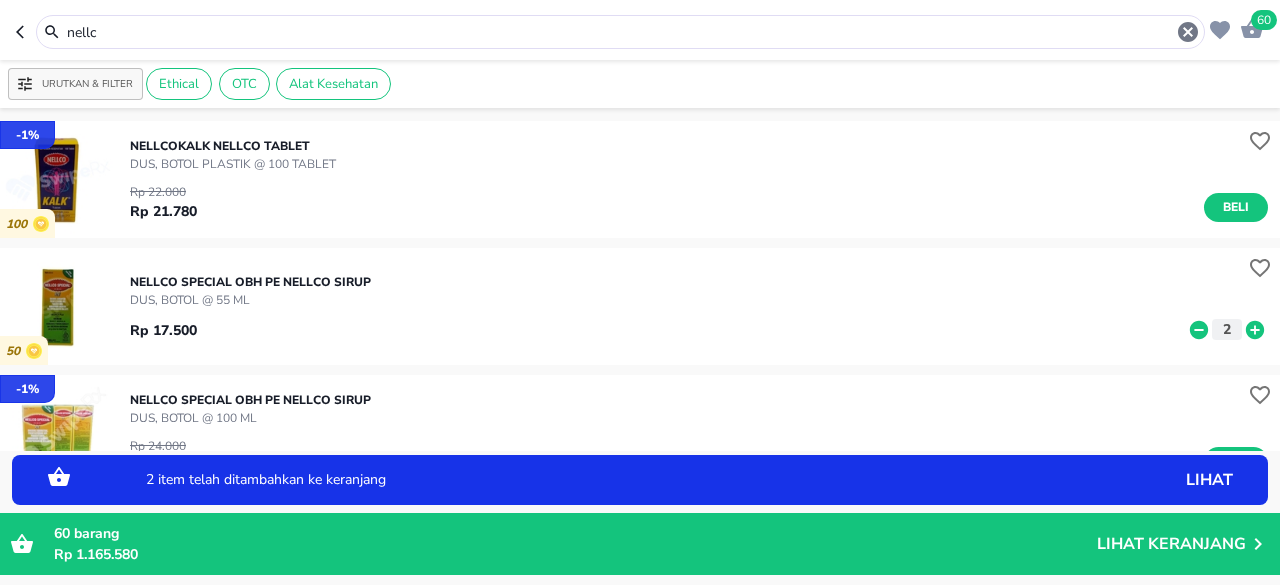 click 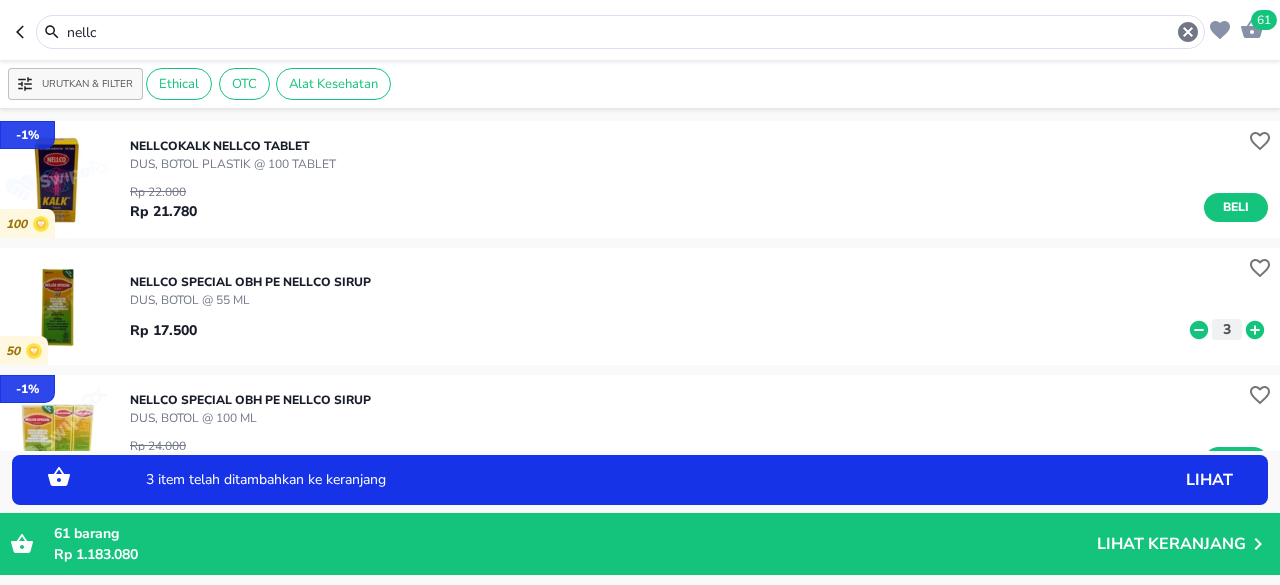 click 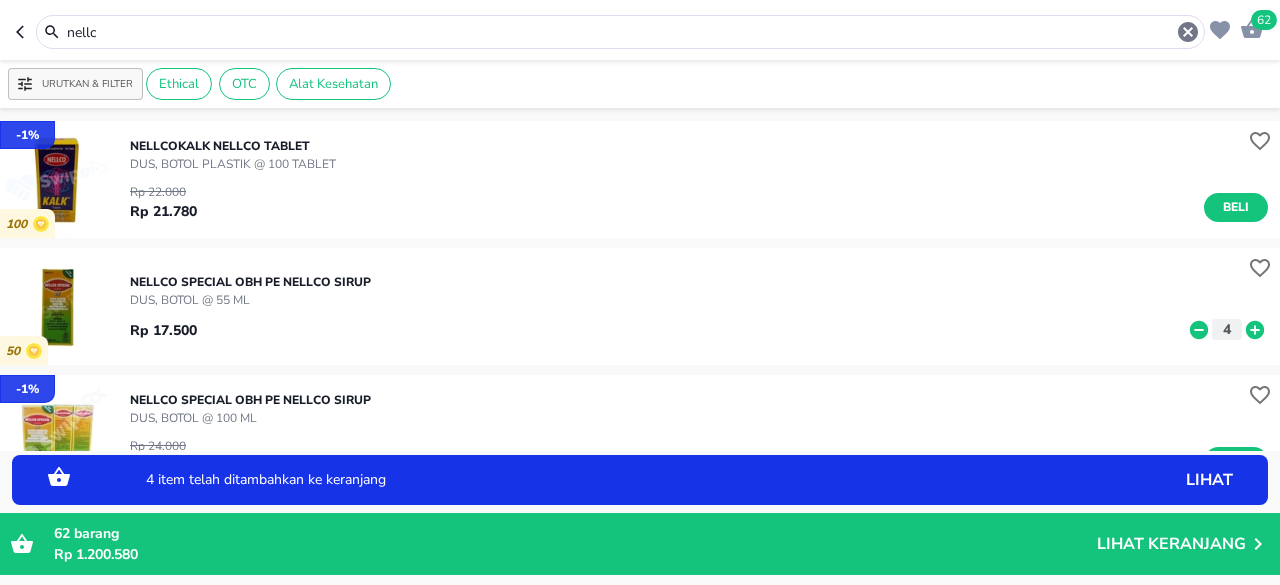 click 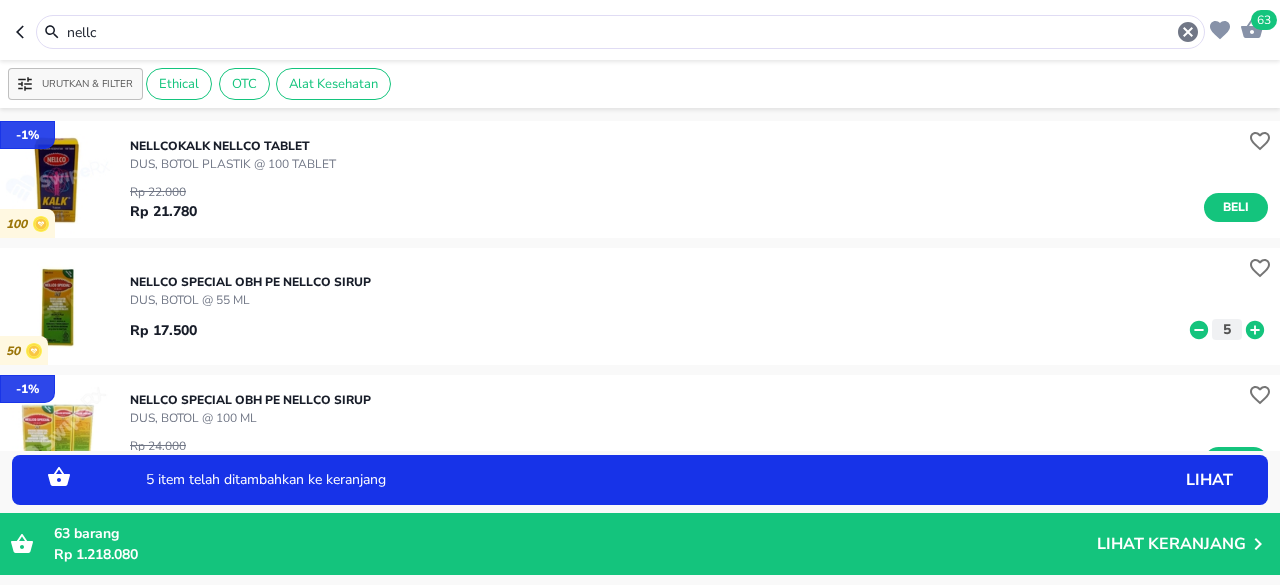 click 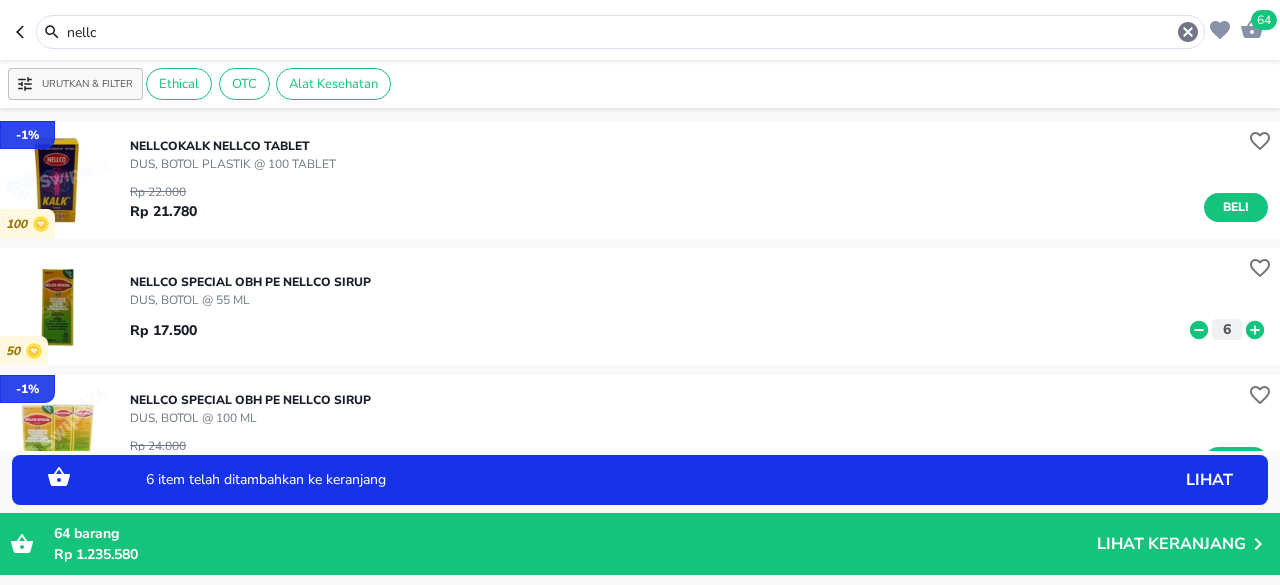 click 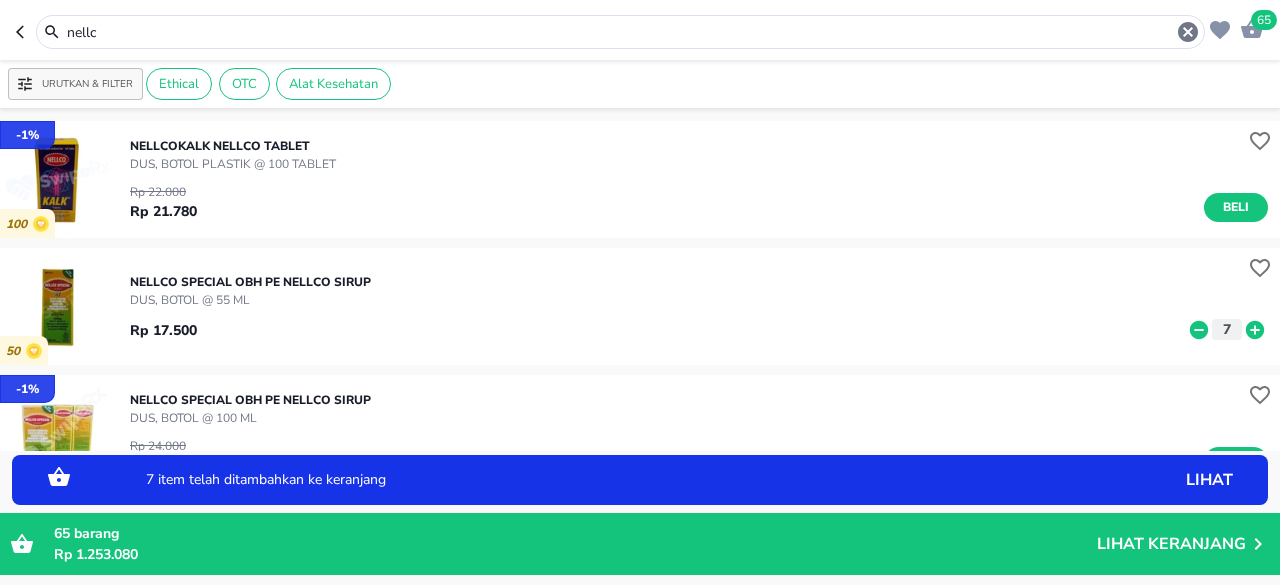 click 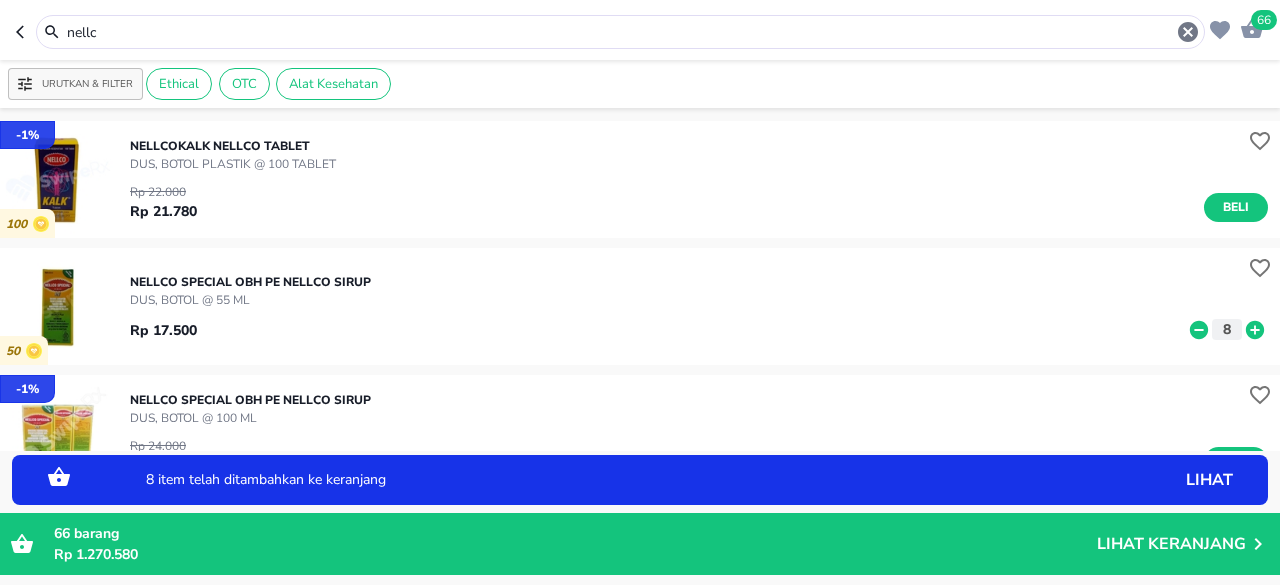 click 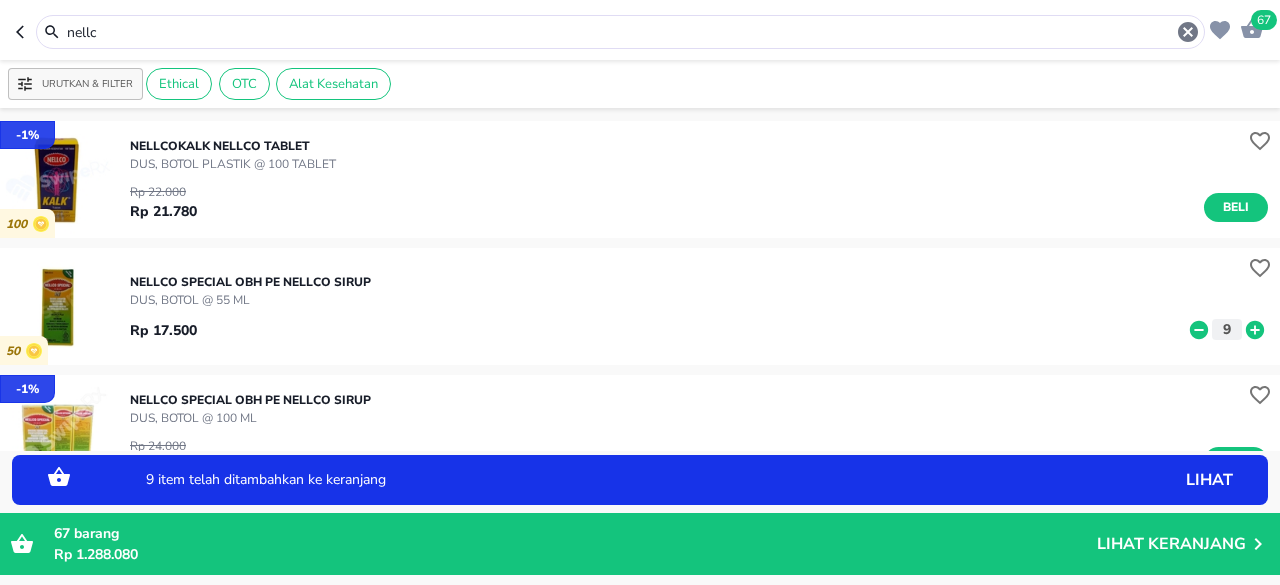 click 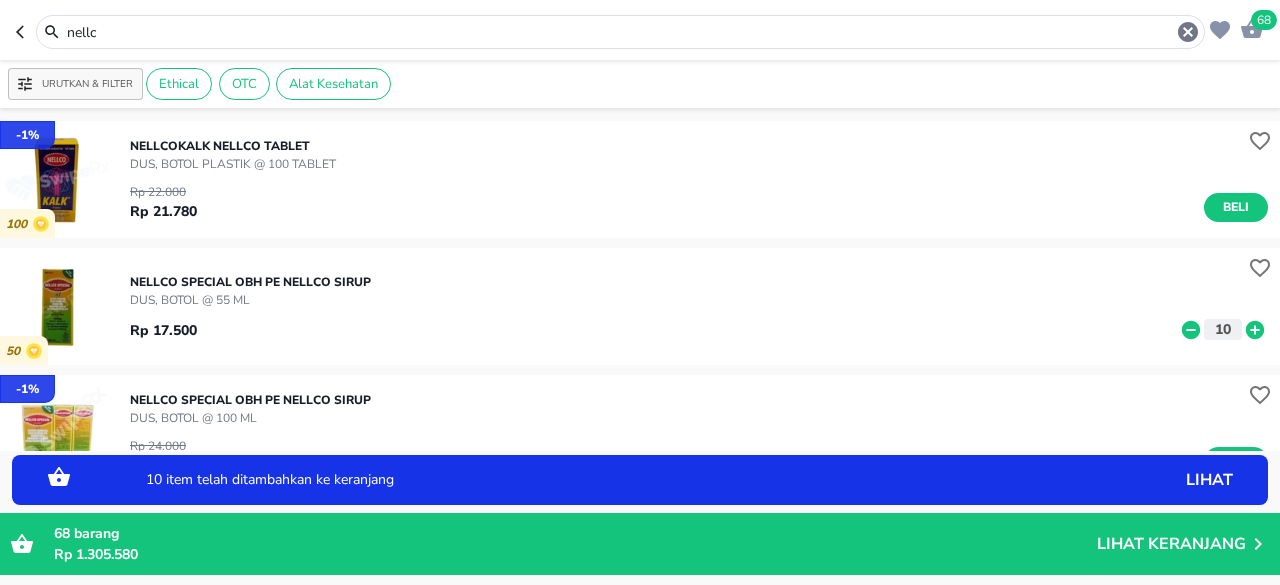 click 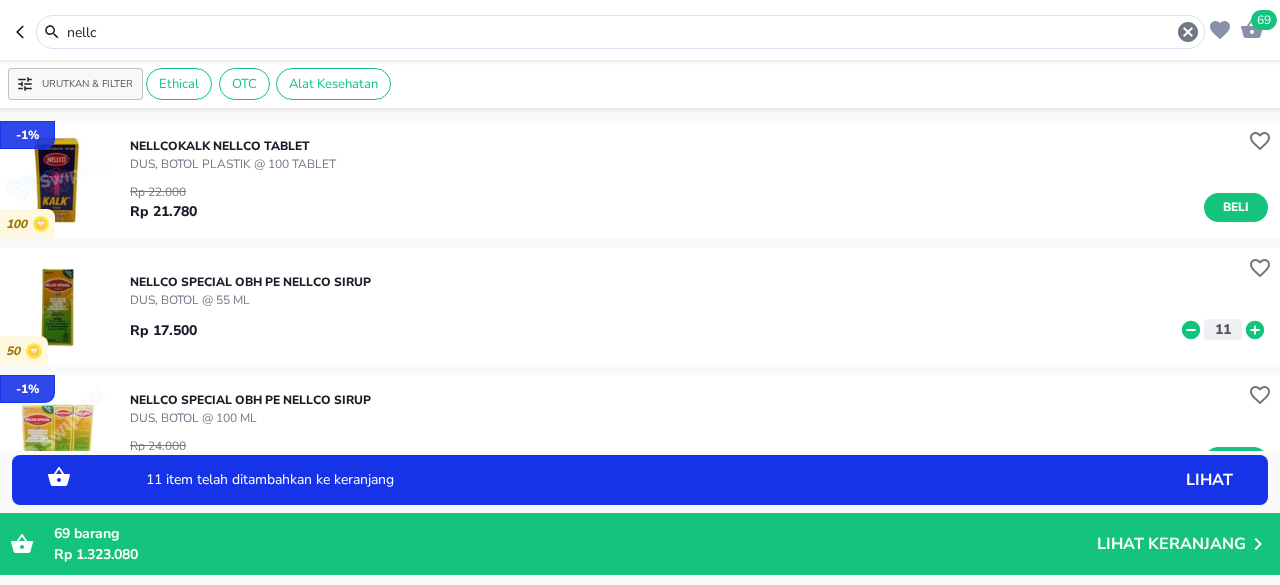 click 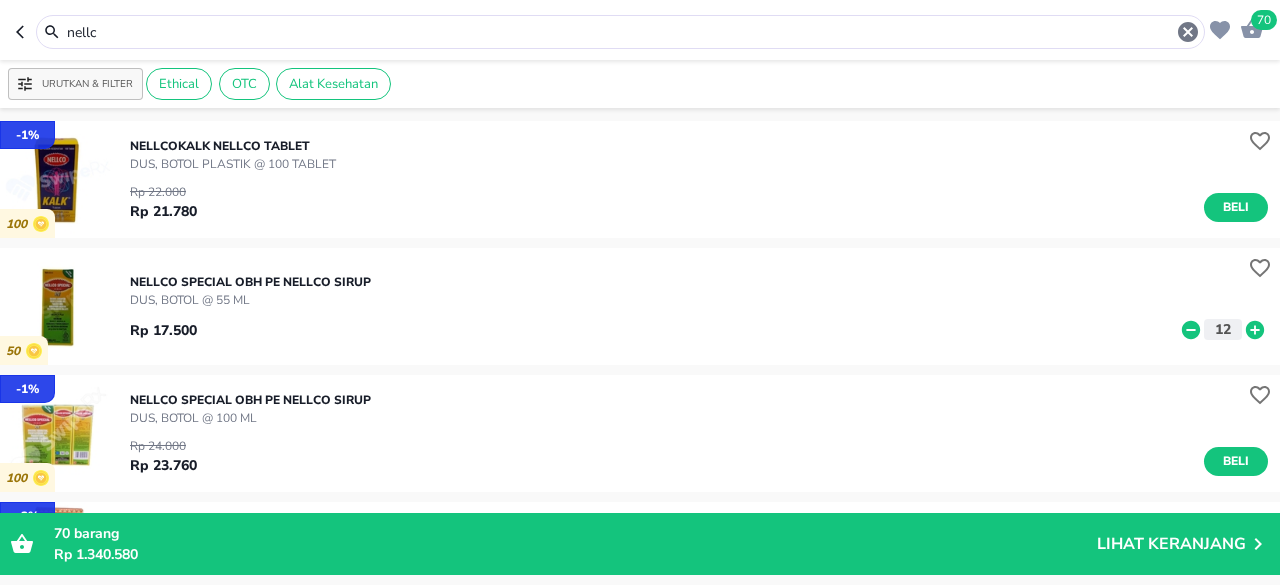 click on "nellc" at bounding box center (620, 32) 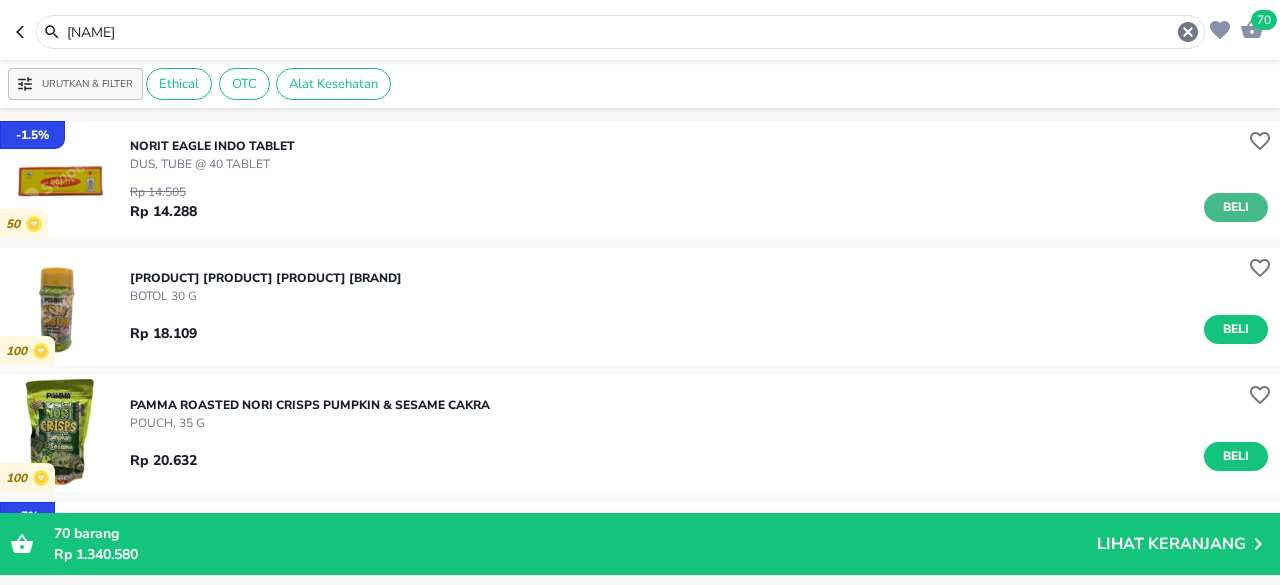 click on "Beli" at bounding box center [1236, 207] 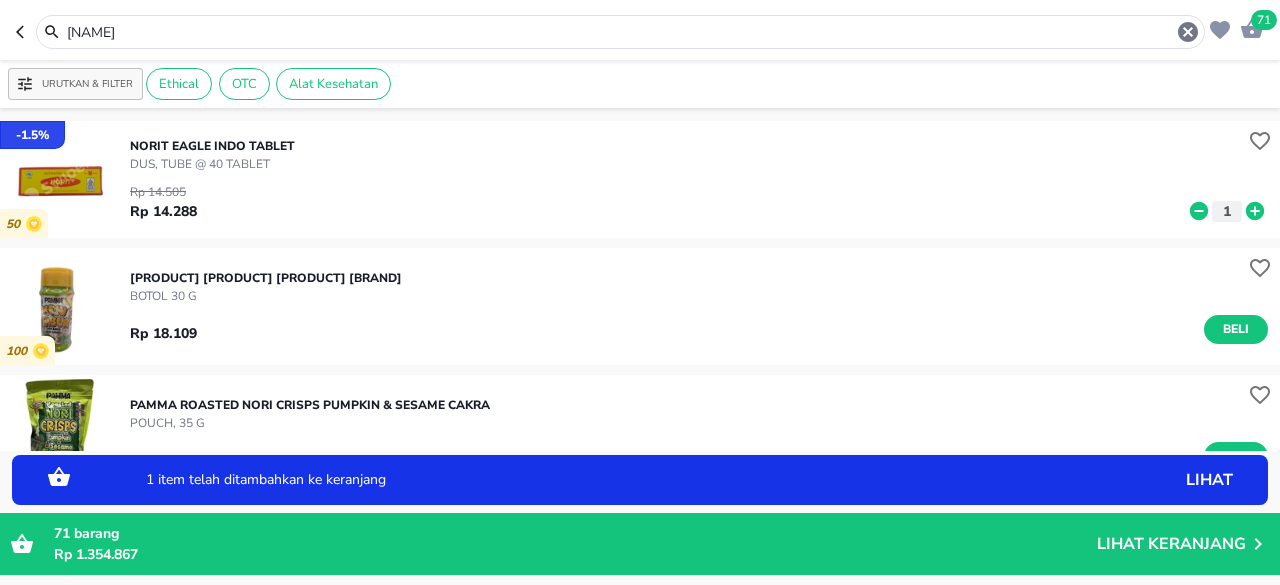 click 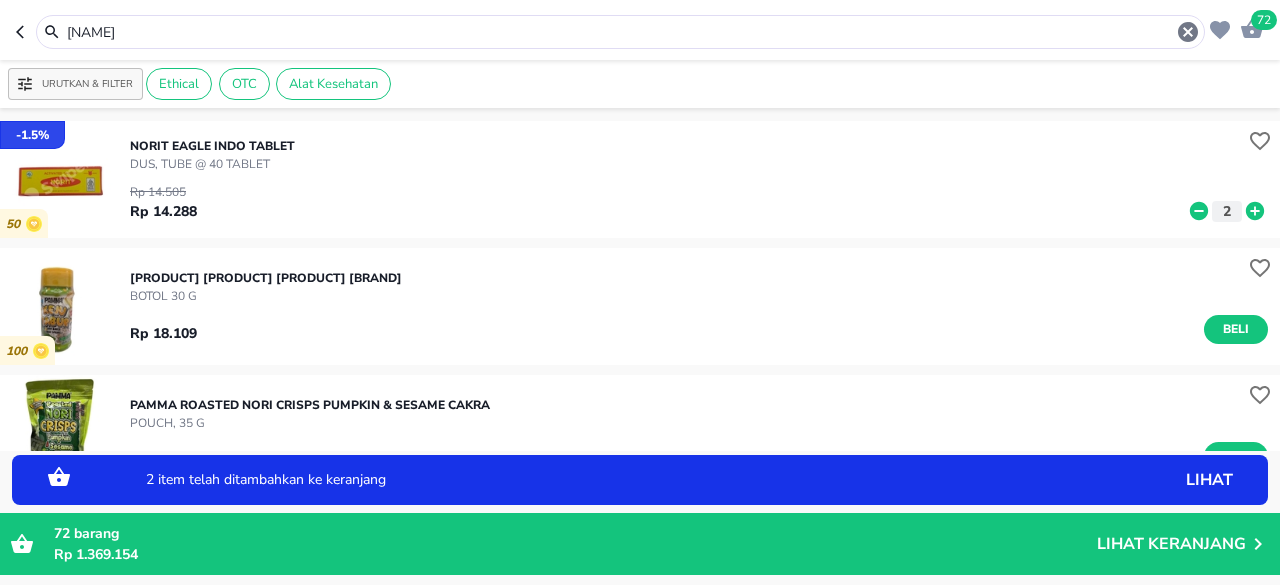 click 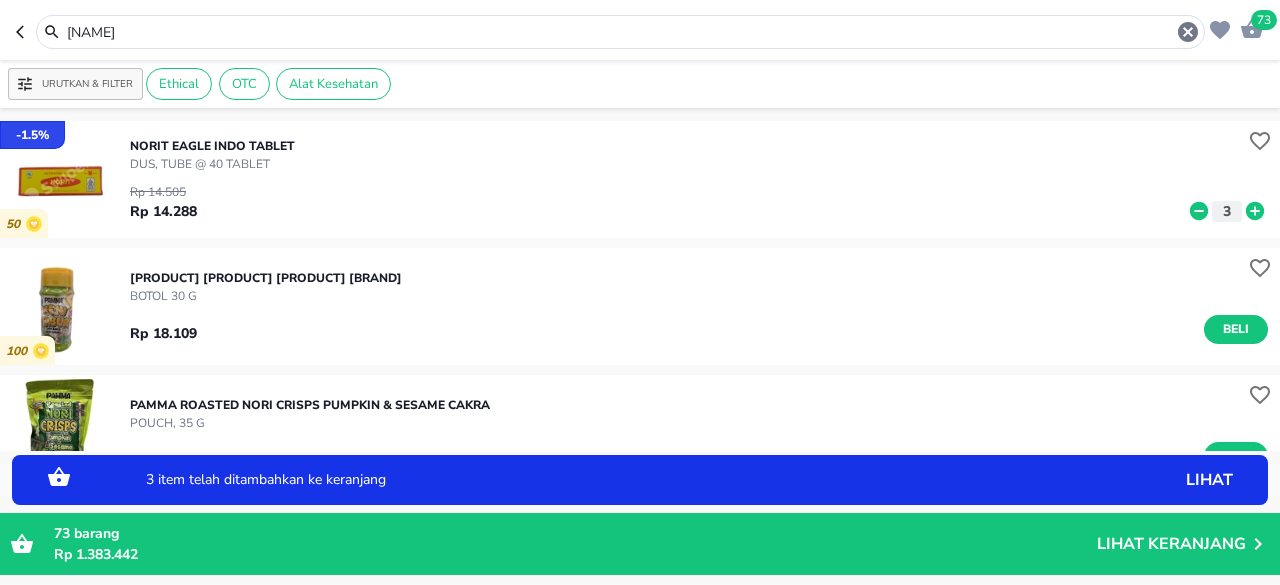click 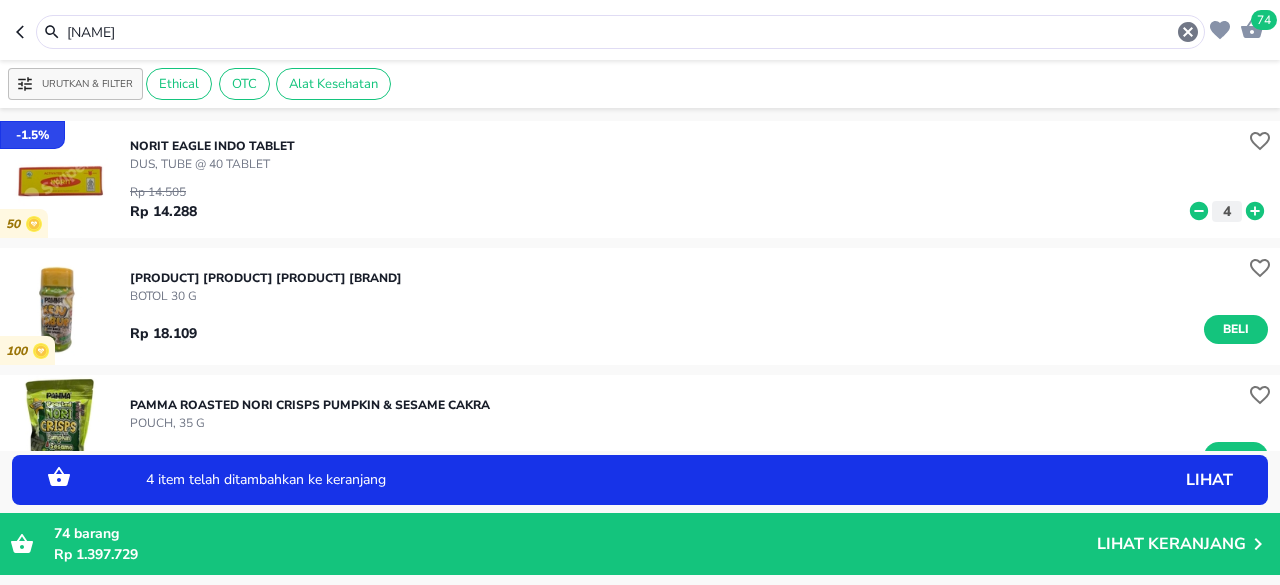 click 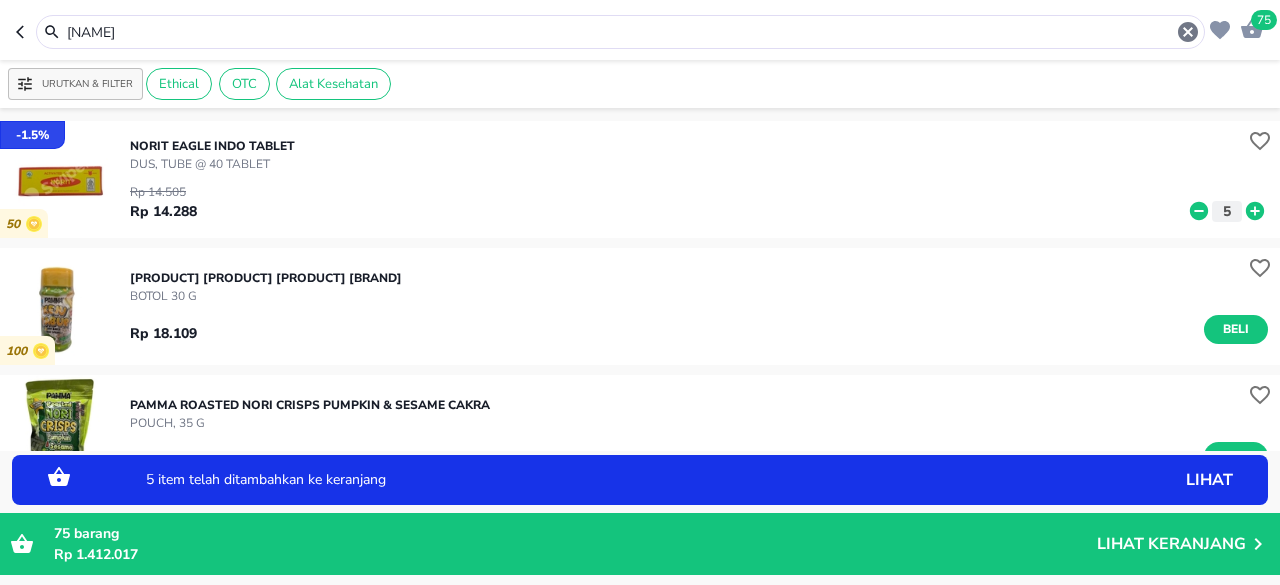 click 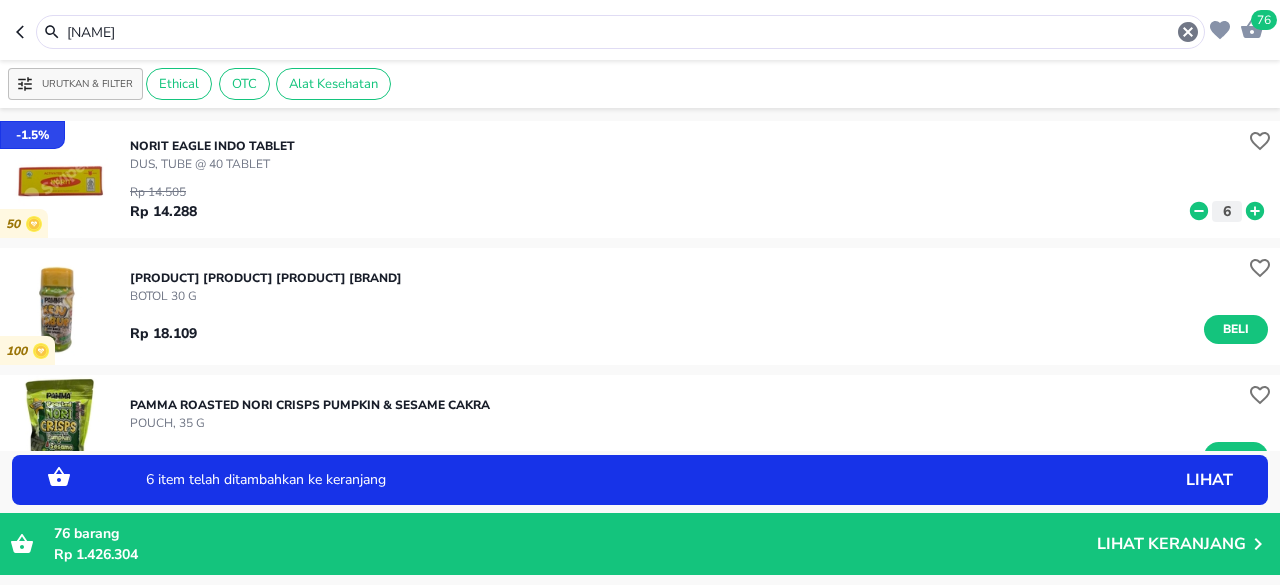 click 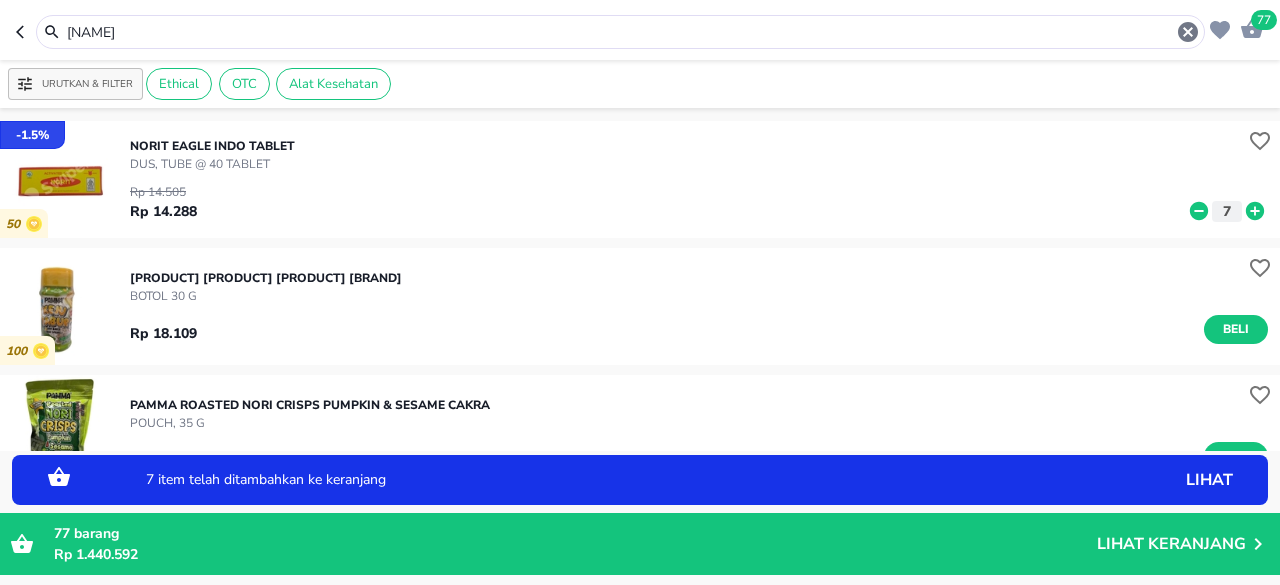 click 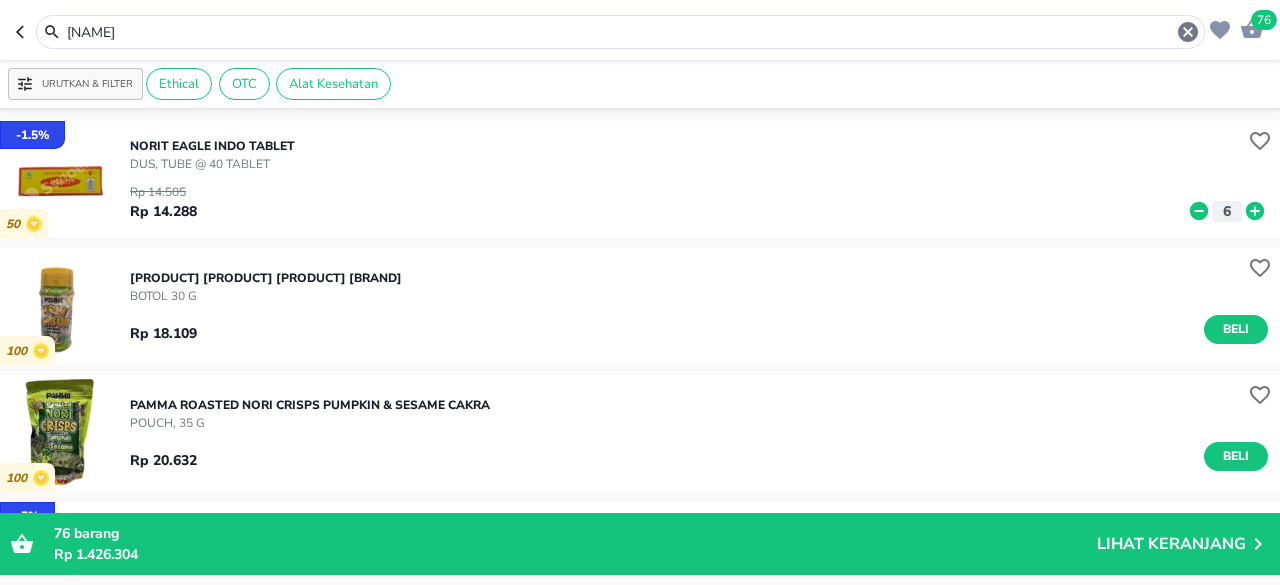 click on "[NAME]" at bounding box center [620, 32] 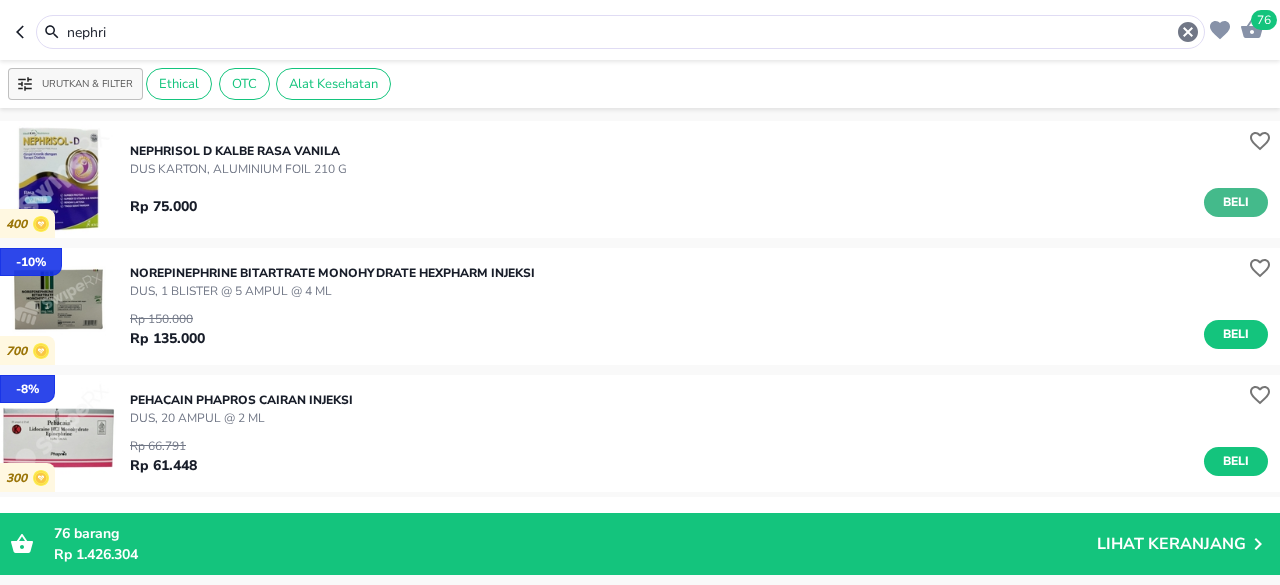 click on "Beli" at bounding box center (1236, 202) 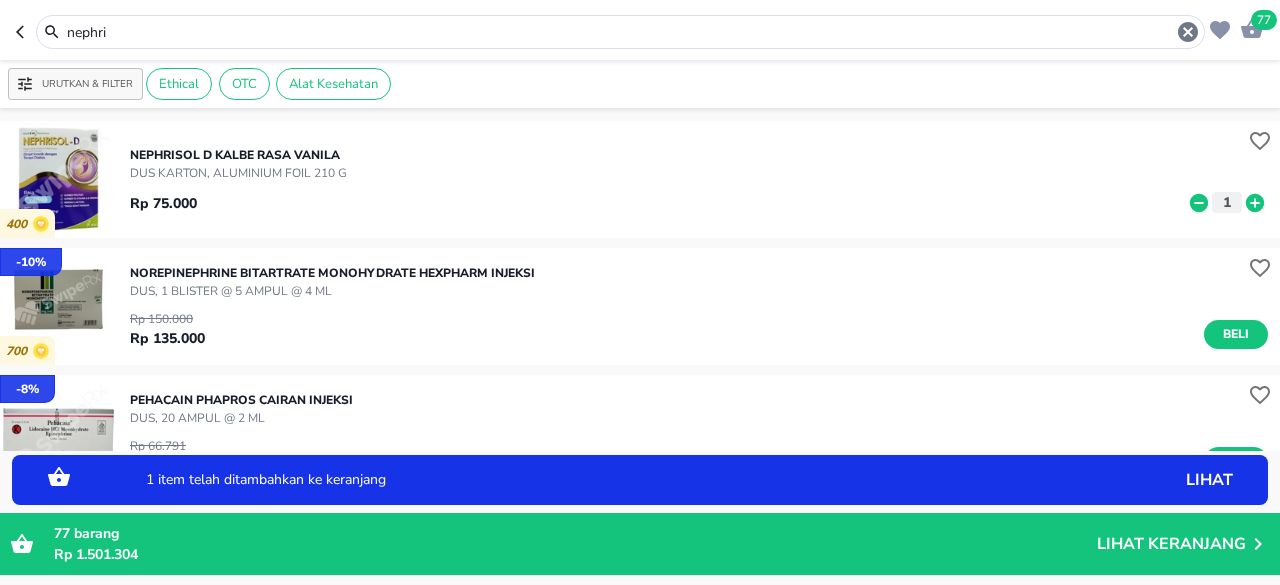 click 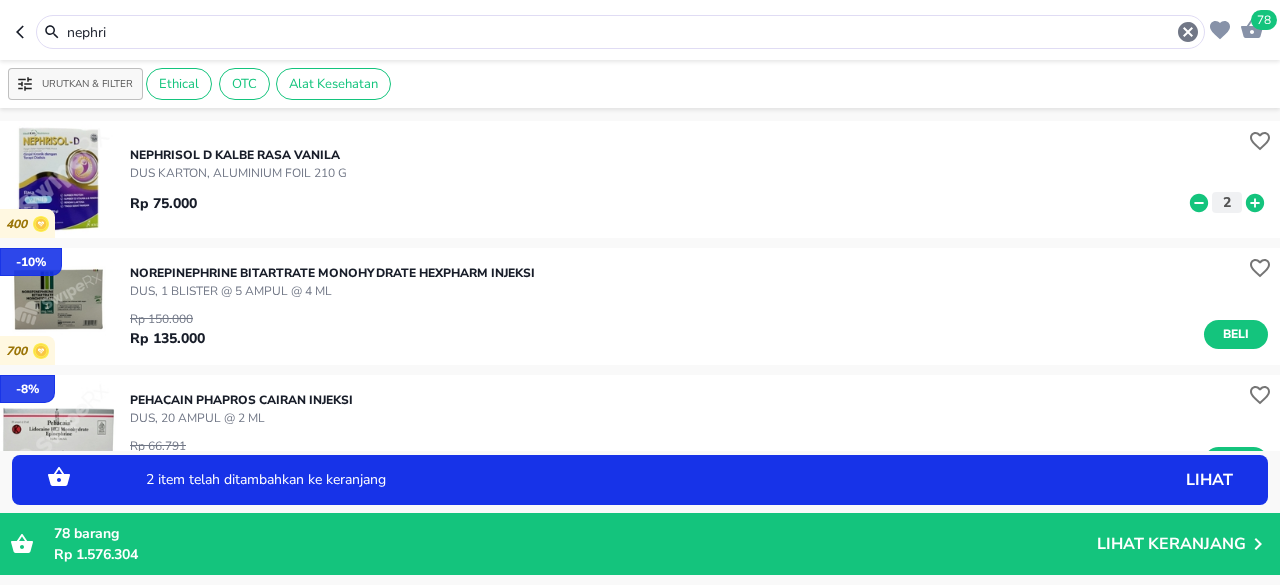 click 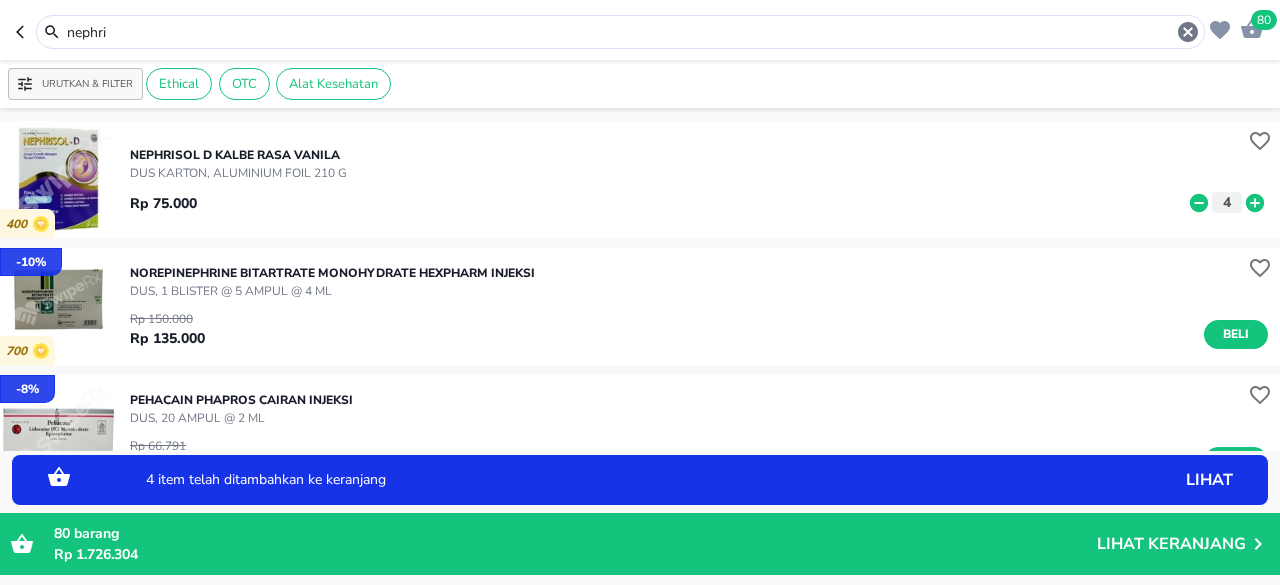 click on "DUS KARTON, ALUMINIUM FOIL 210 g" at bounding box center (238, 173) 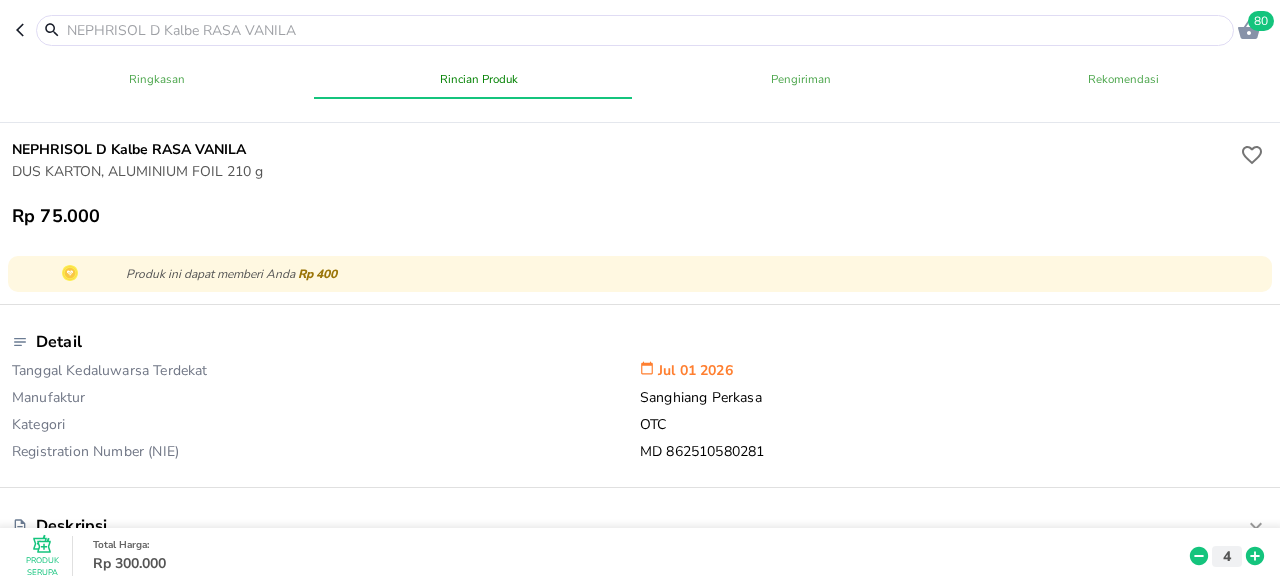 scroll, scrollTop: 0, scrollLeft: 0, axis: both 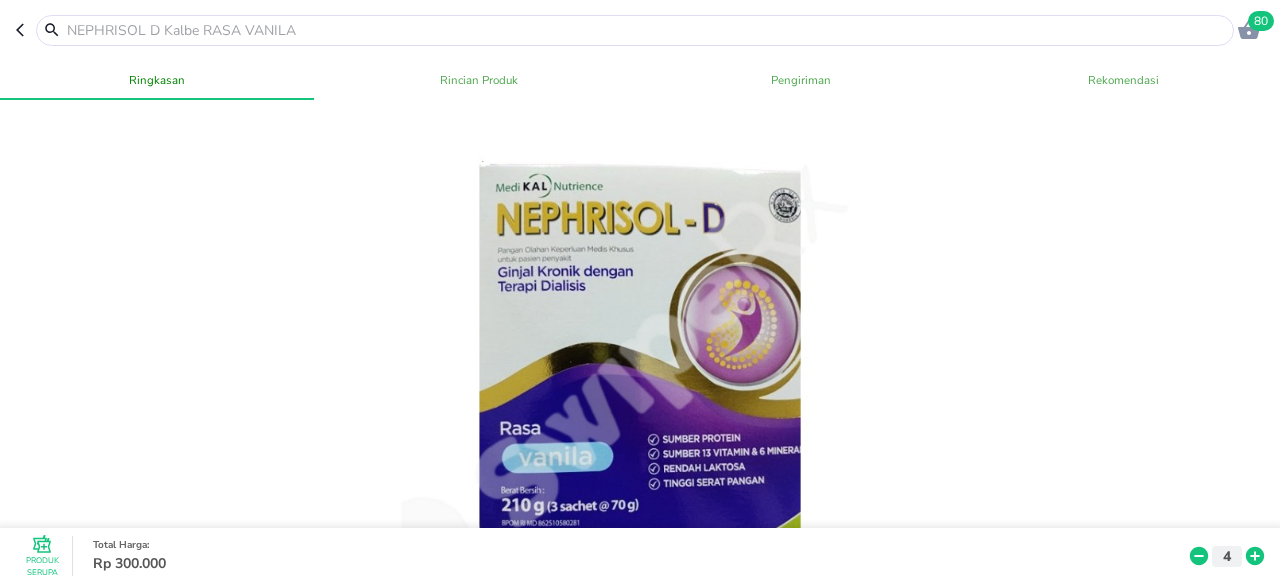 click 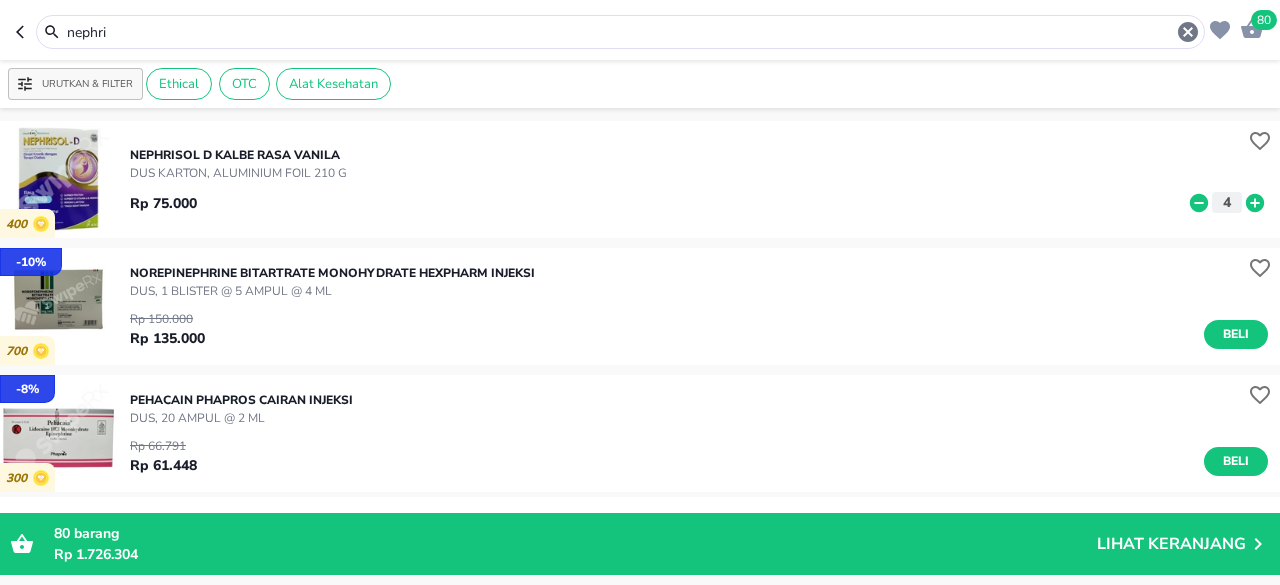 click 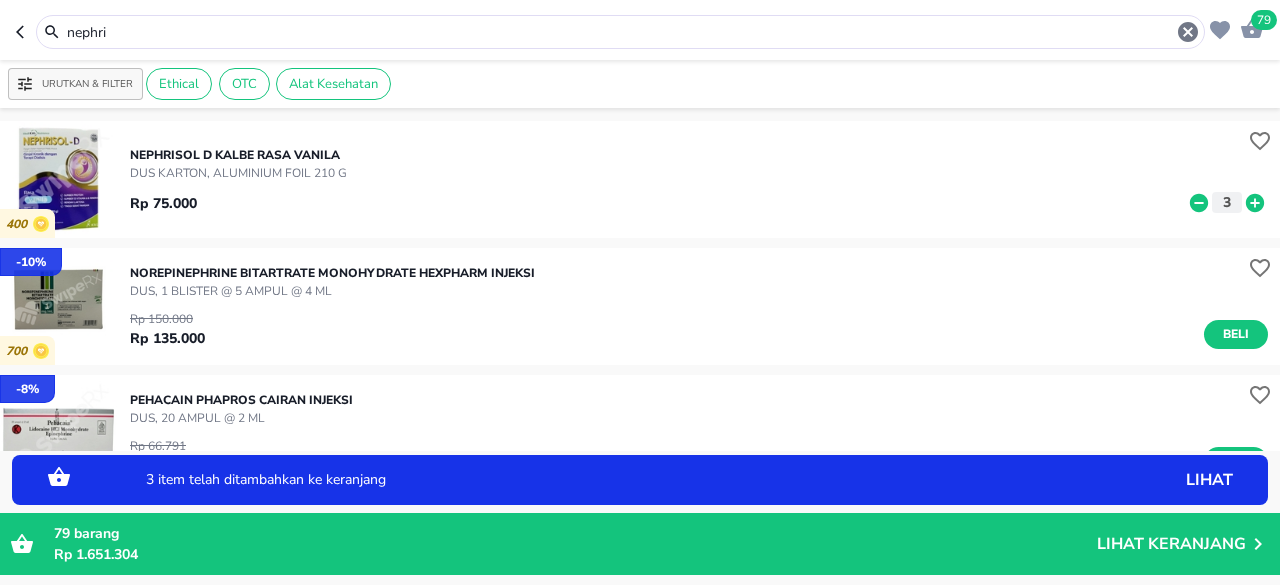 click 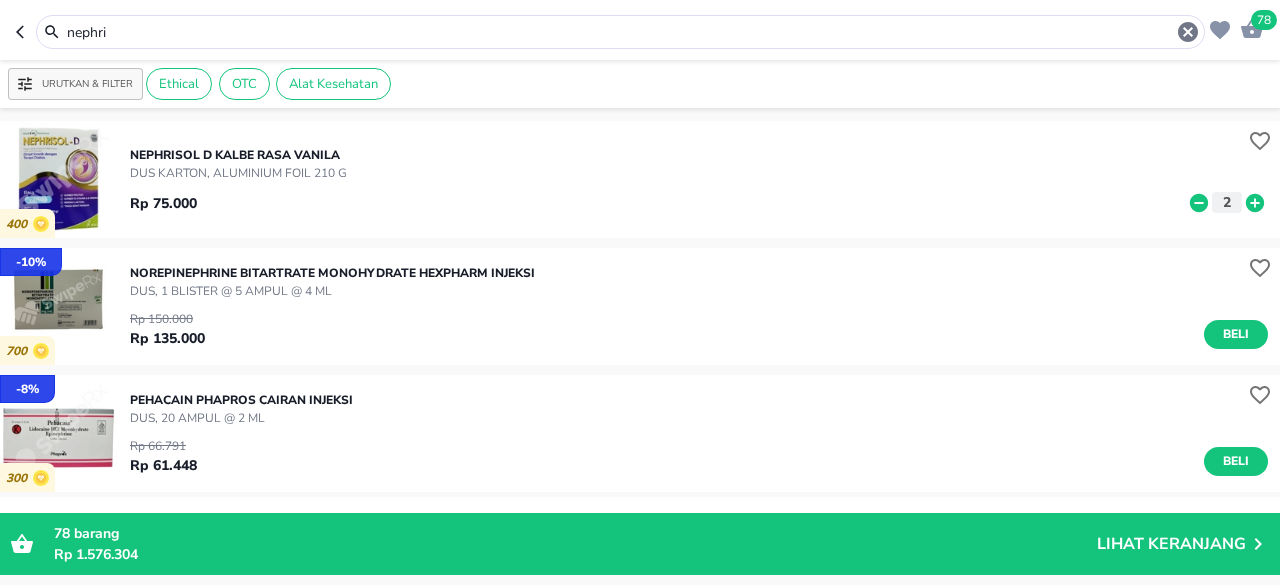 click on "nephri" at bounding box center (620, 32) 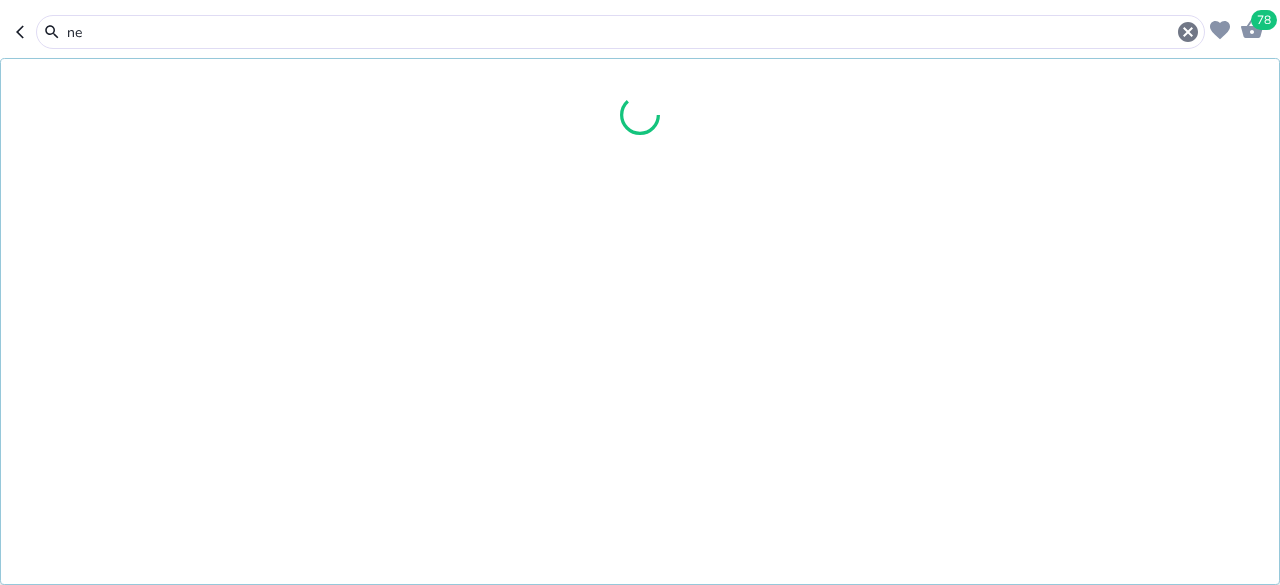 type on "n" 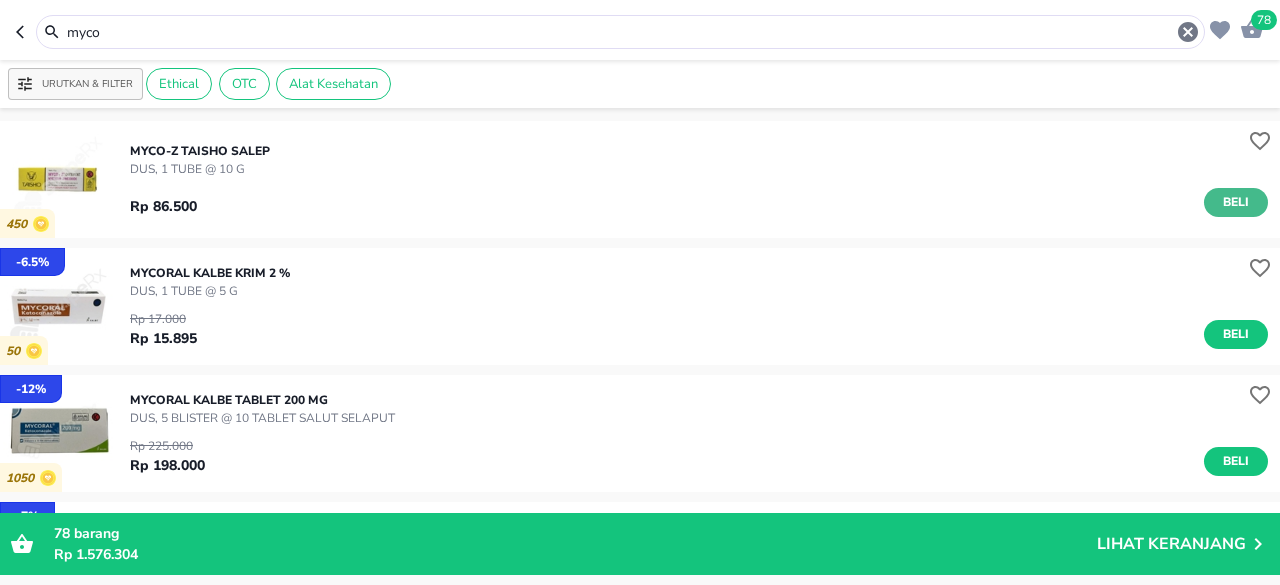 click on "Beli" at bounding box center [1236, 202] 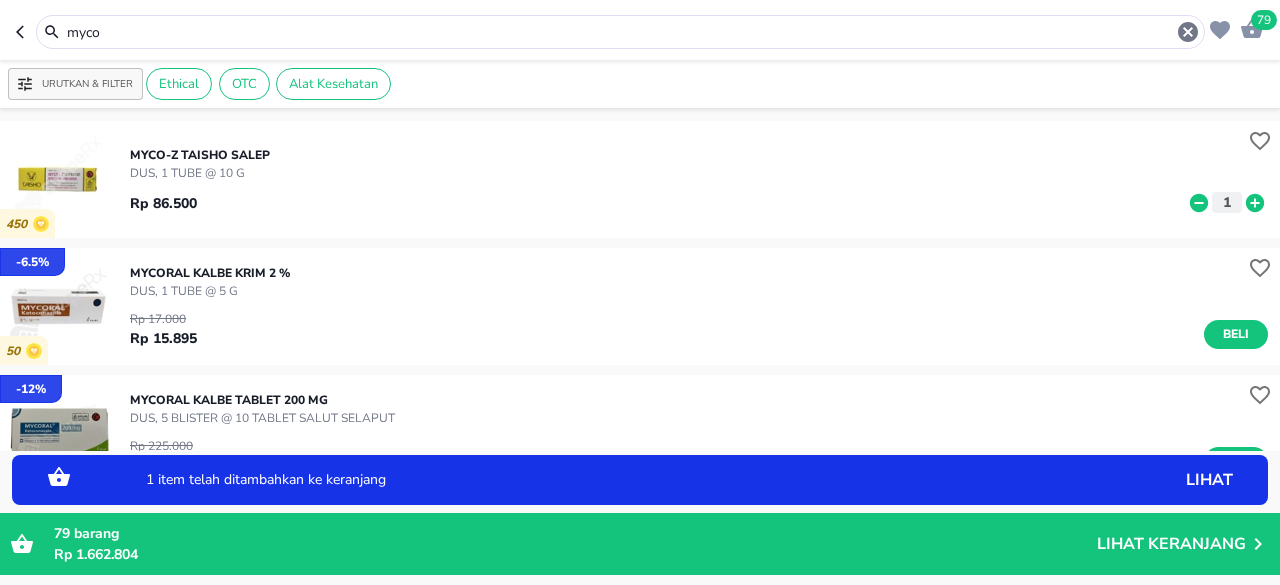 click 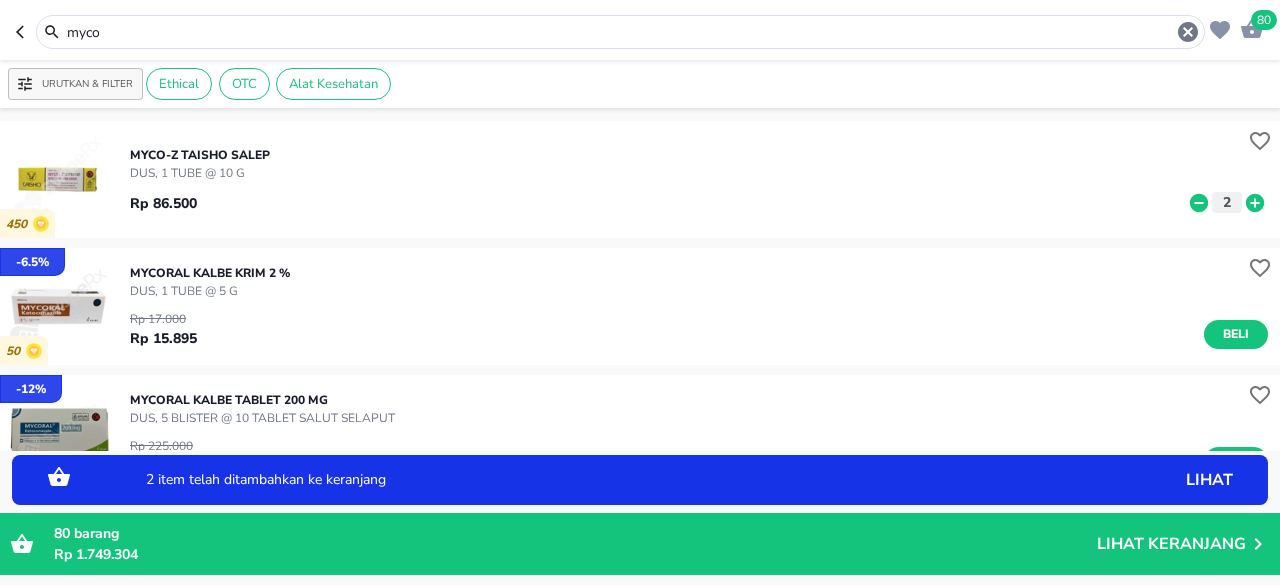 click 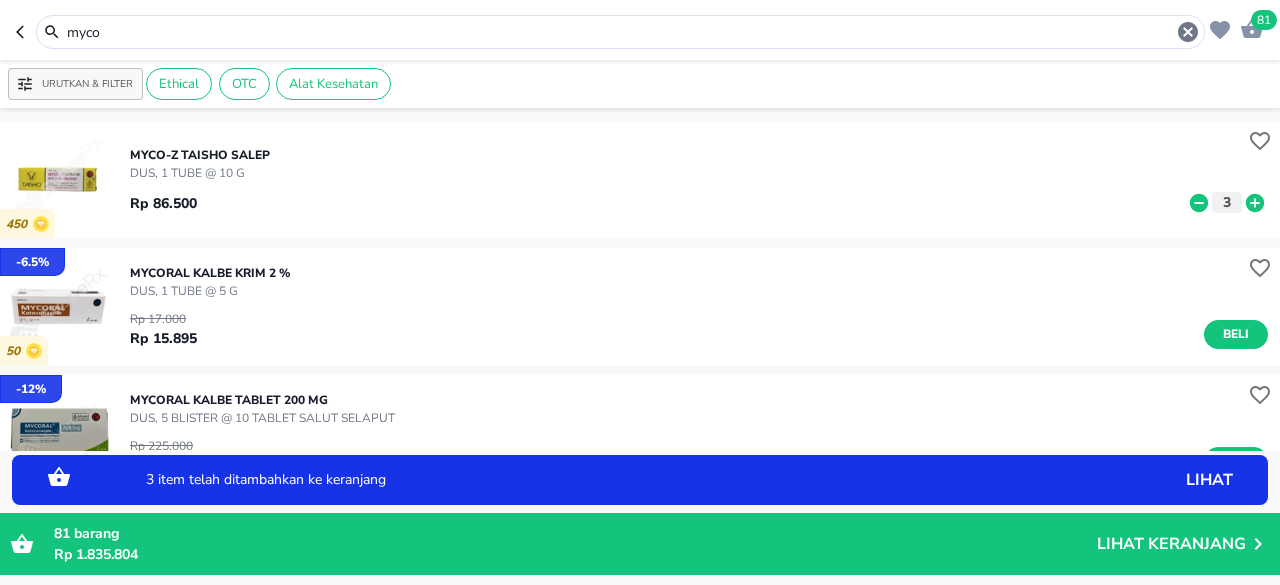 click 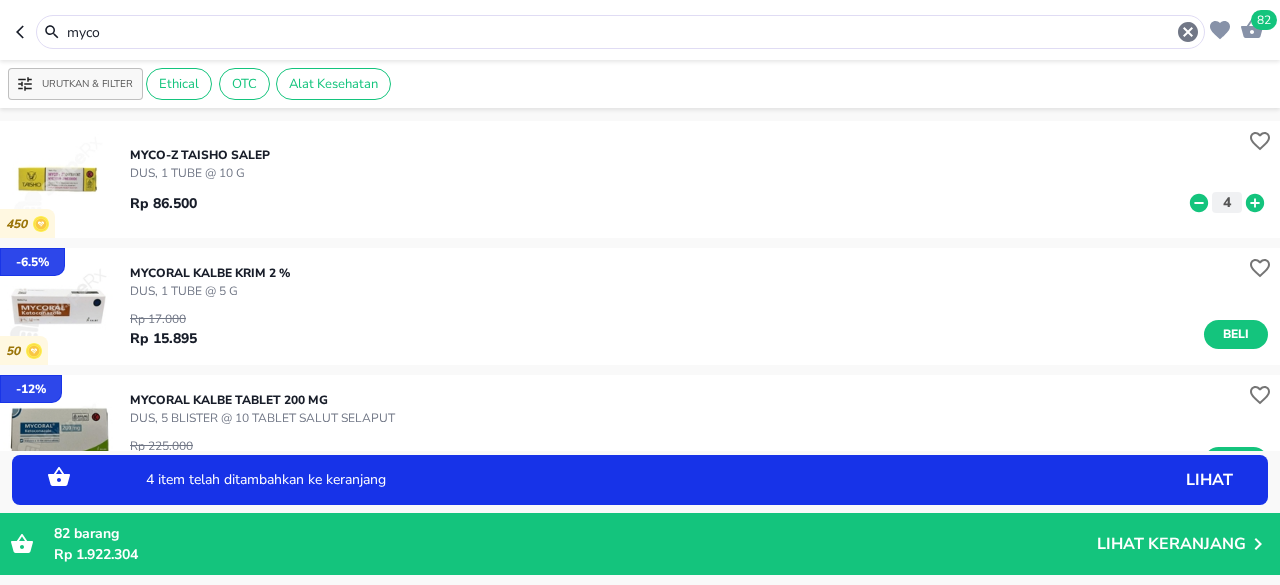 click 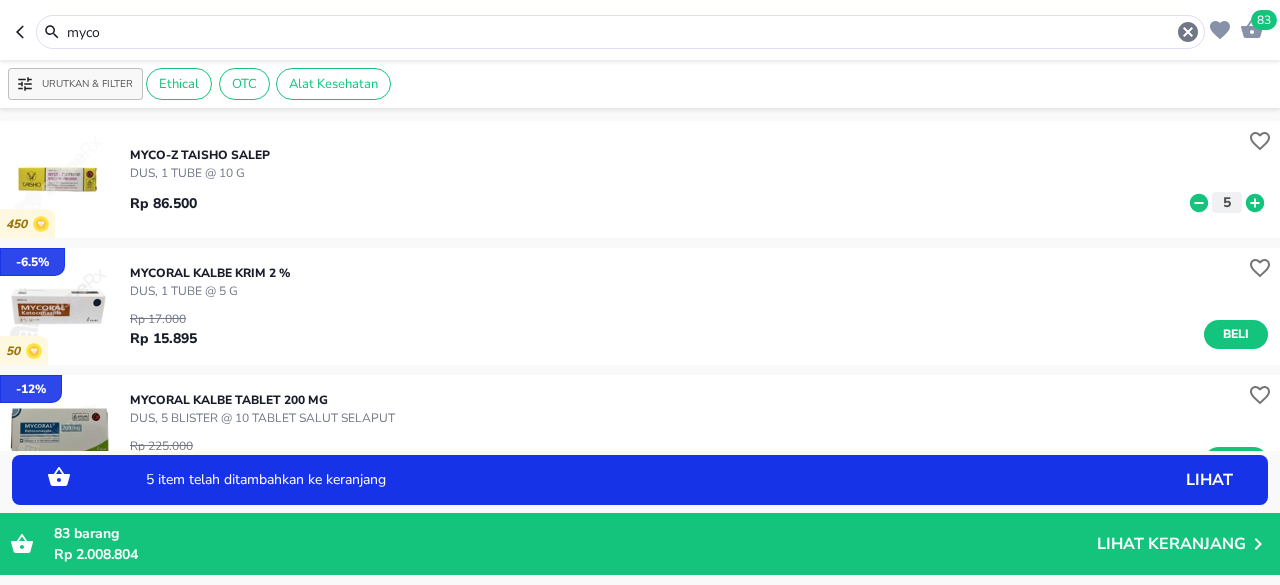 click 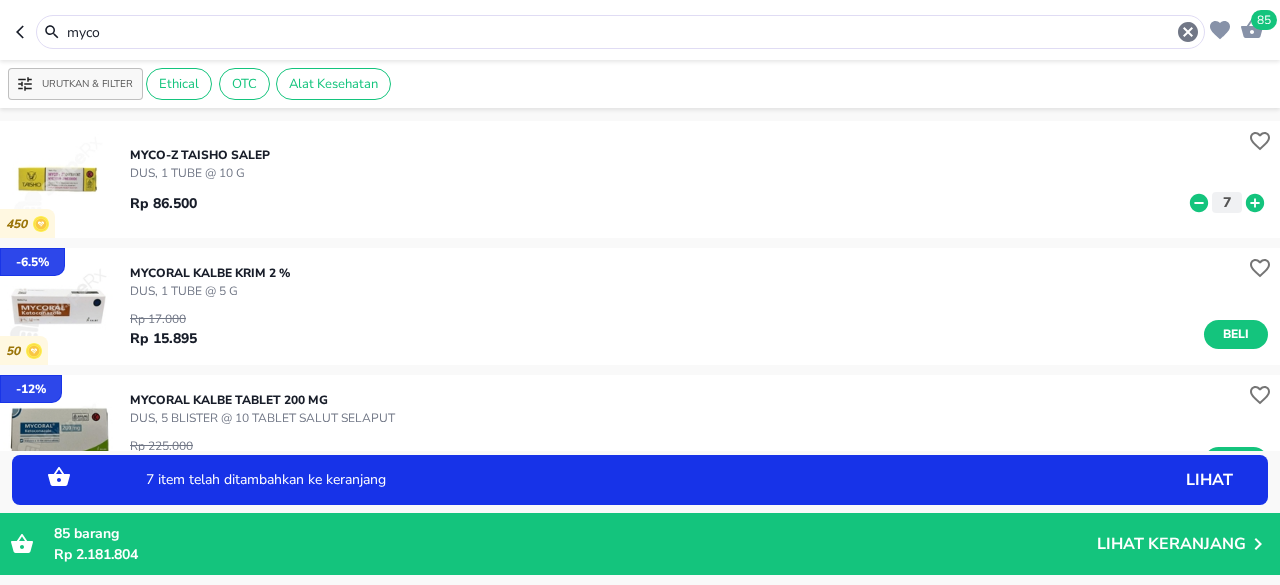 click 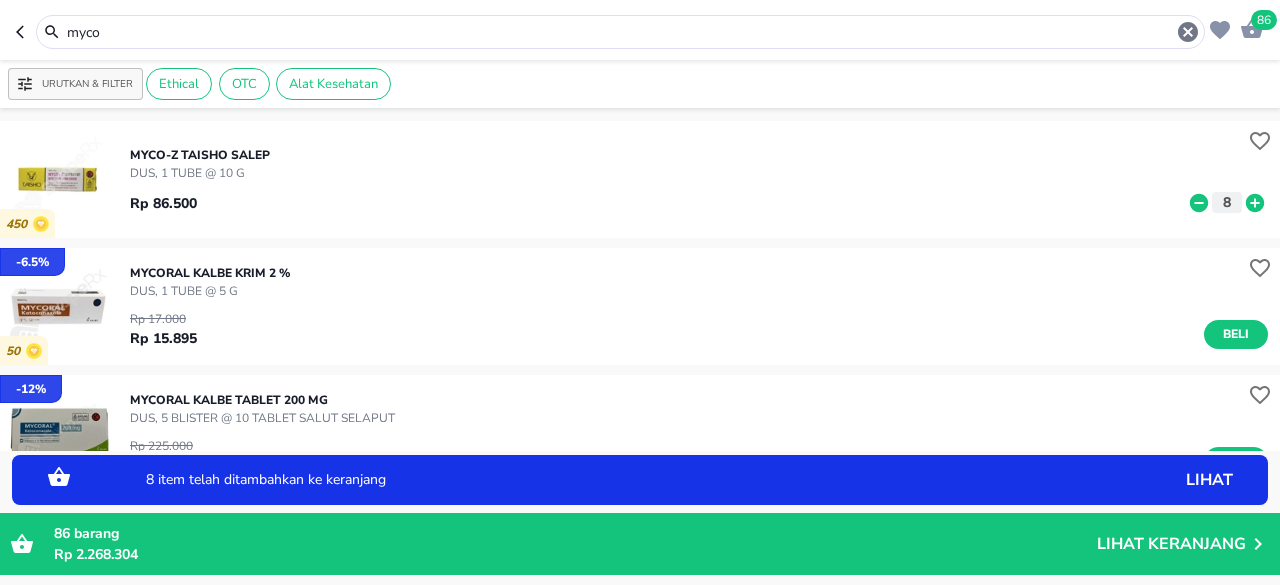 click 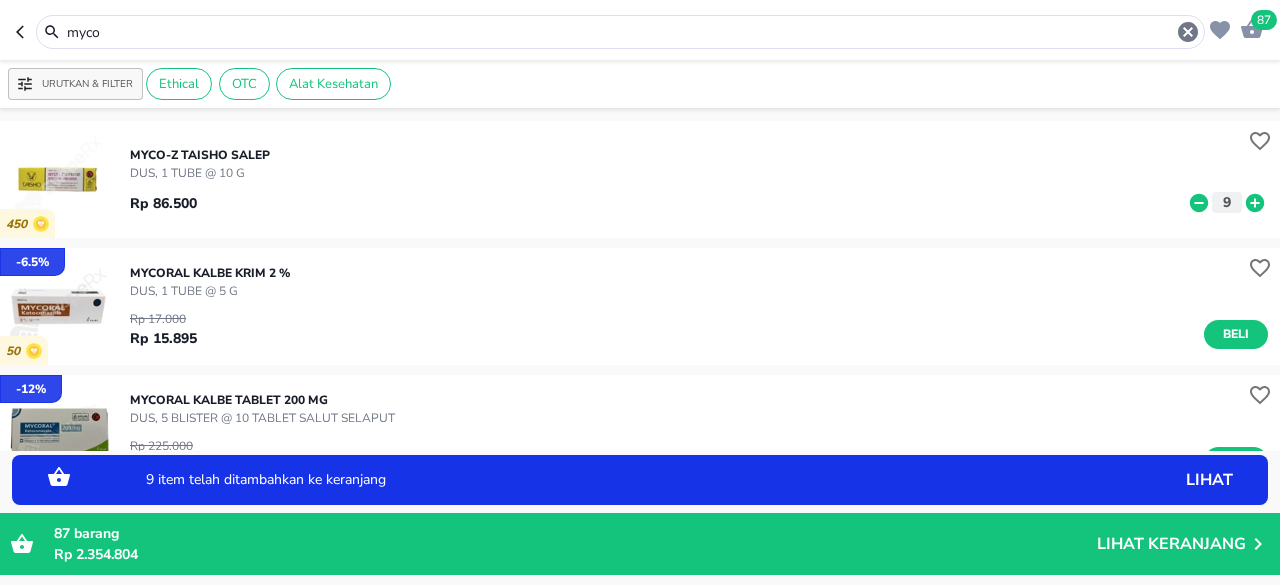 click 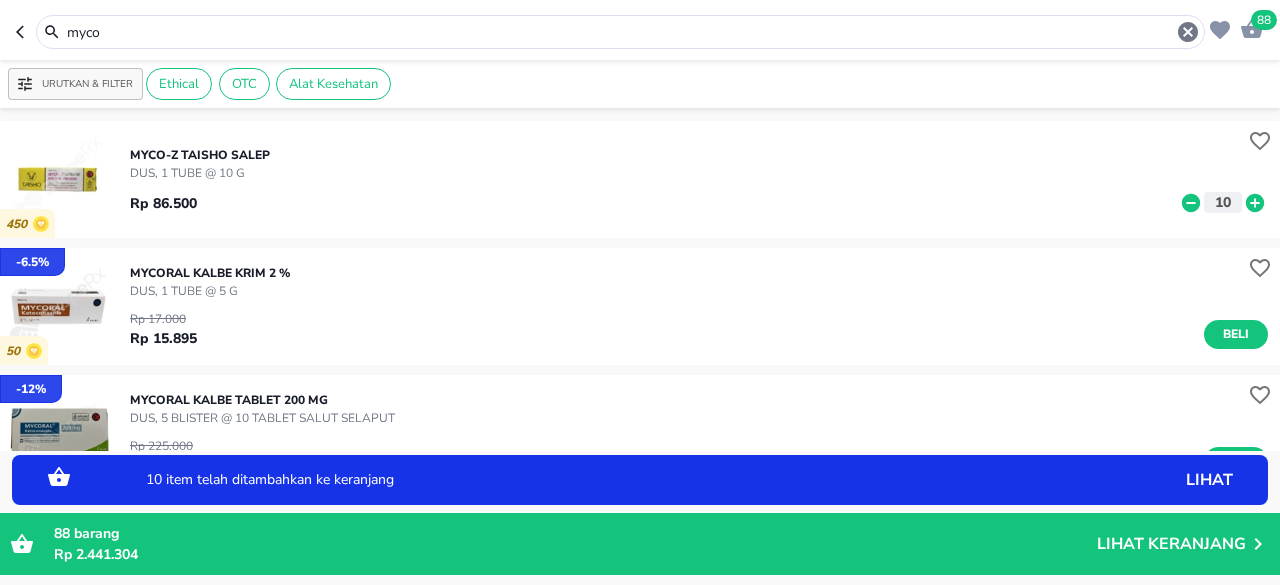 click 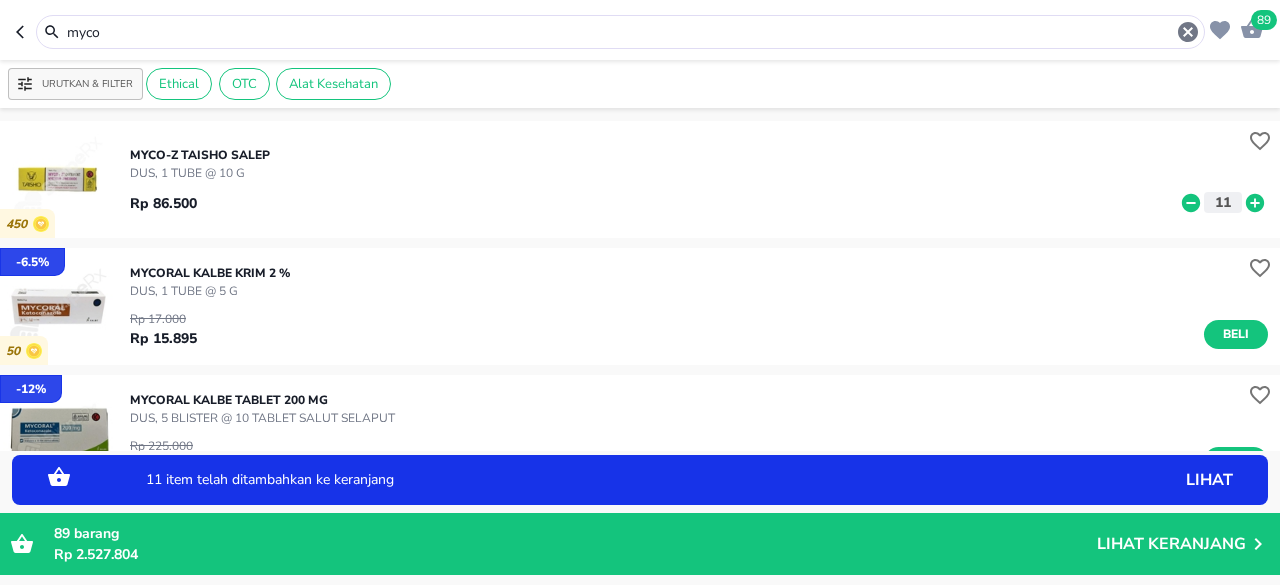 click 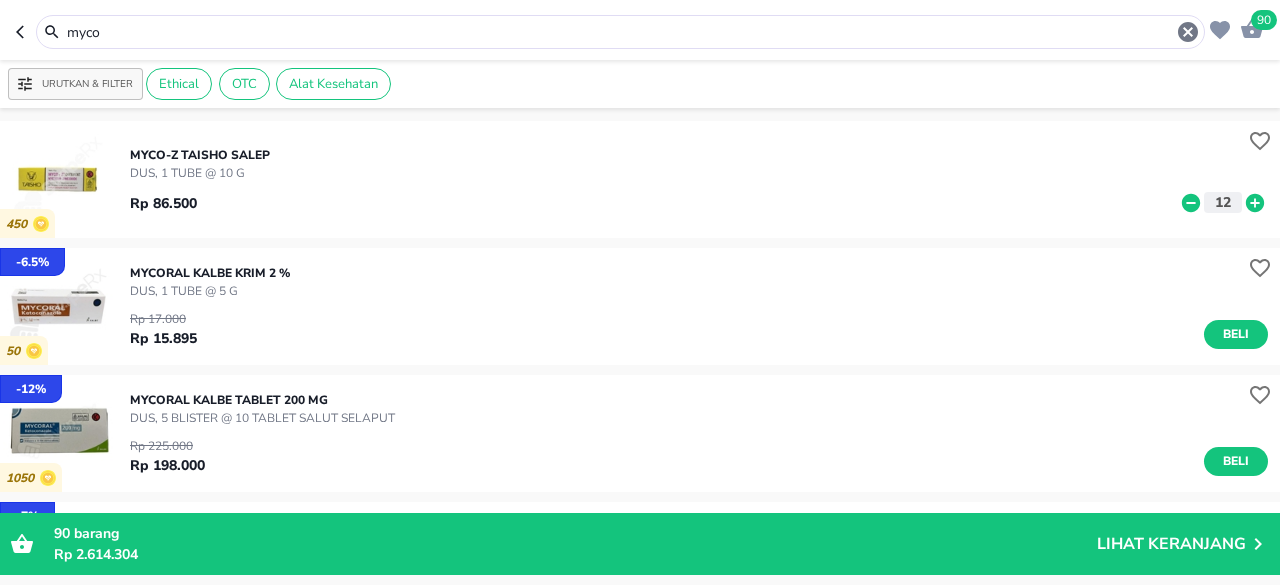 click on "myco" at bounding box center (620, 32) 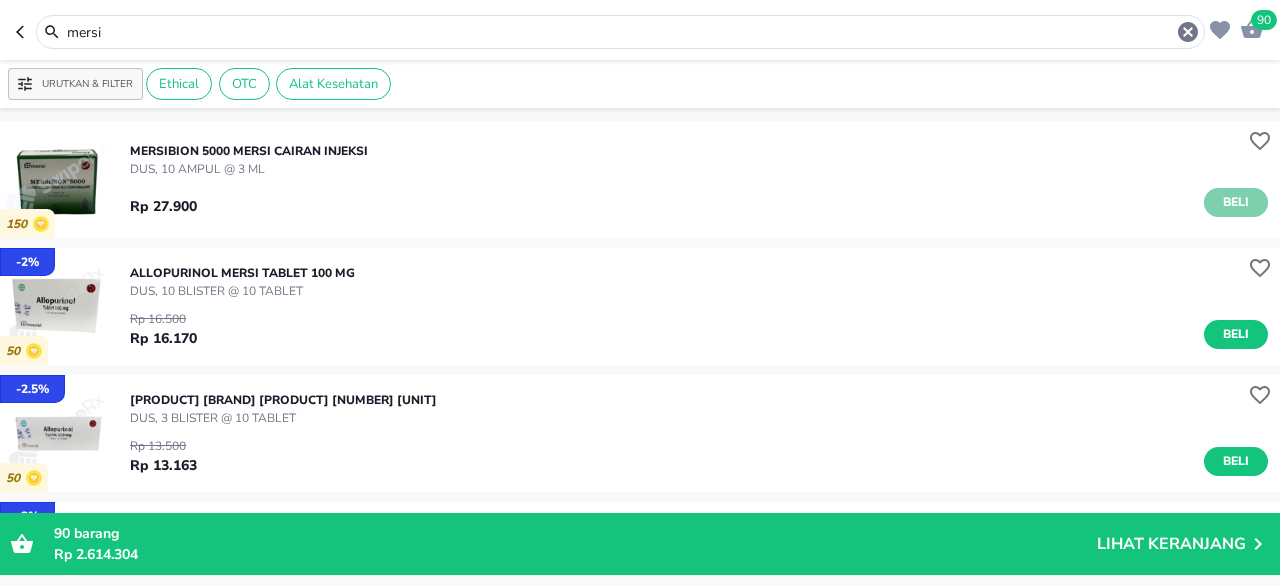 click on "Beli" at bounding box center [1236, 202] 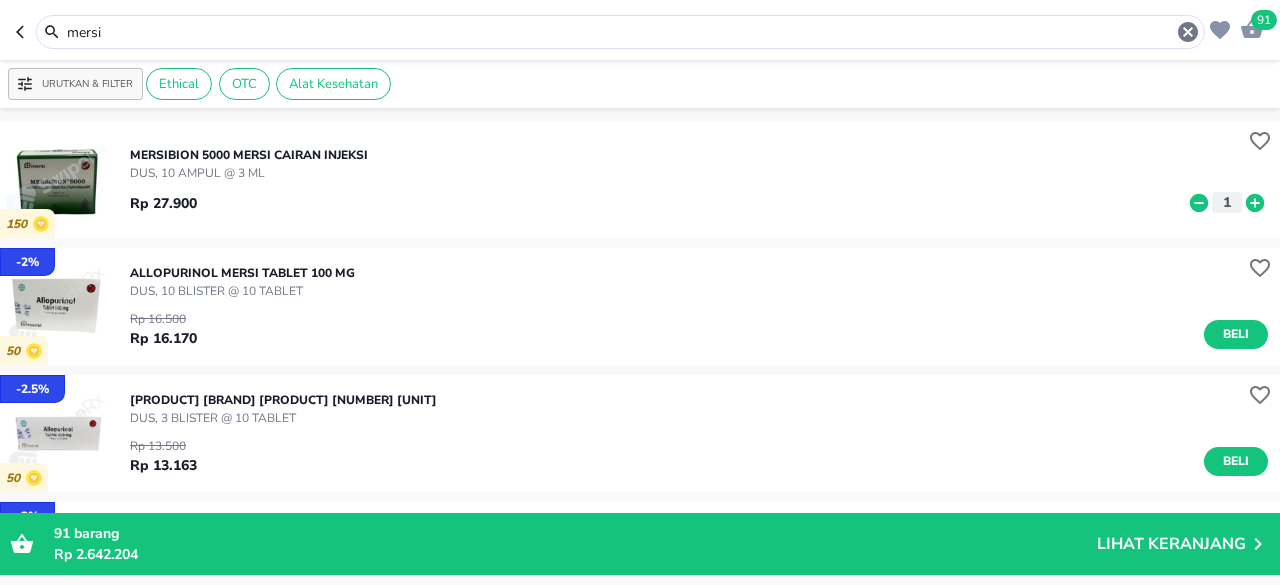 click on "mersi" at bounding box center (620, 32) 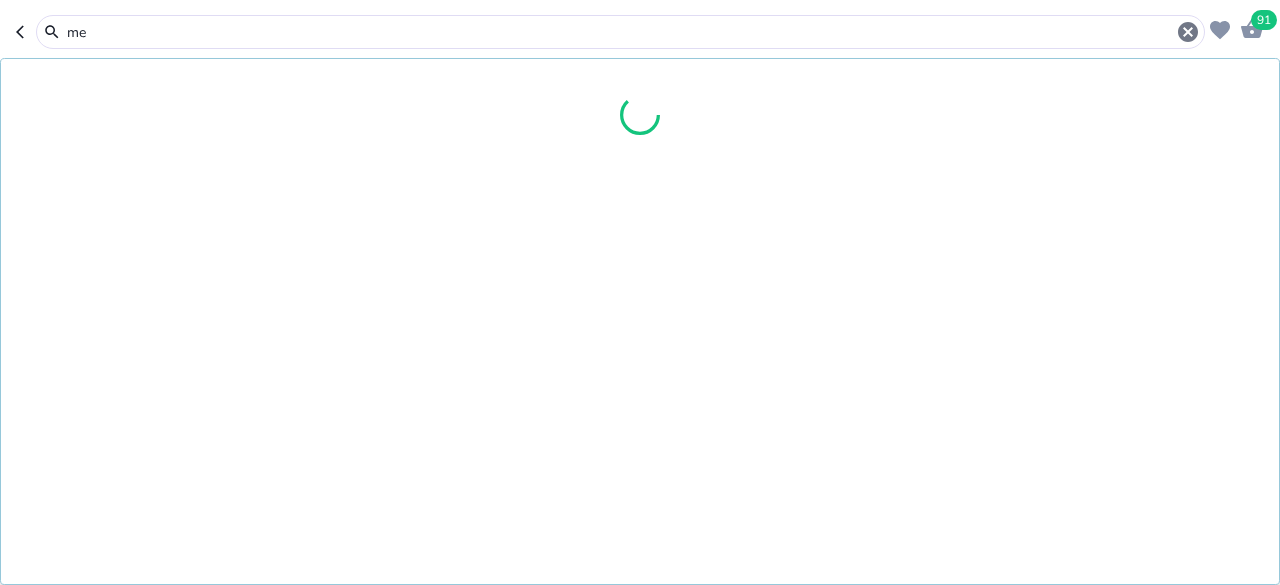 type on "m" 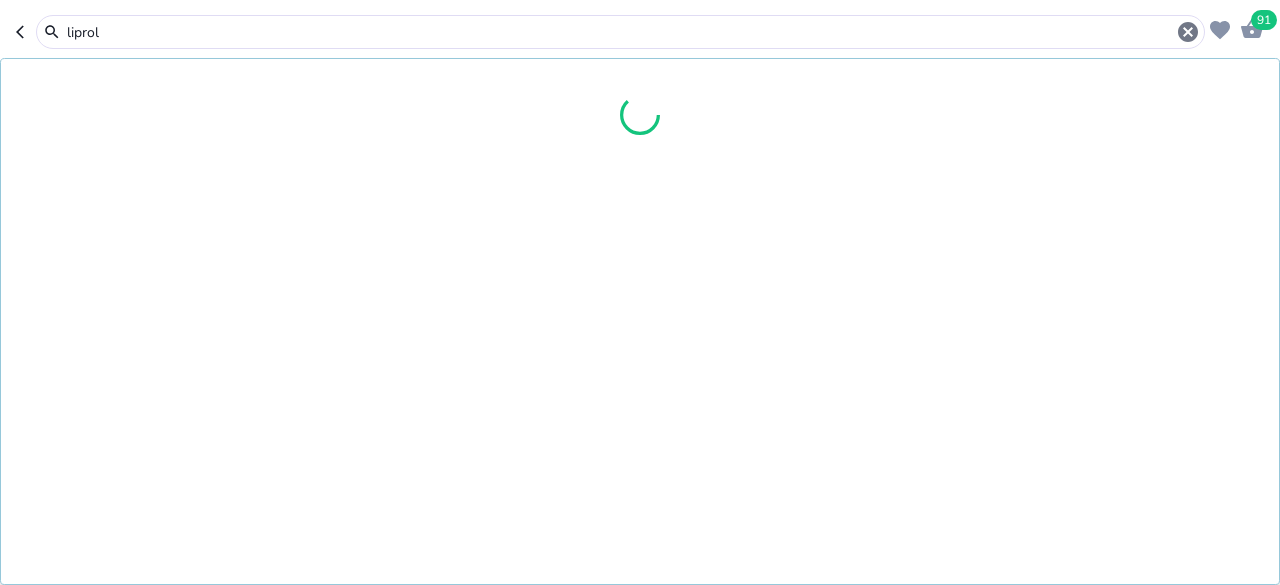 type on "liprol" 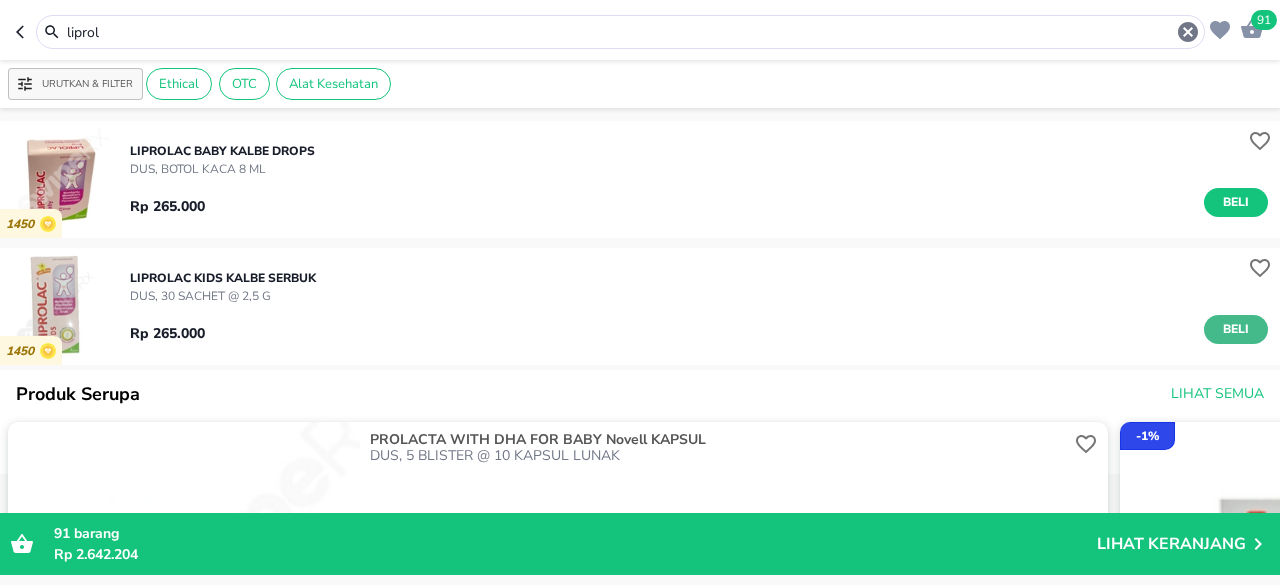 click on "Beli" at bounding box center [1236, 329] 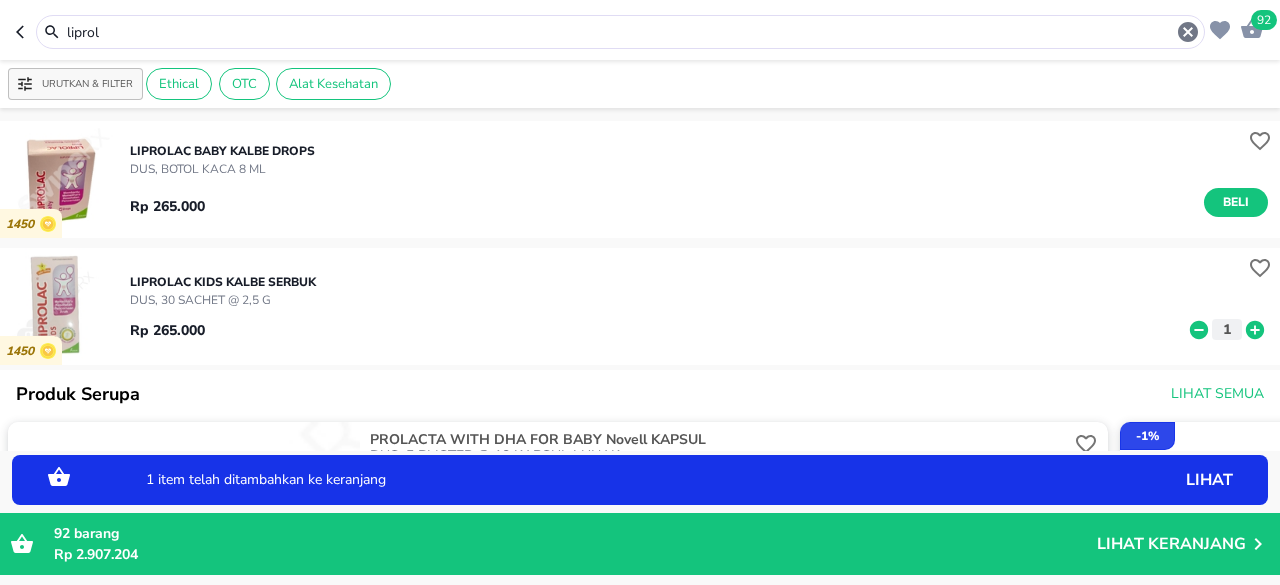 click on "92" at bounding box center [1264, 20] 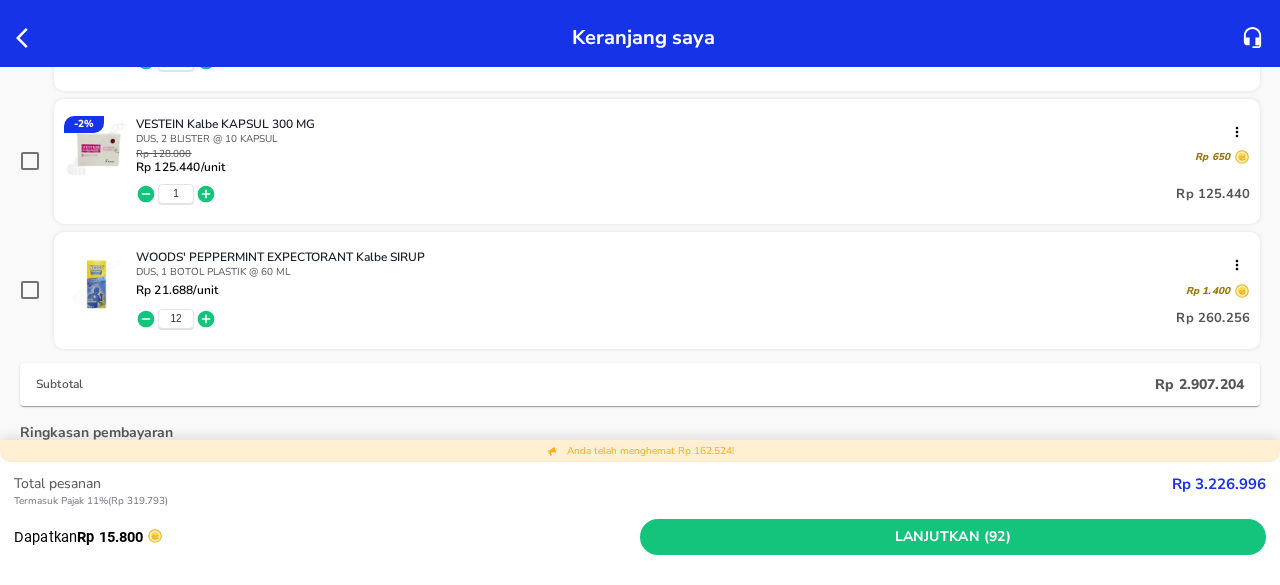 scroll, scrollTop: 1800, scrollLeft: 0, axis: vertical 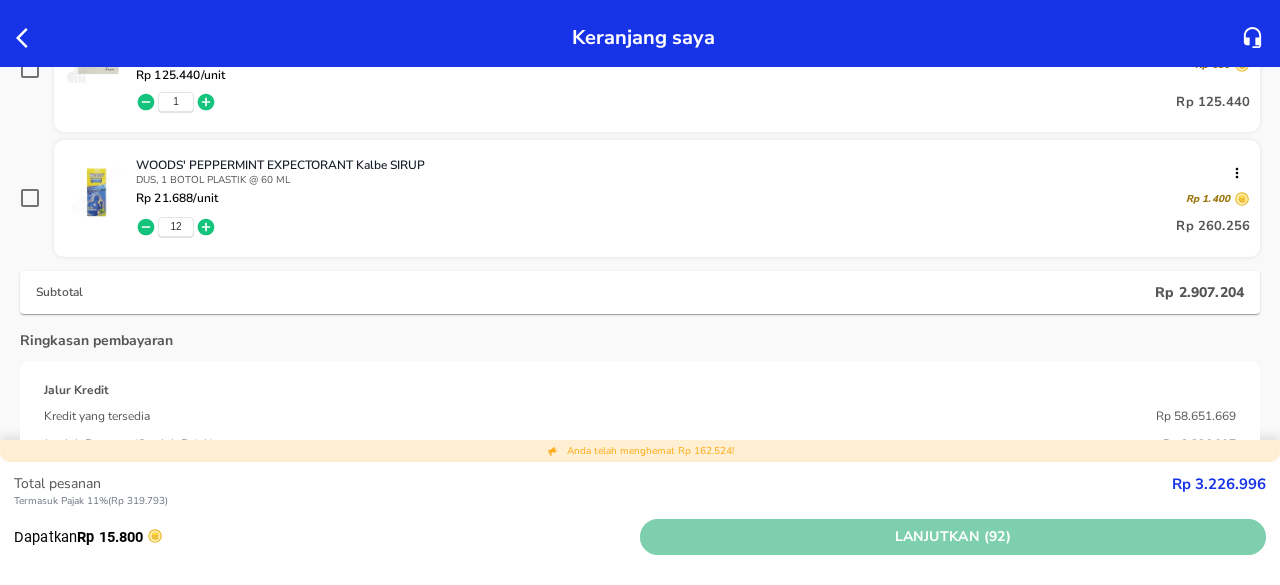 click on "Lanjutkan (92)" at bounding box center [953, 537] 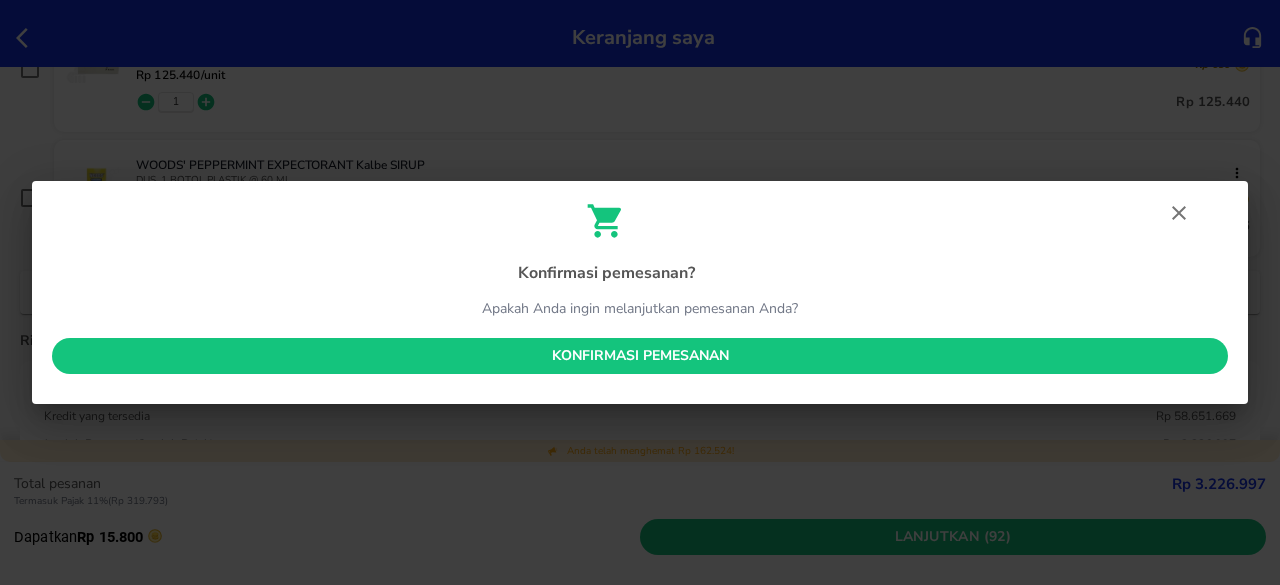click on "Konfirmasi pemesanan" at bounding box center (640, 356) 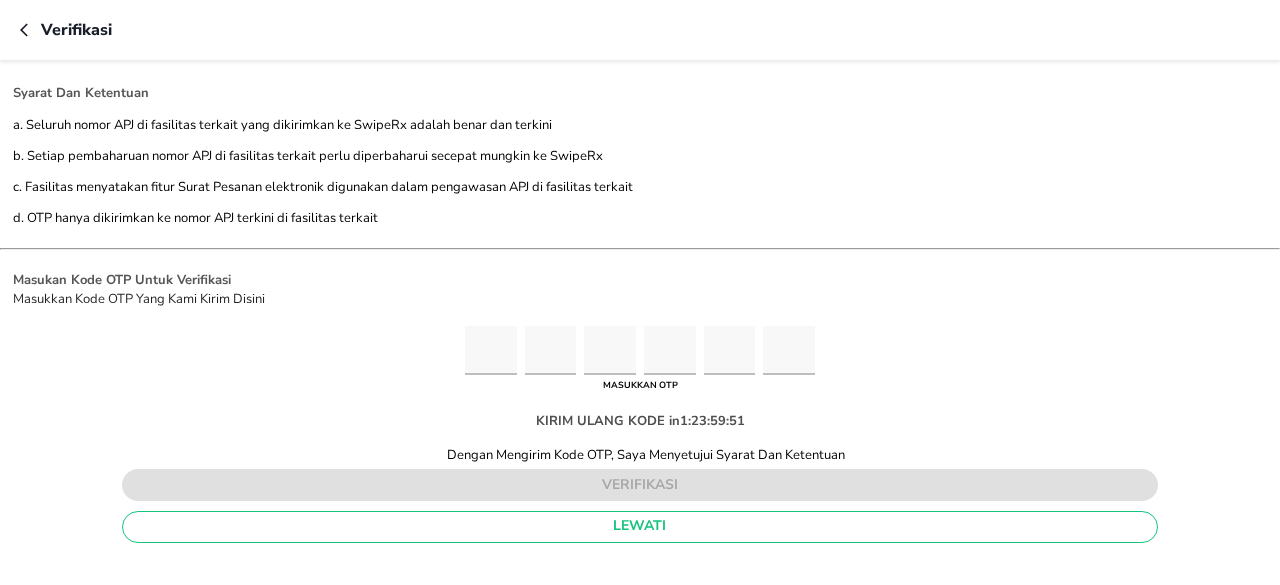 click at bounding box center [491, 350] 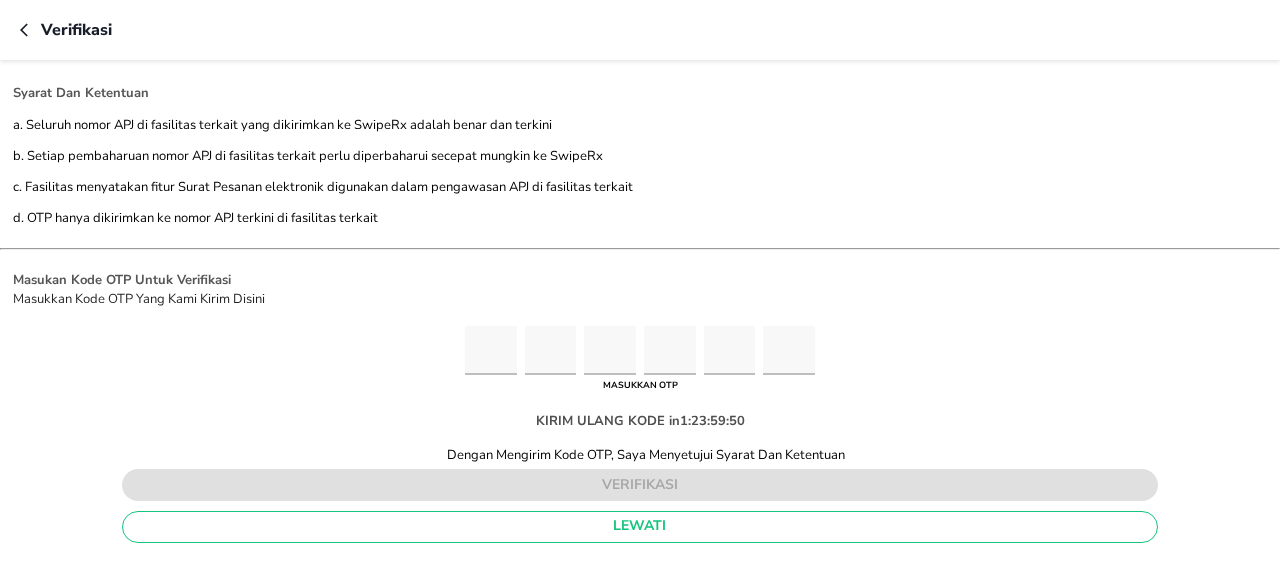 type on "6" 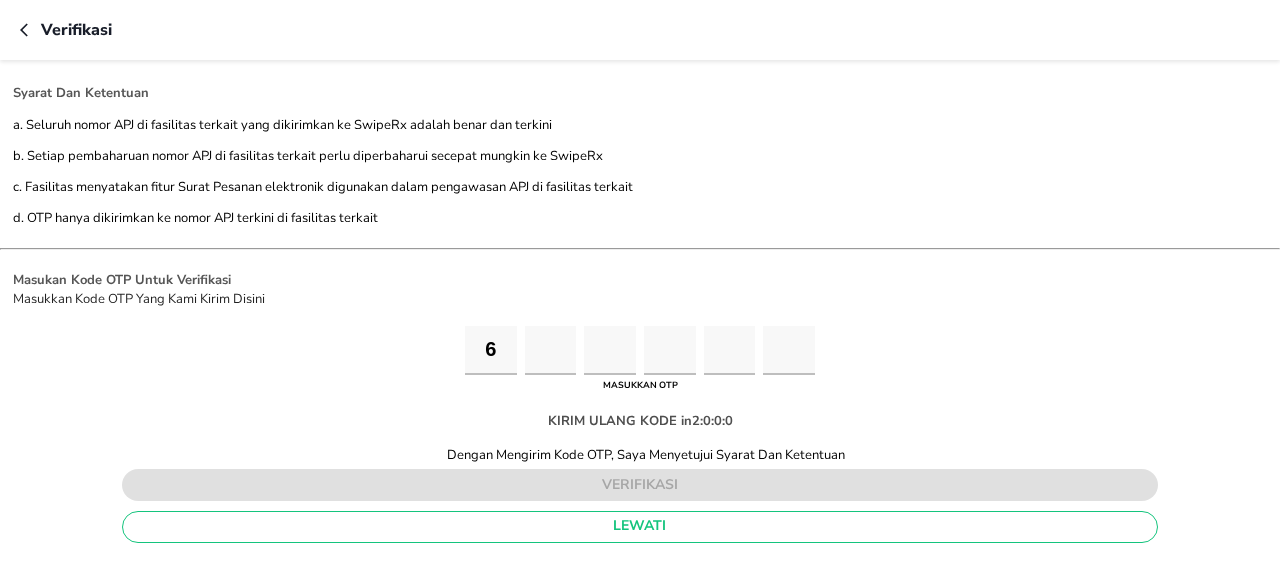 type on "1" 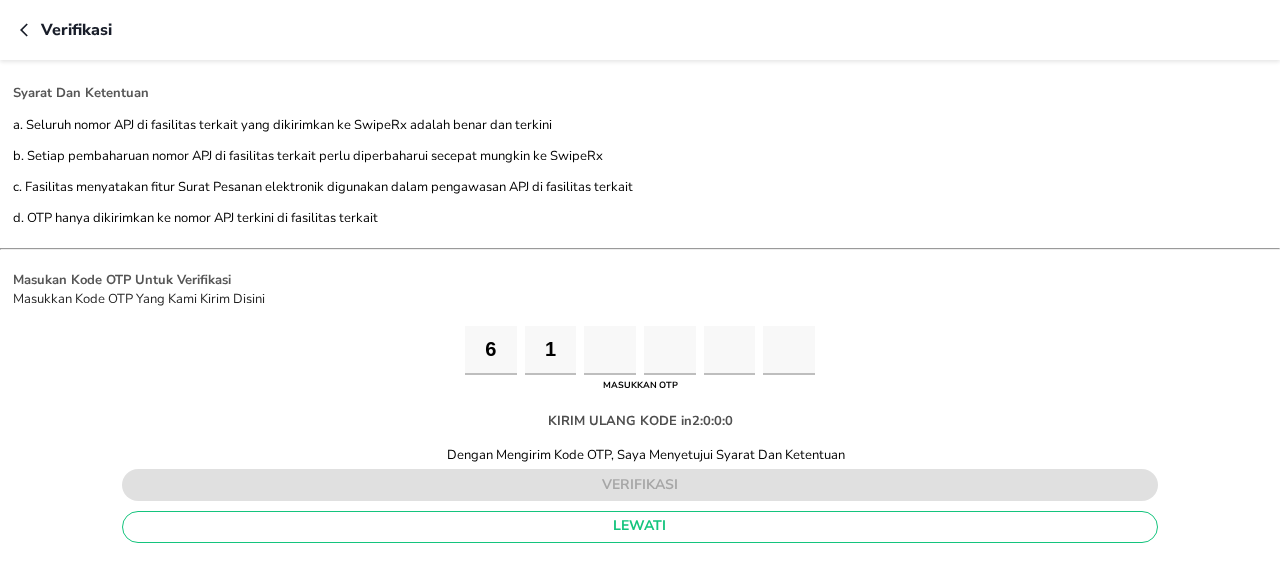 type on "7" 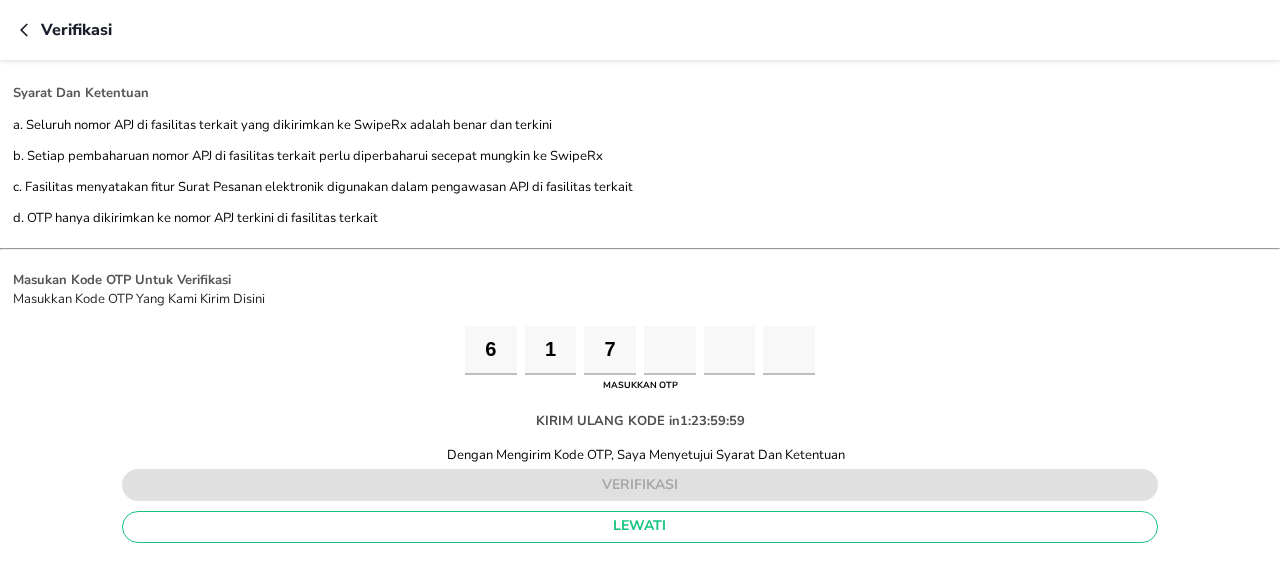 type on "2" 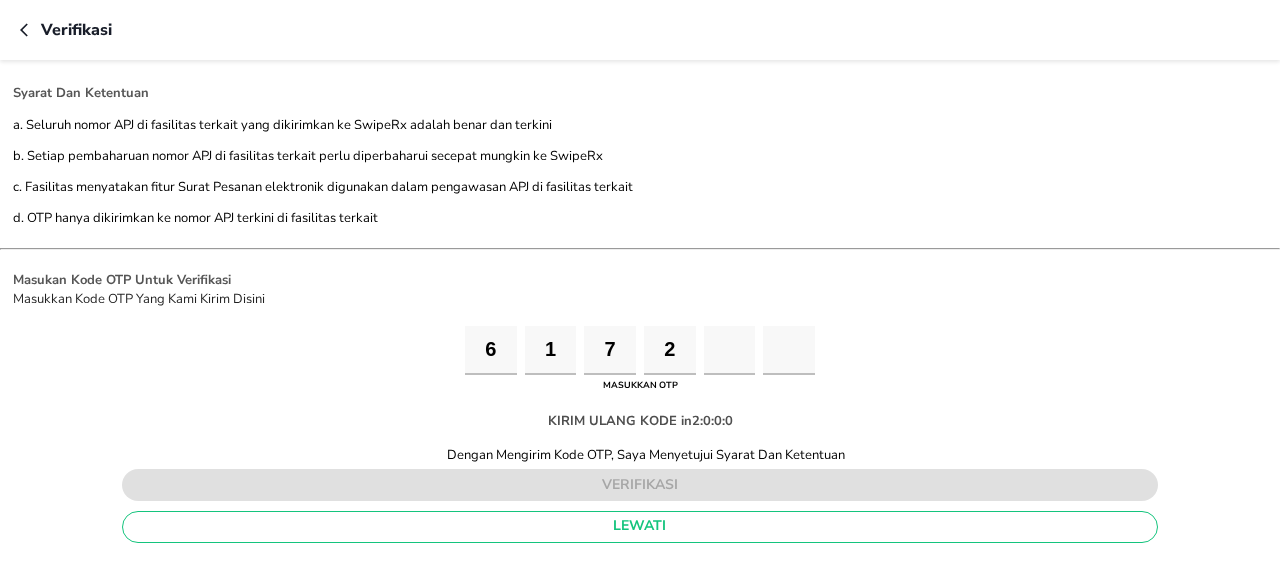type on "2" 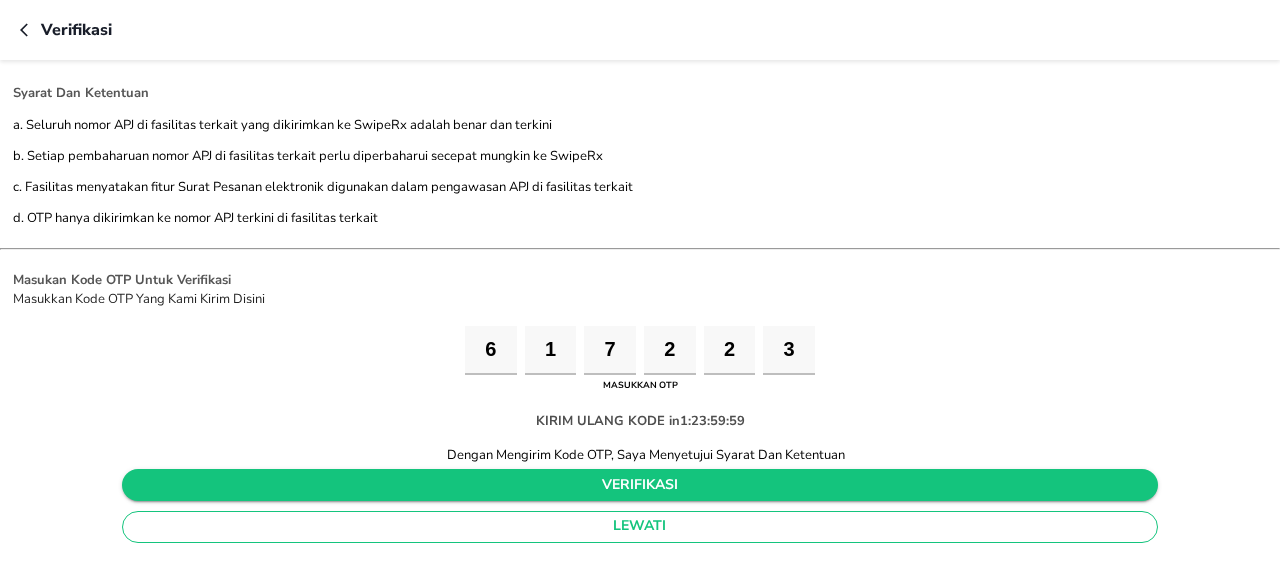 type on "3" 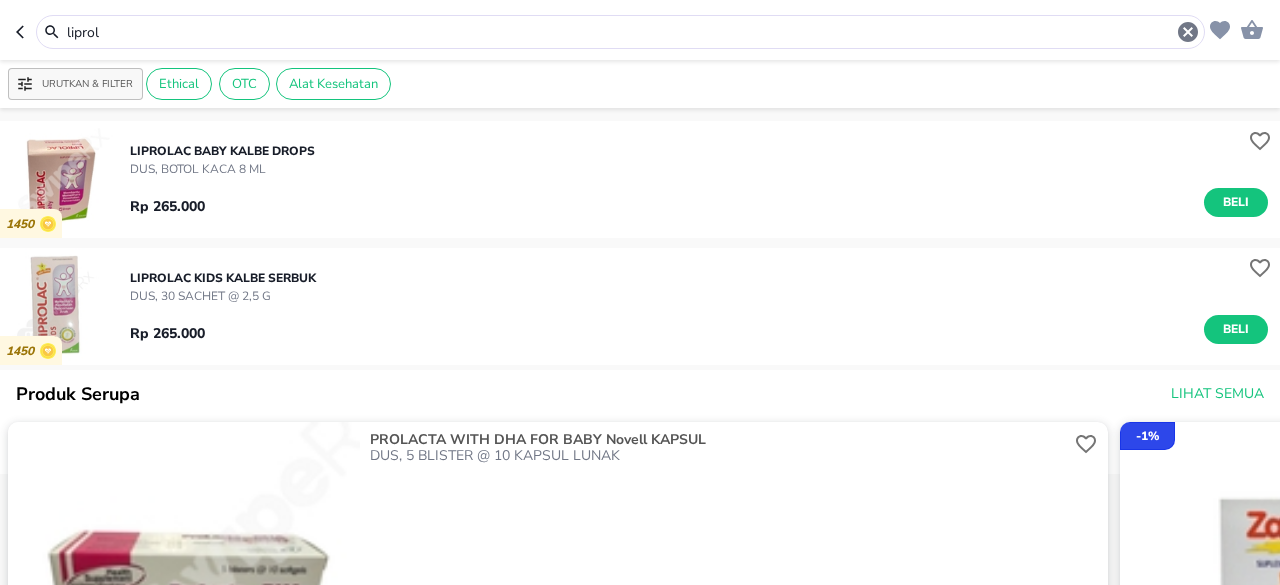 click on "liprol" at bounding box center (620, 32) 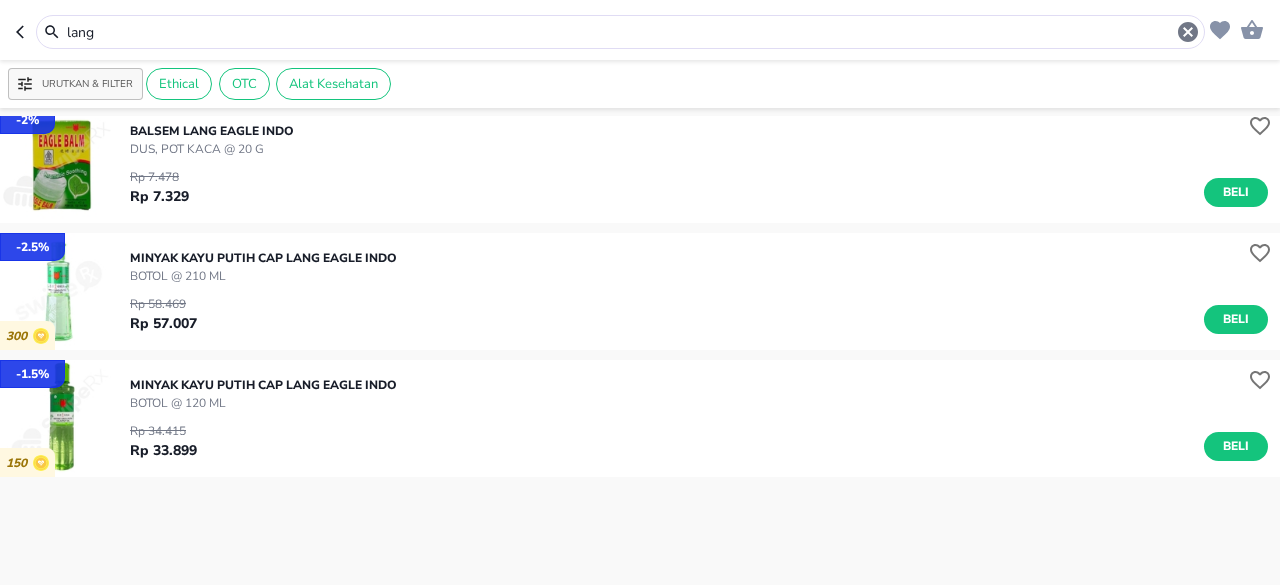 scroll, scrollTop: 200, scrollLeft: 0, axis: vertical 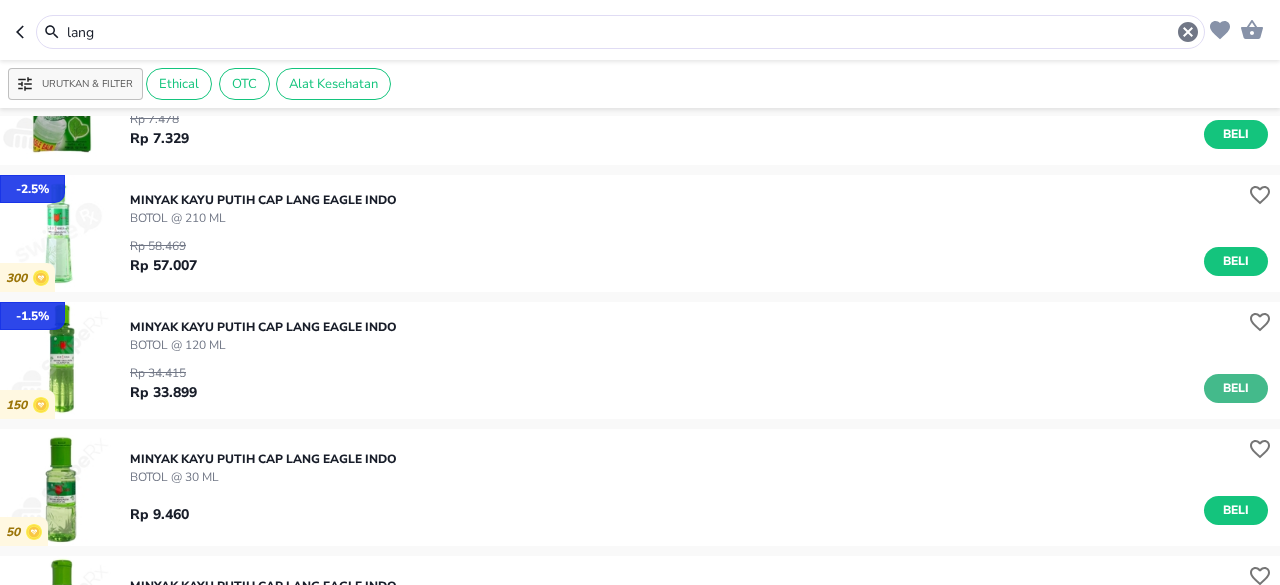 click on "Beli" at bounding box center [1236, 388] 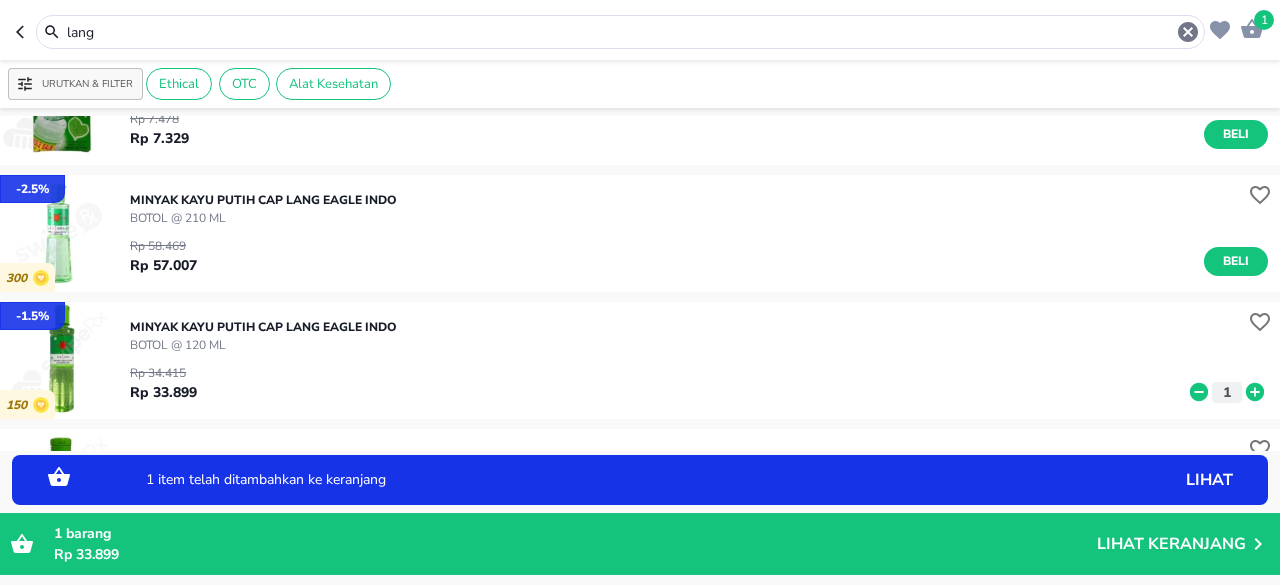 click 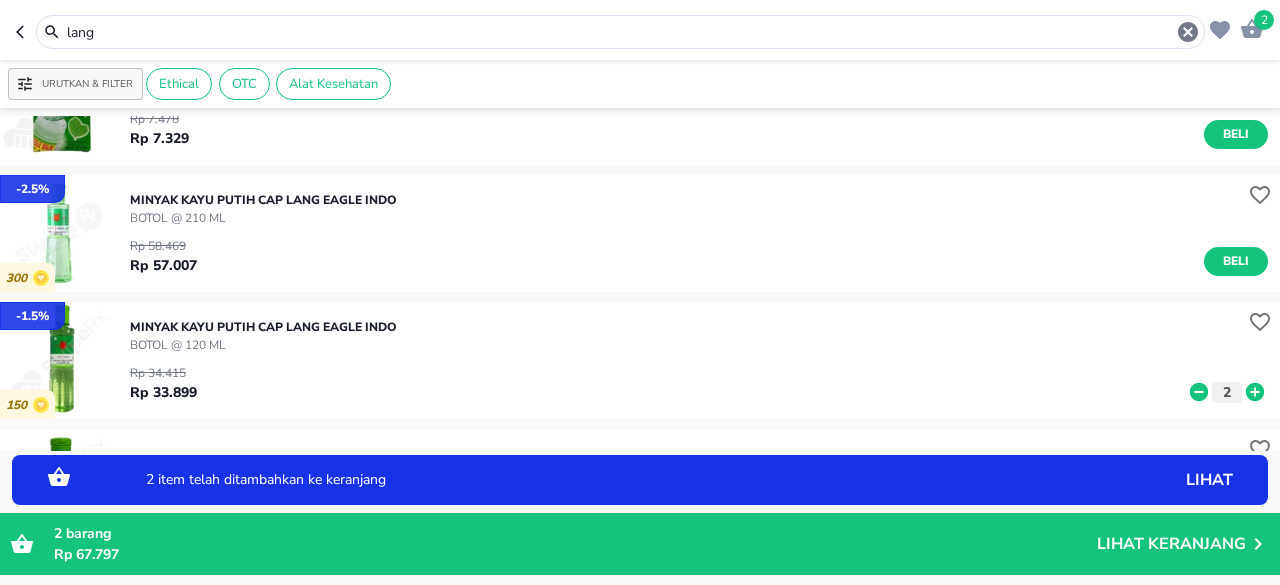 click 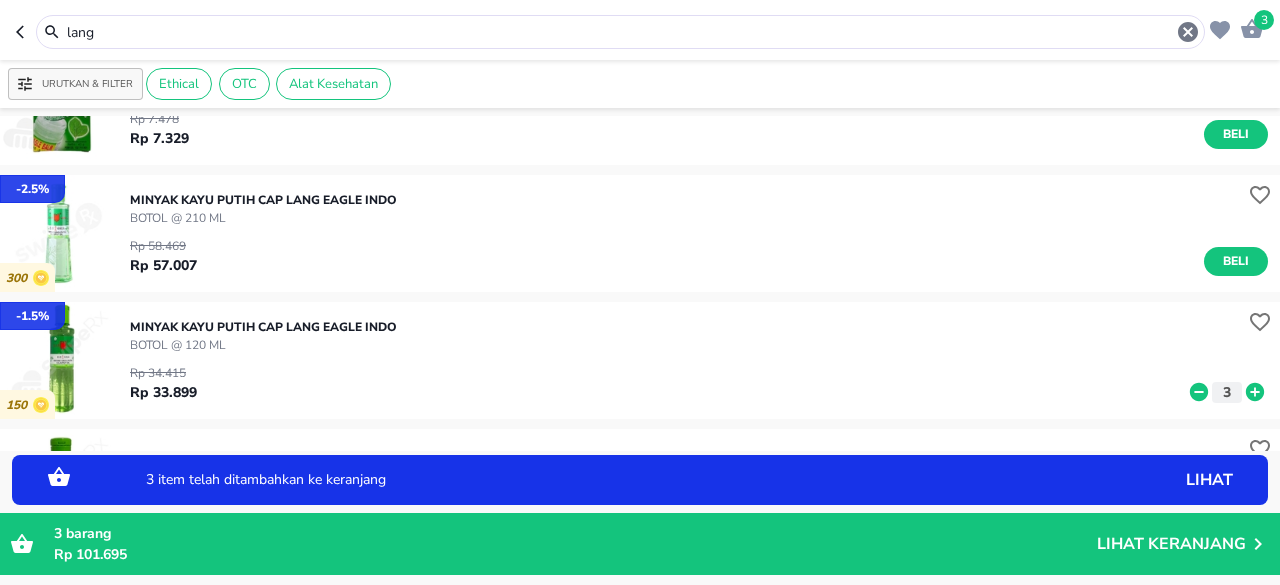 click 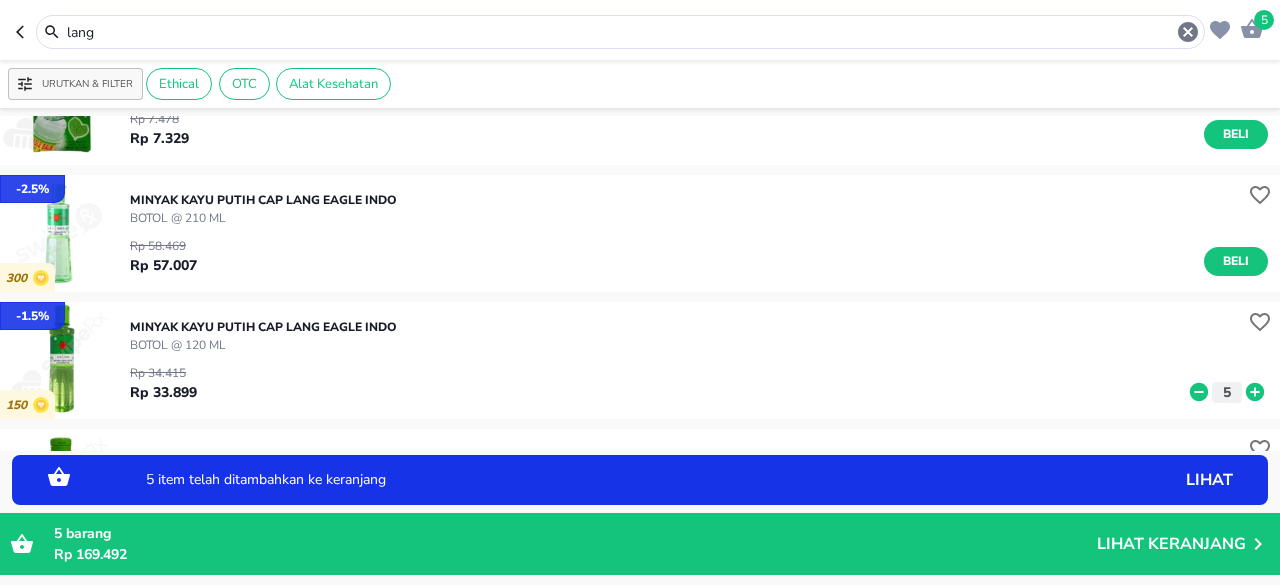 click 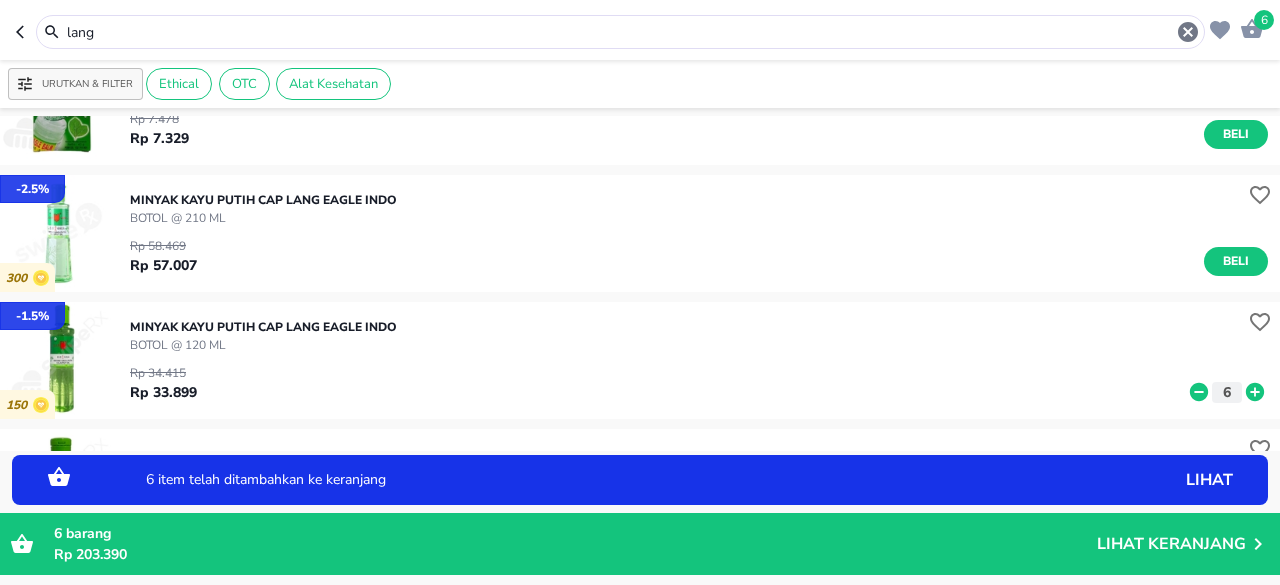 click 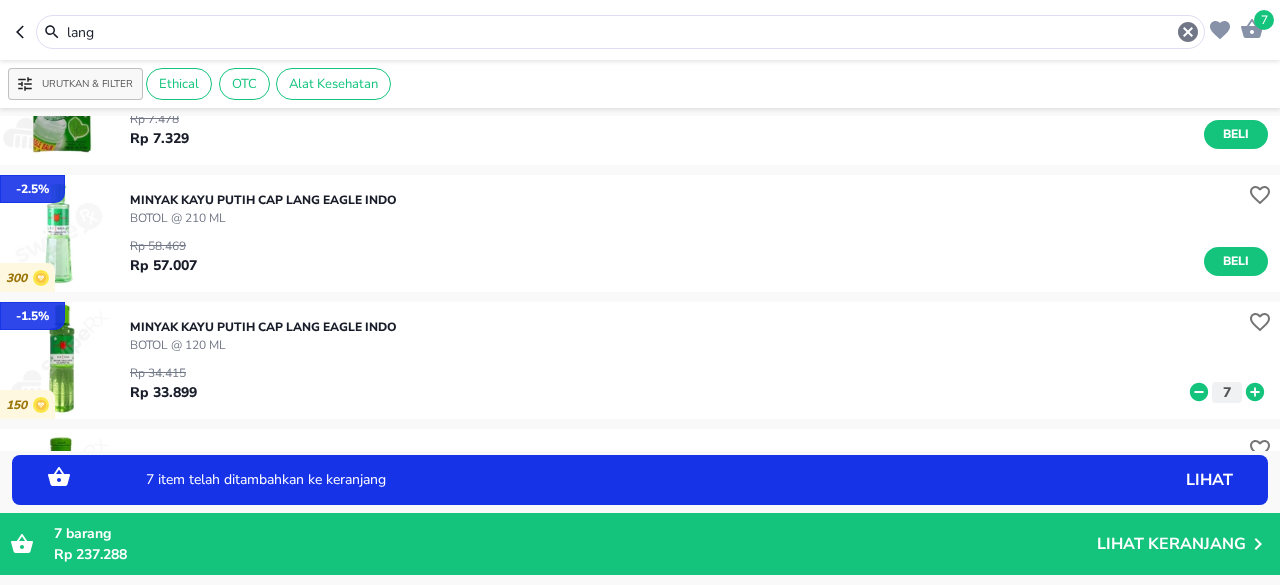 click 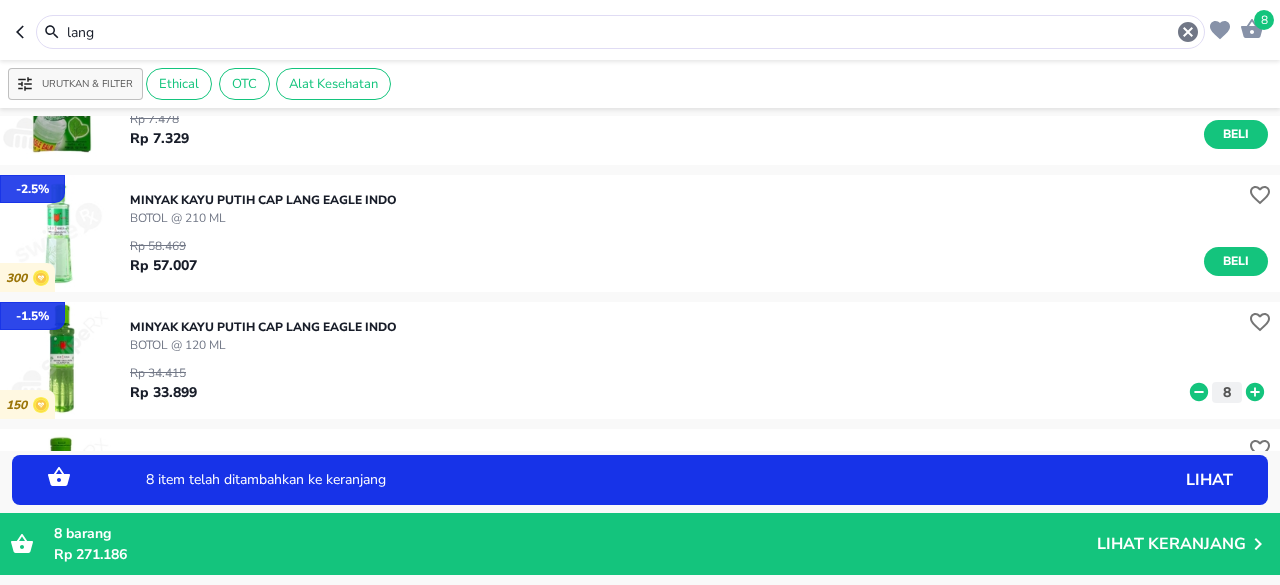 click 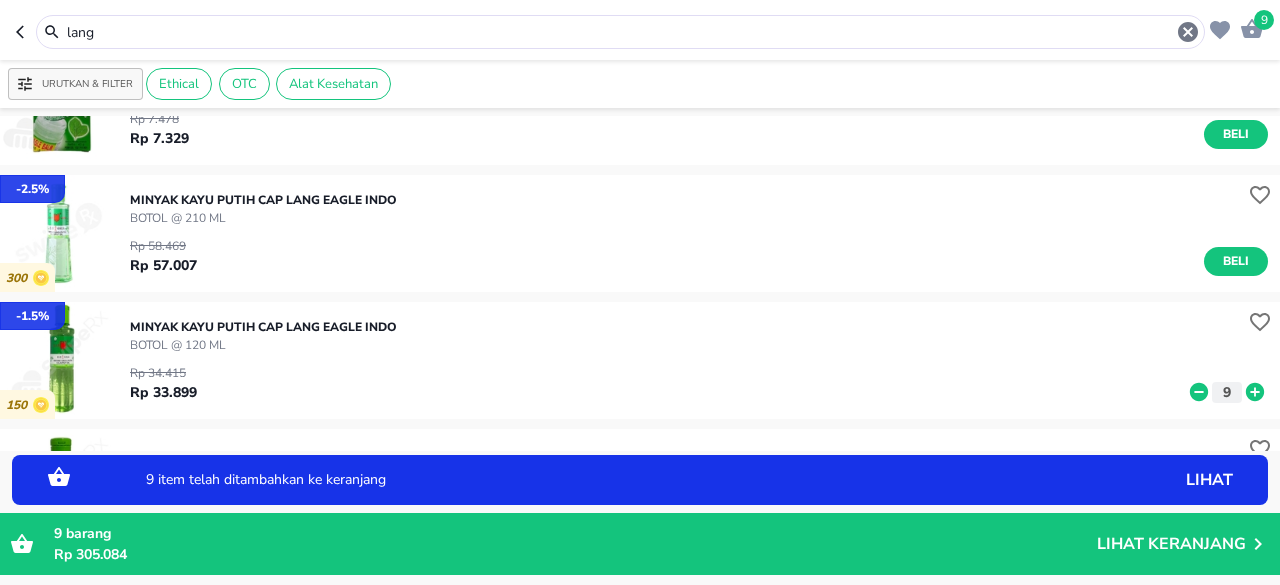click 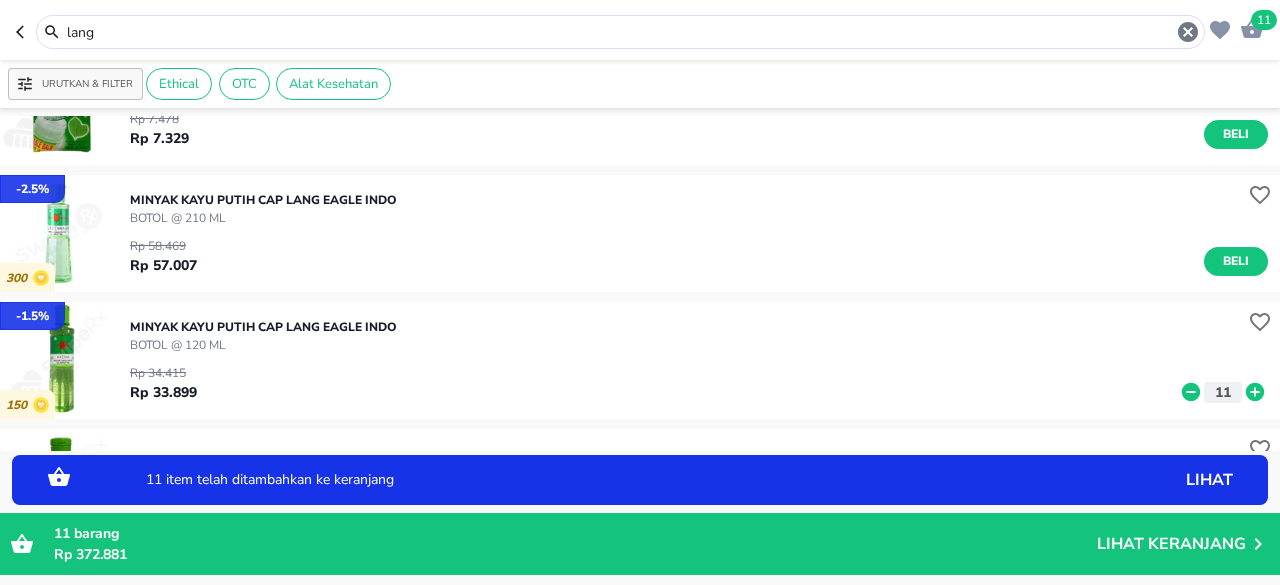 click 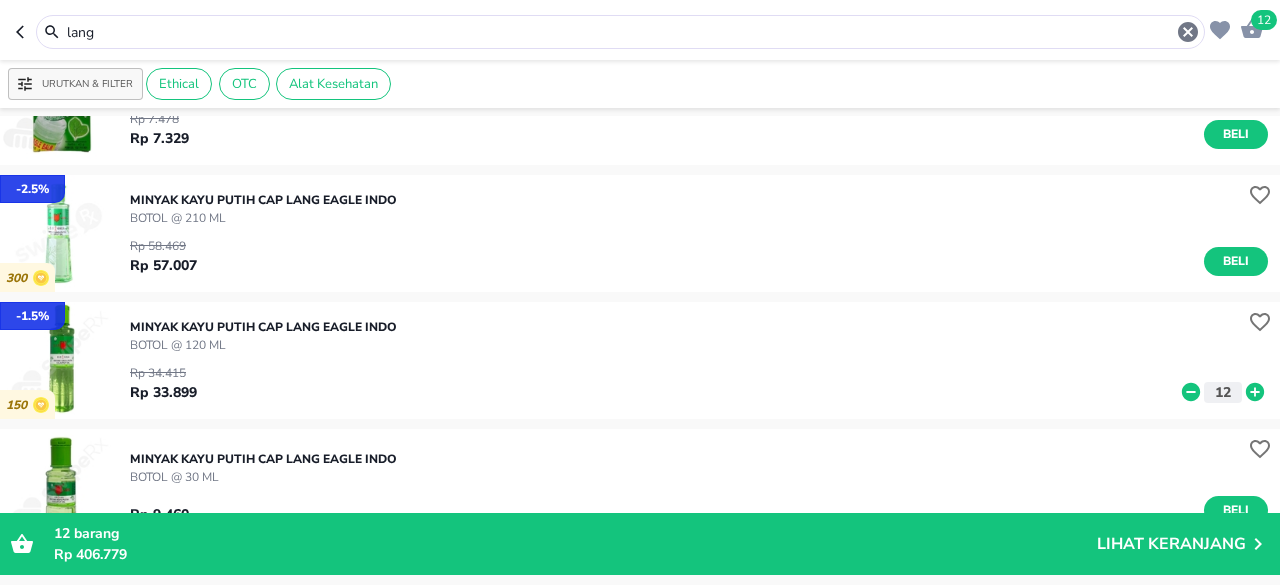 click on "lang" at bounding box center (620, 32) 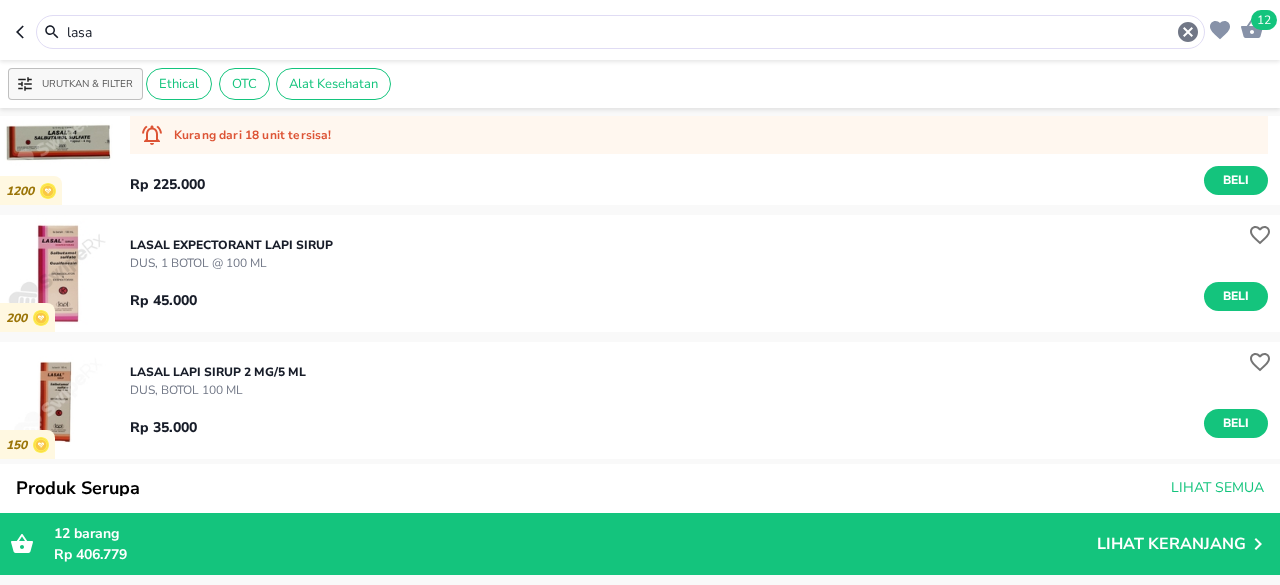 scroll, scrollTop: 0, scrollLeft: 0, axis: both 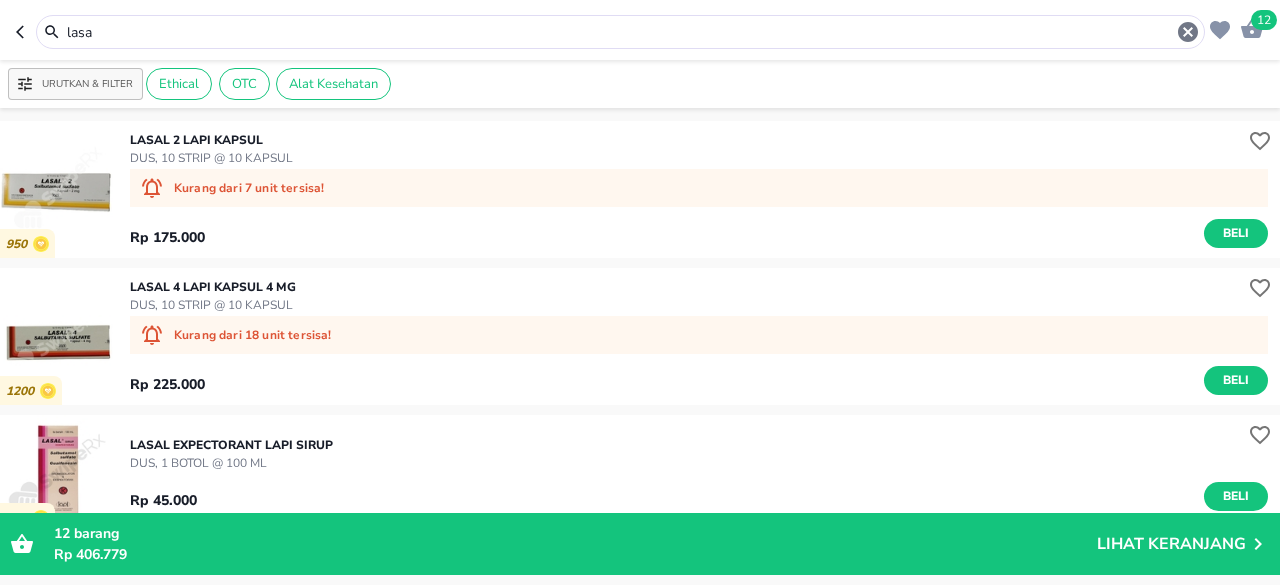 click on "DUS, 10 STRIP @ 10 KAPSUL" at bounding box center [211, 158] 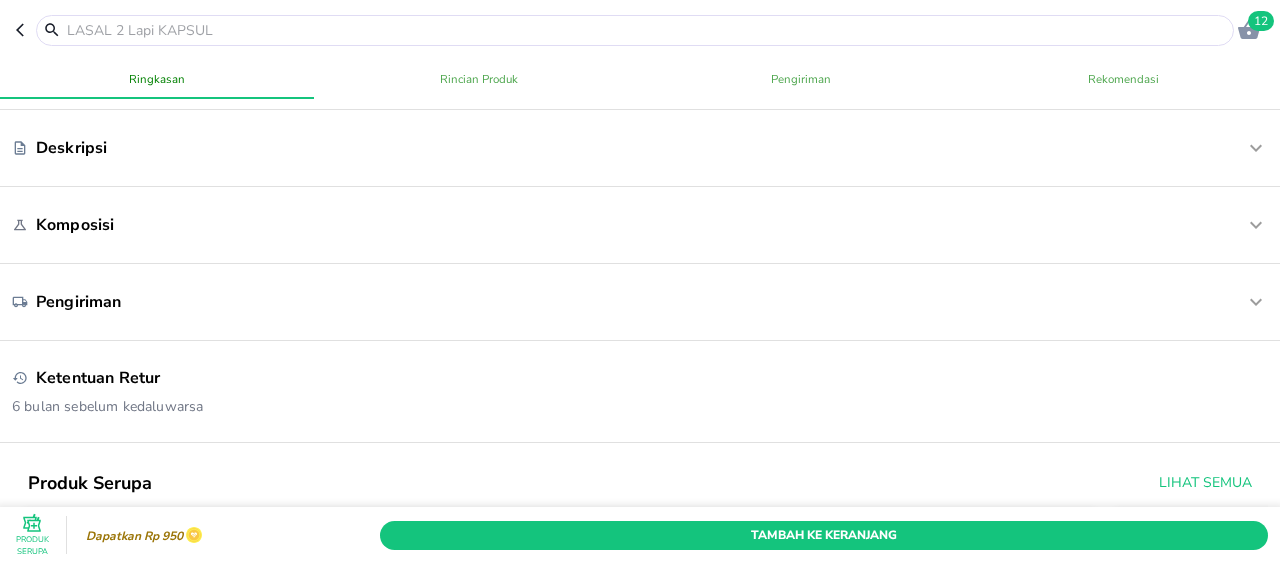 scroll, scrollTop: 600, scrollLeft: 0, axis: vertical 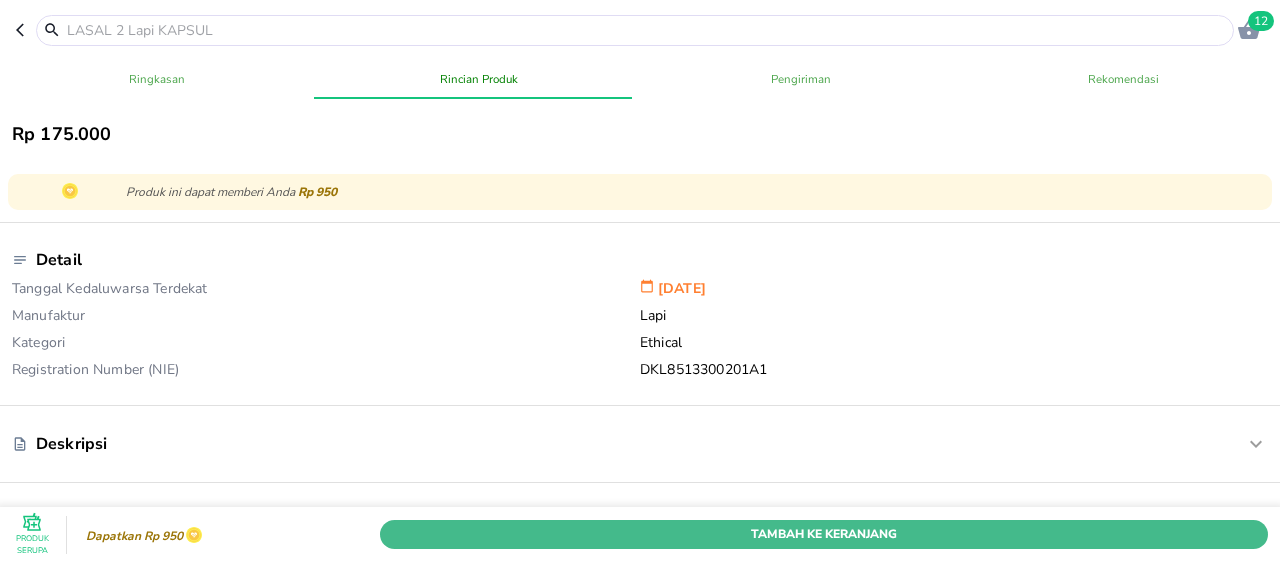 click on "Tambah Ke Keranjang" at bounding box center [824, 534] 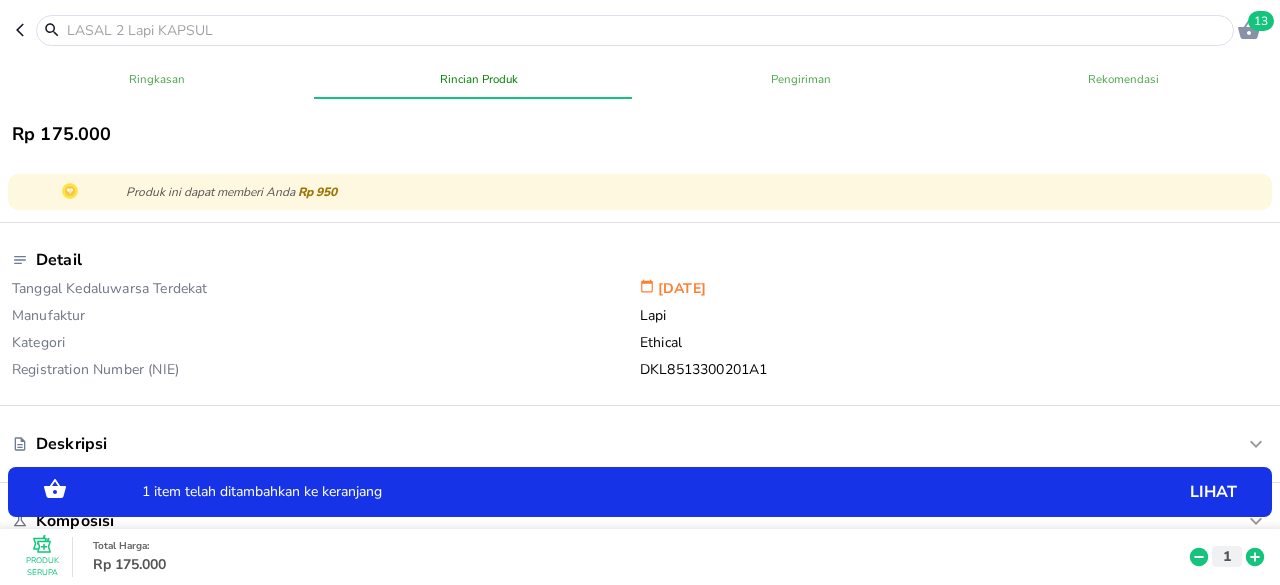 click 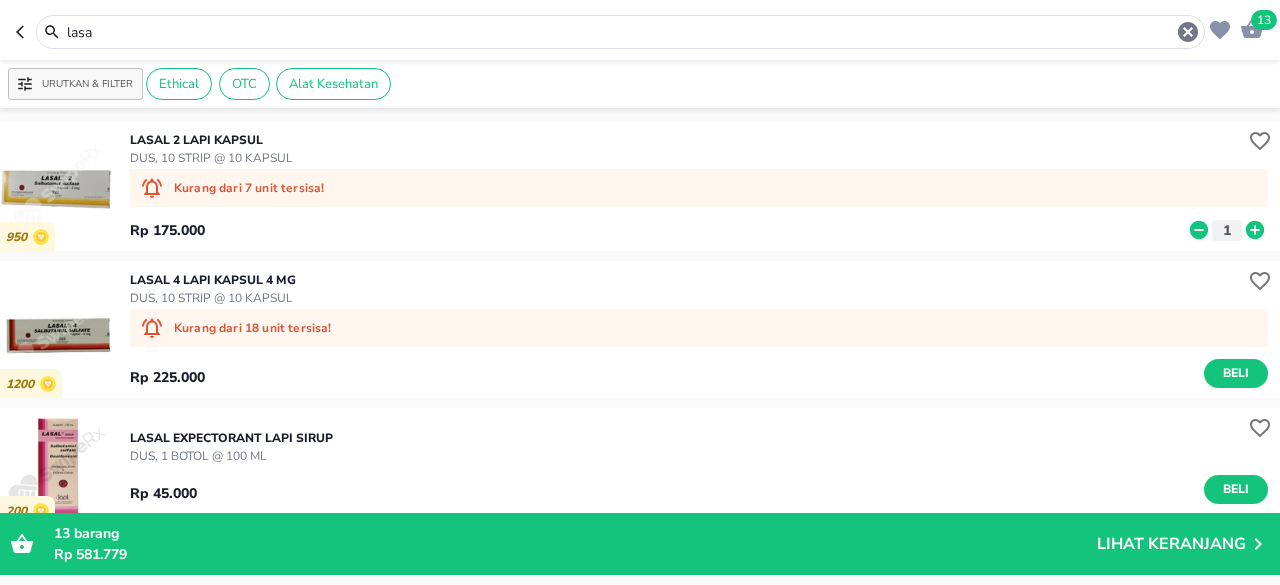 click on "lasa" at bounding box center (620, 32) 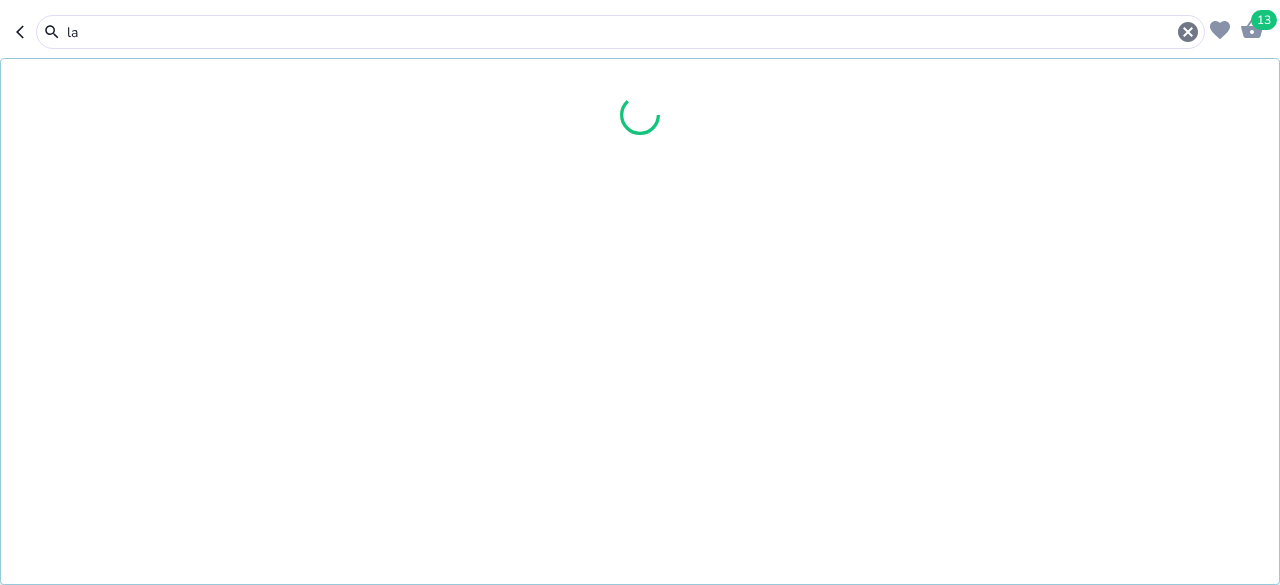 type on "l" 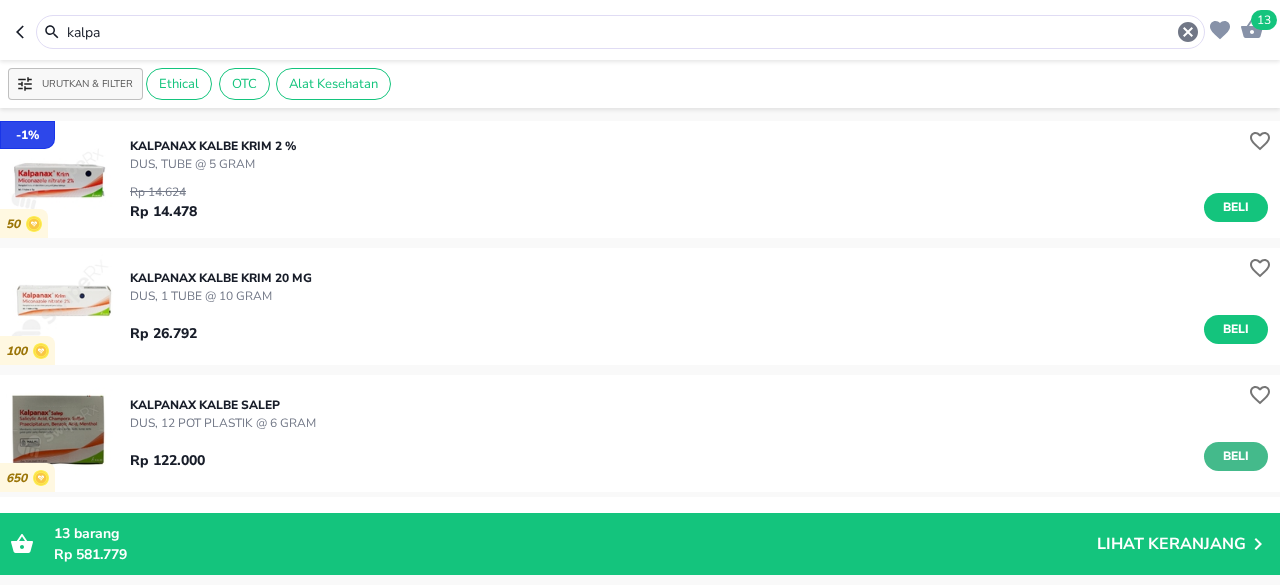 click on "Beli" at bounding box center [1236, 456] 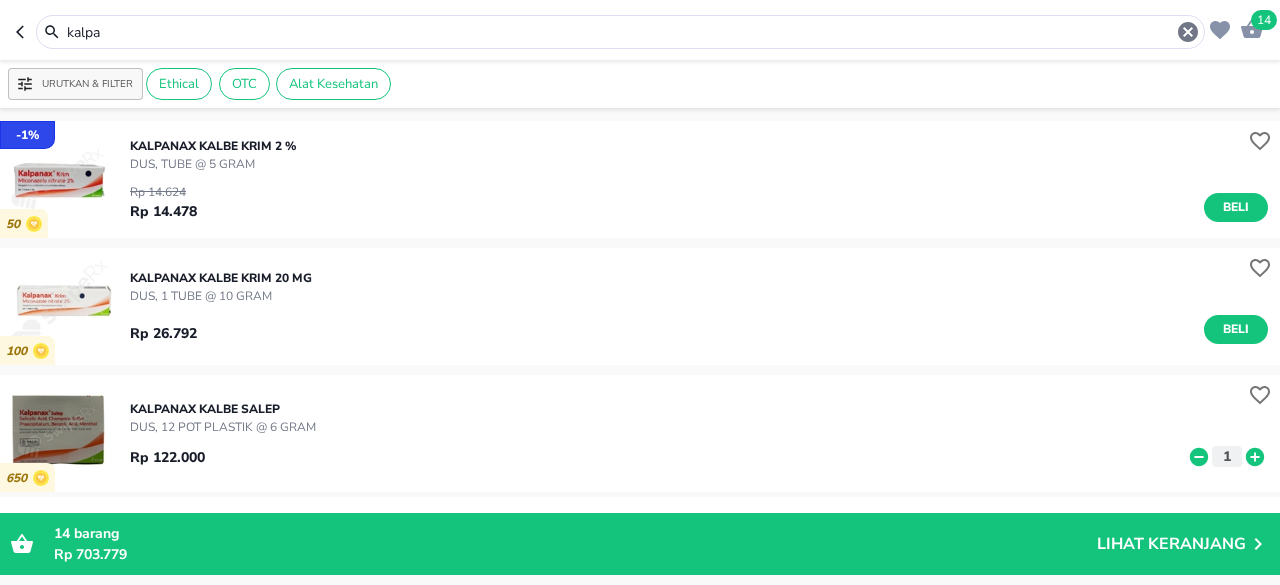 click on "kalpa" at bounding box center [620, 32] 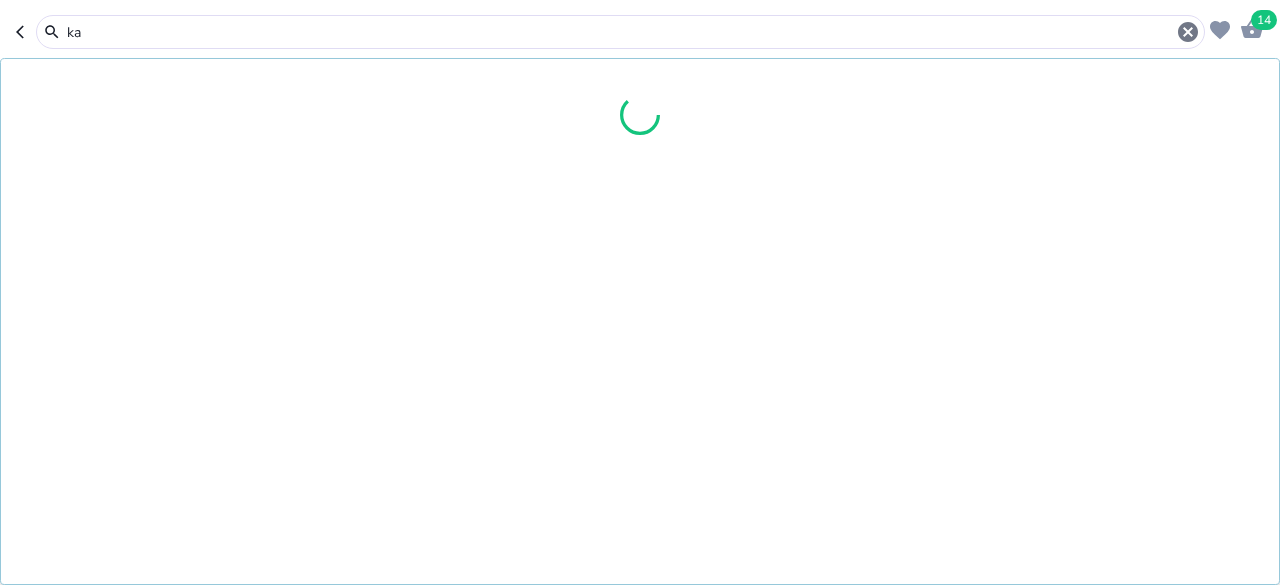 type on "k" 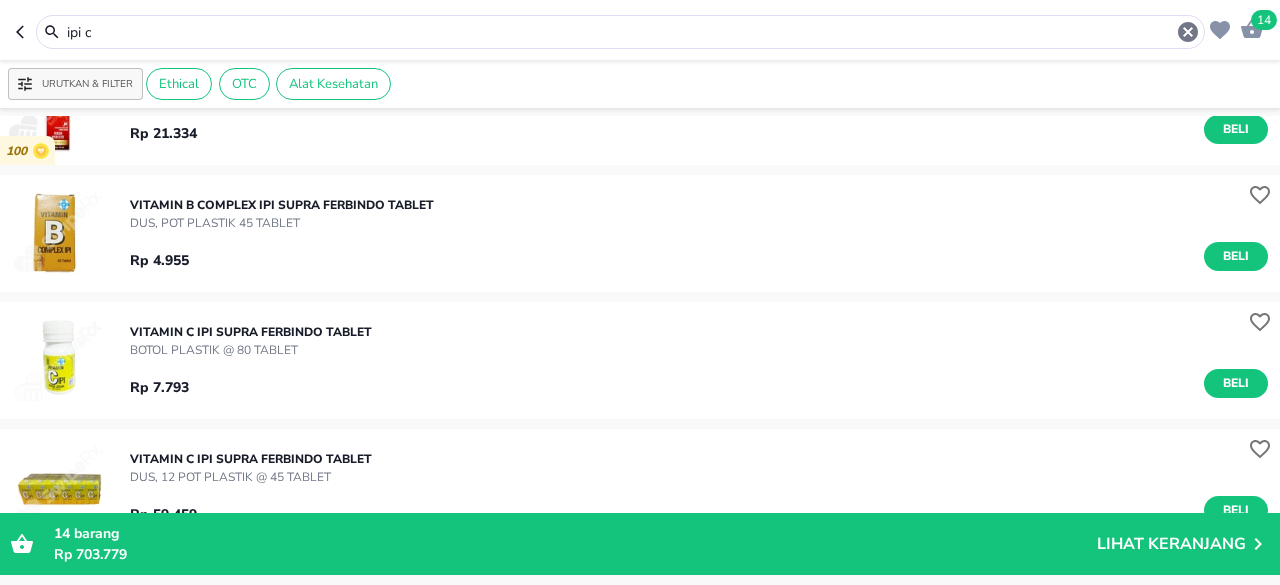 scroll, scrollTop: 400, scrollLeft: 0, axis: vertical 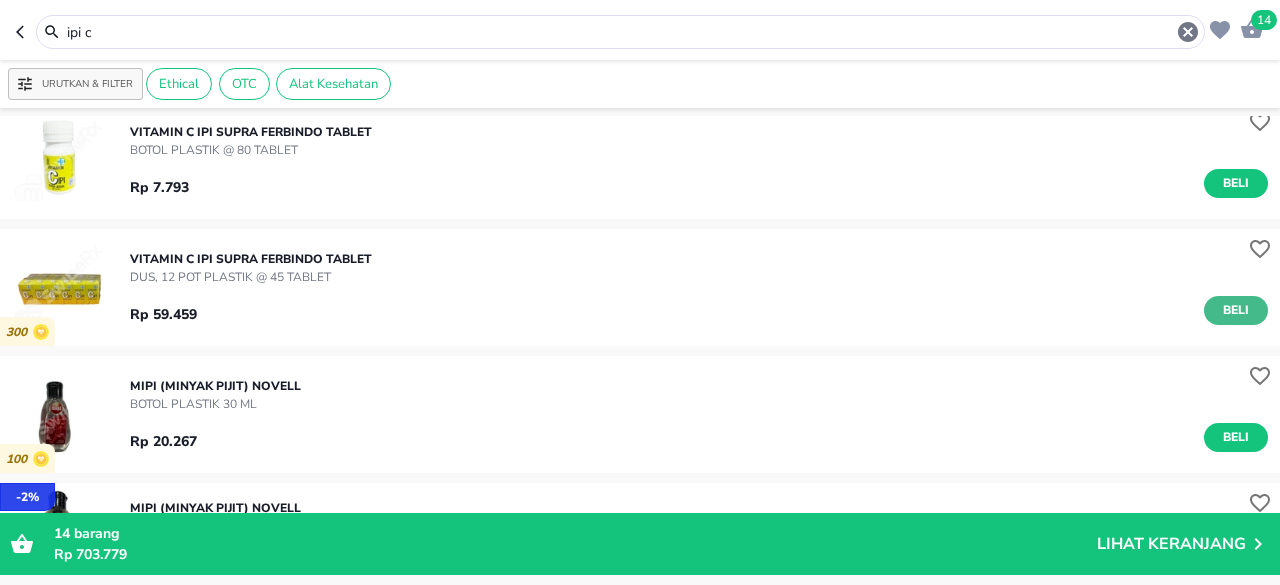 click on "Beli" at bounding box center [1236, 310] 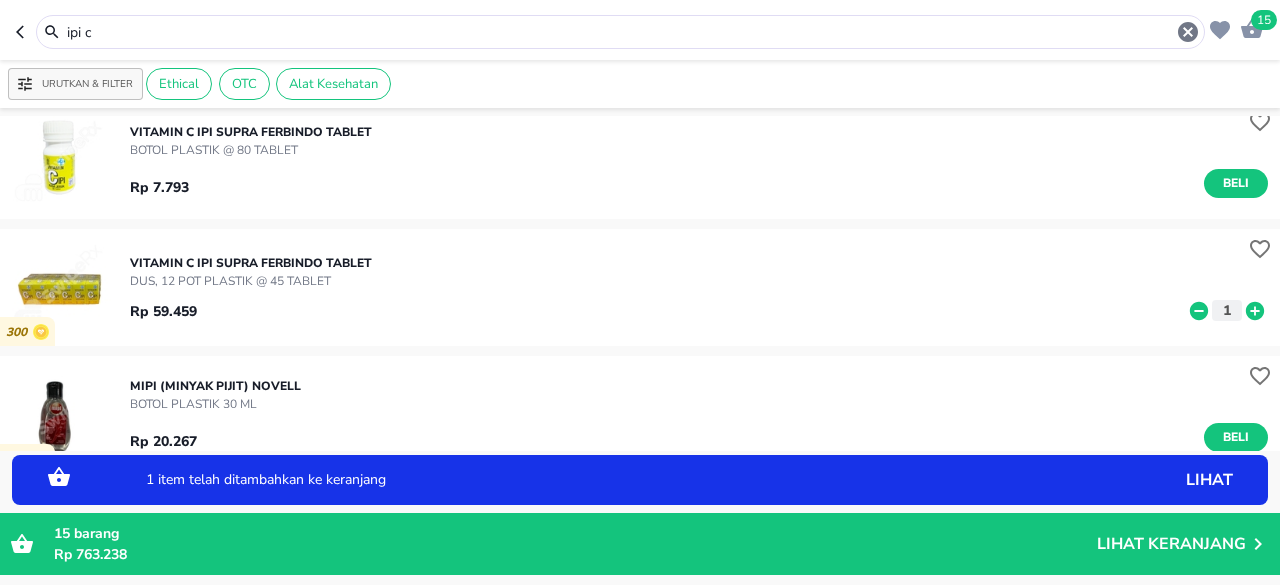 click 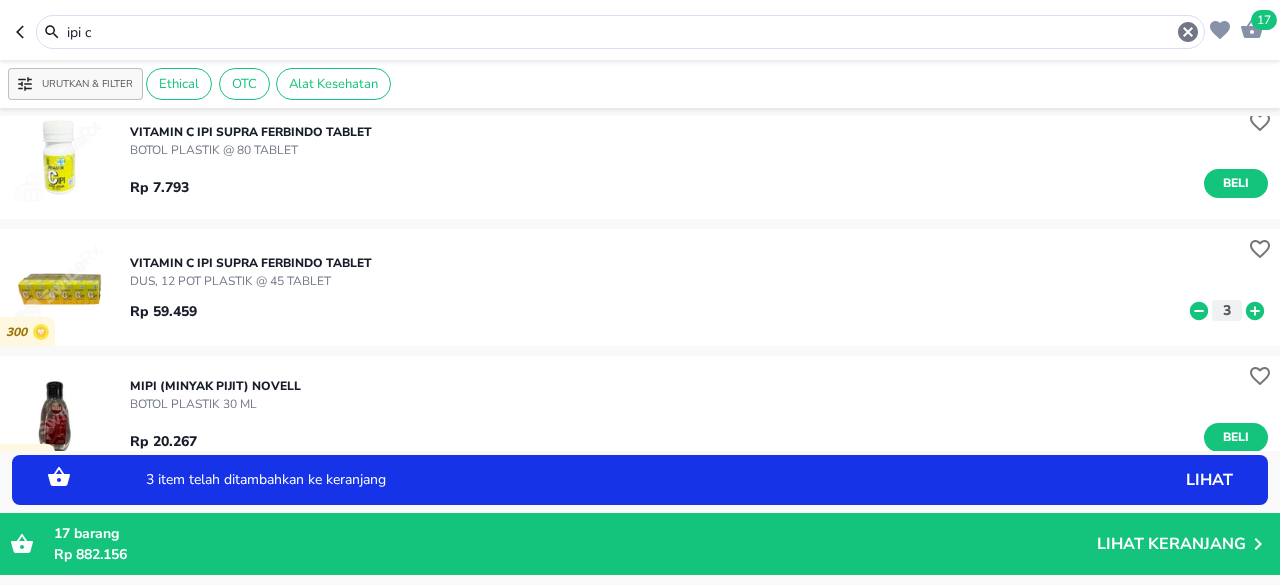 click 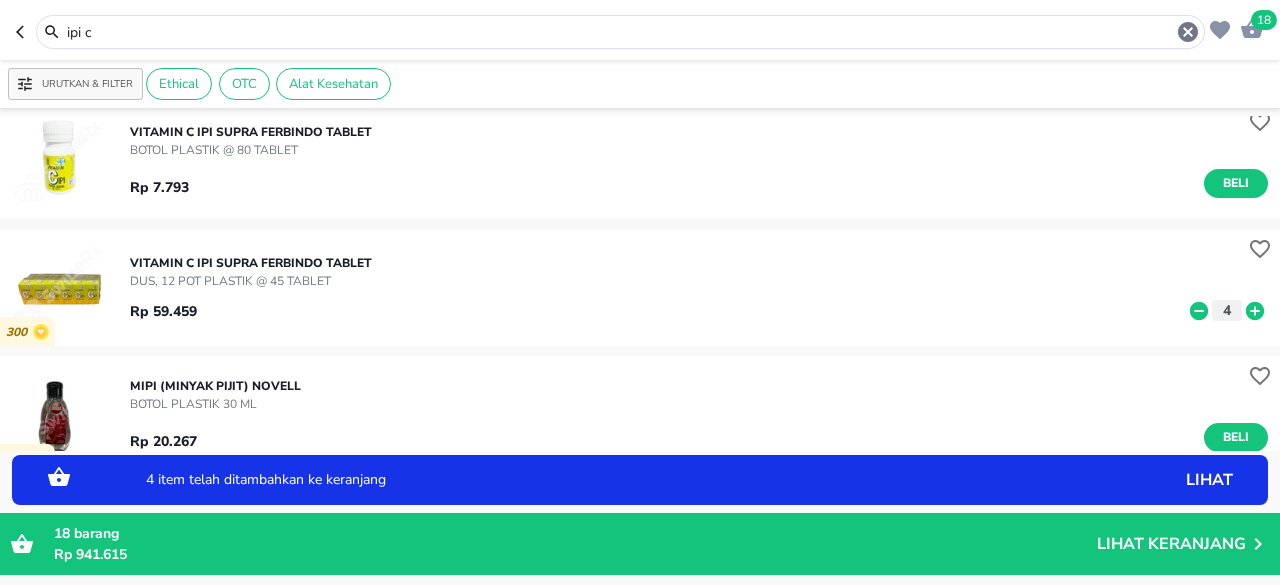 click 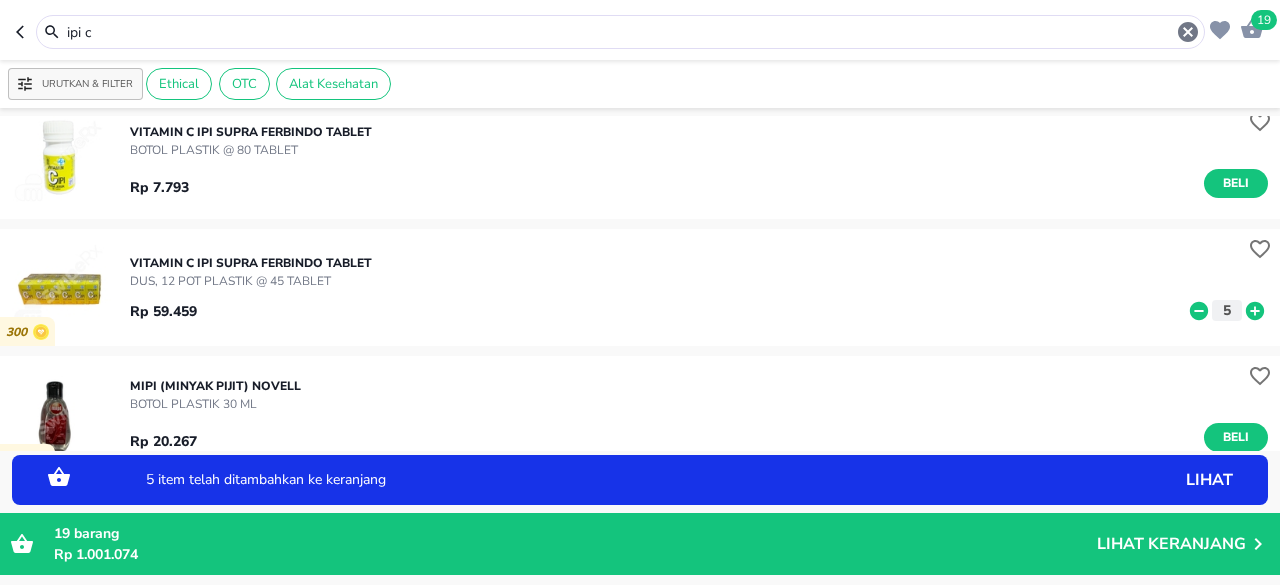 click 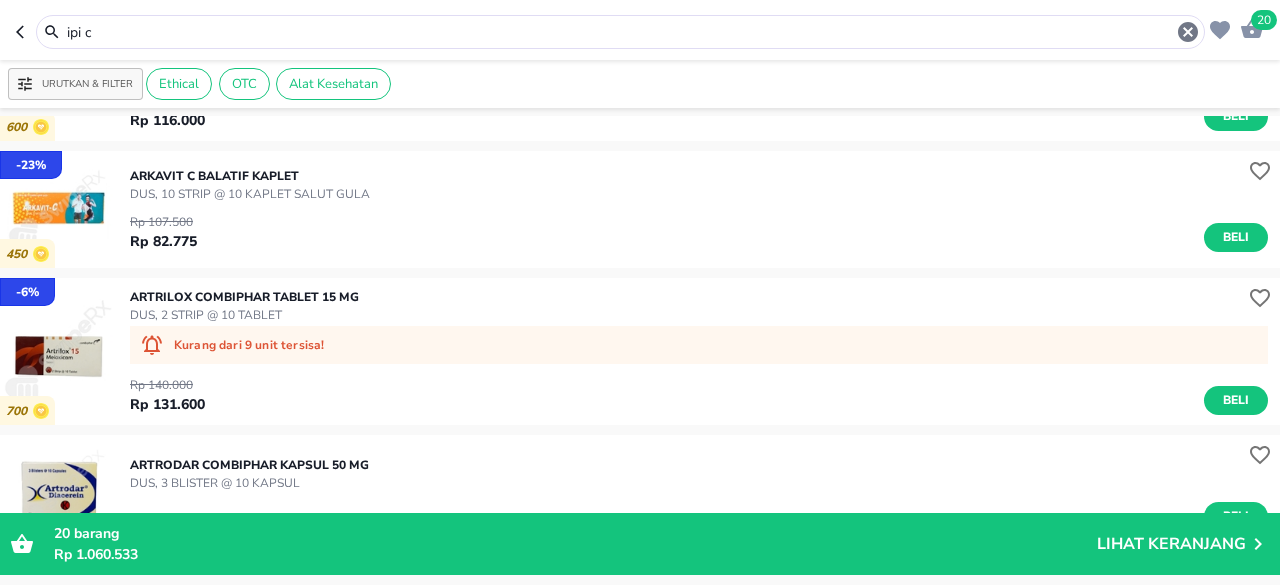 scroll, scrollTop: 3400, scrollLeft: 0, axis: vertical 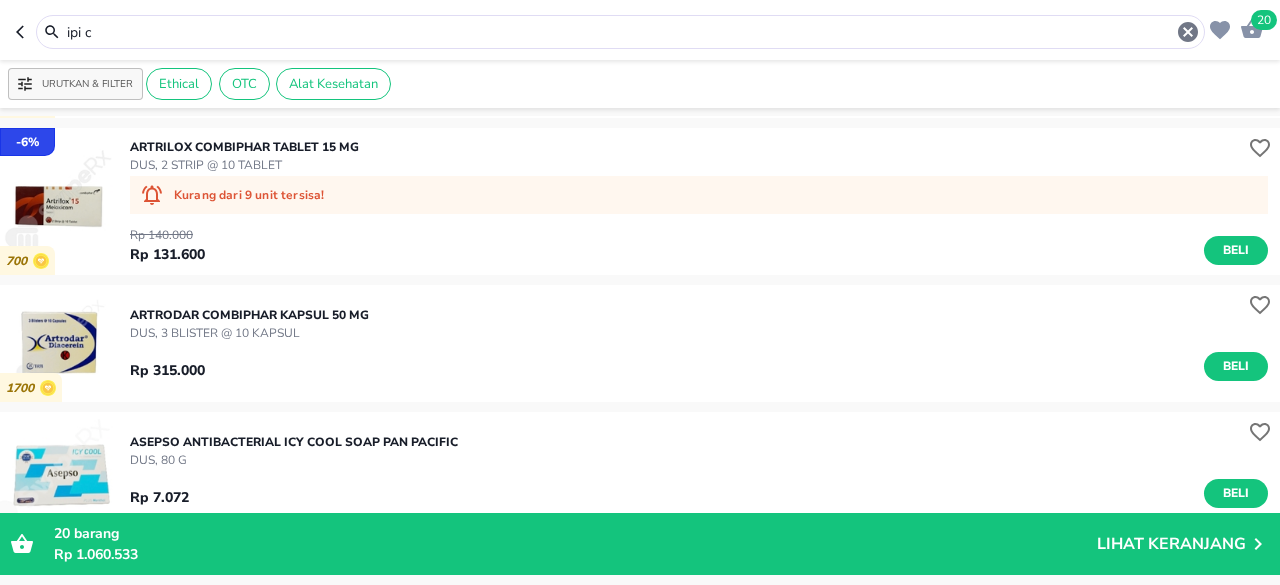 click on "ipi c" at bounding box center [620, 32] 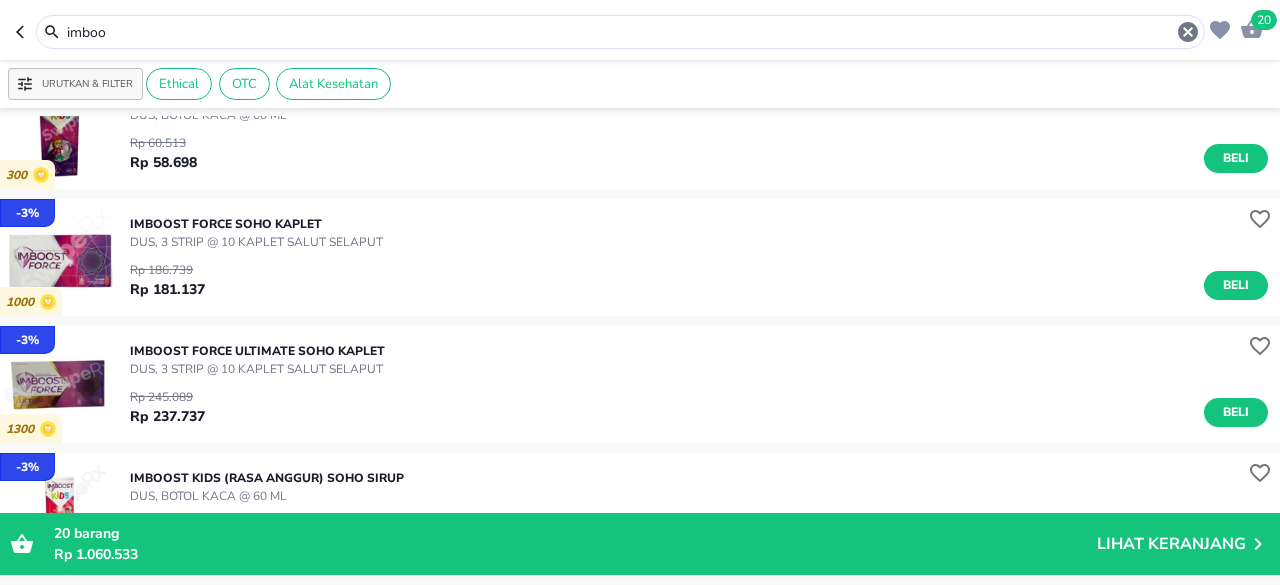 scroll, scrollTop: 2000, scrollLeft: 0, axis: vertical 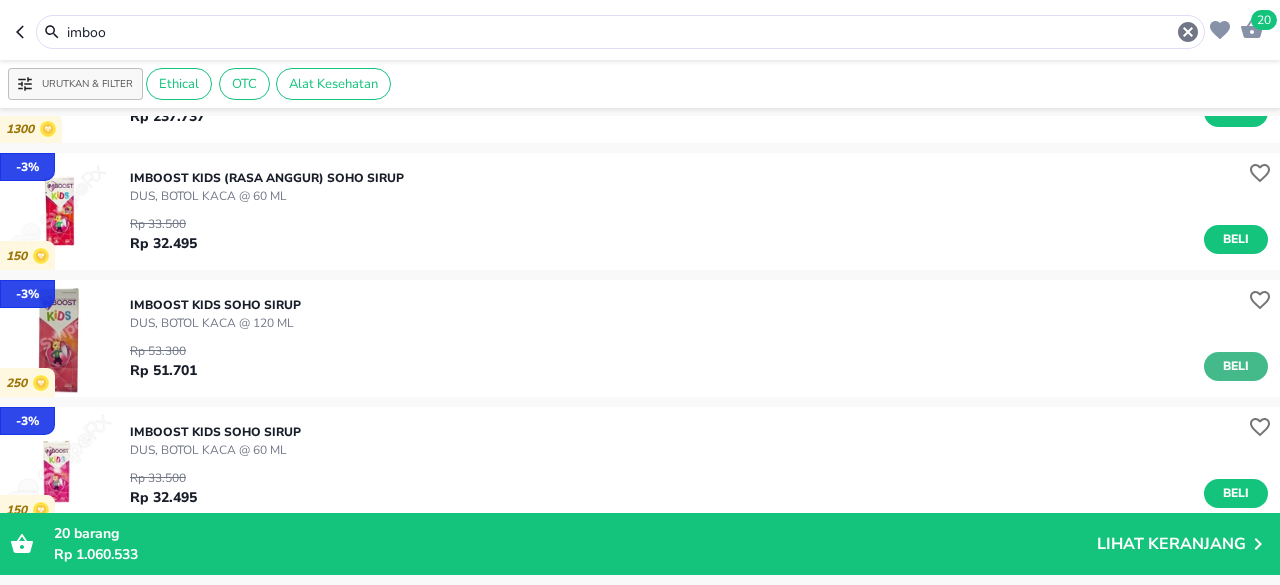click on "Beli" at bounding box center [1236, 366] 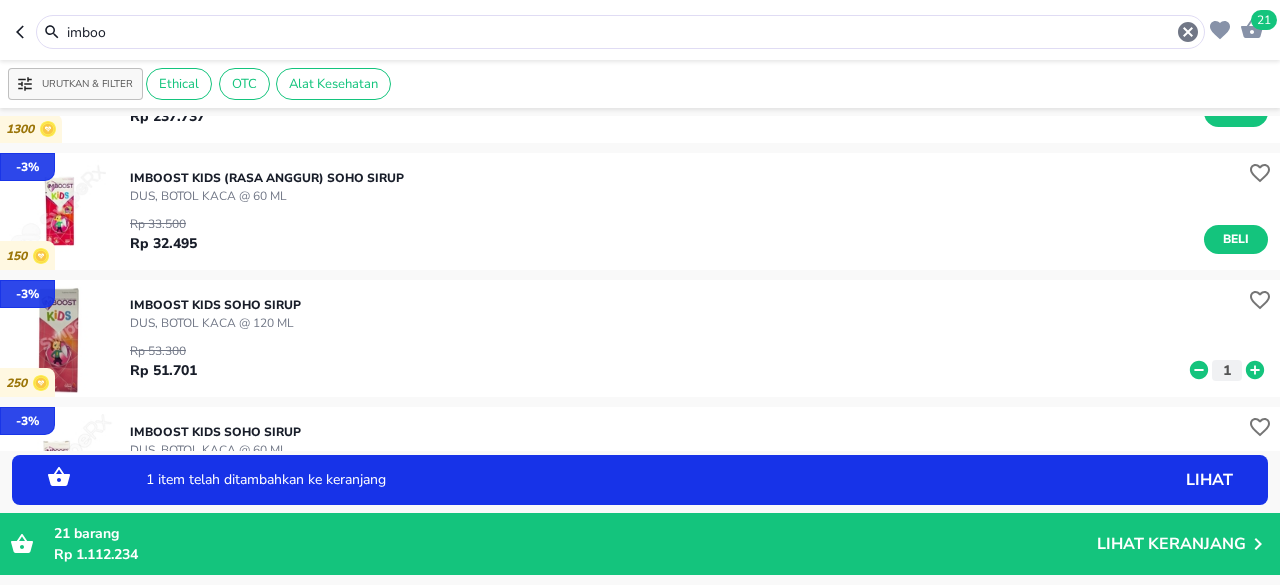 click 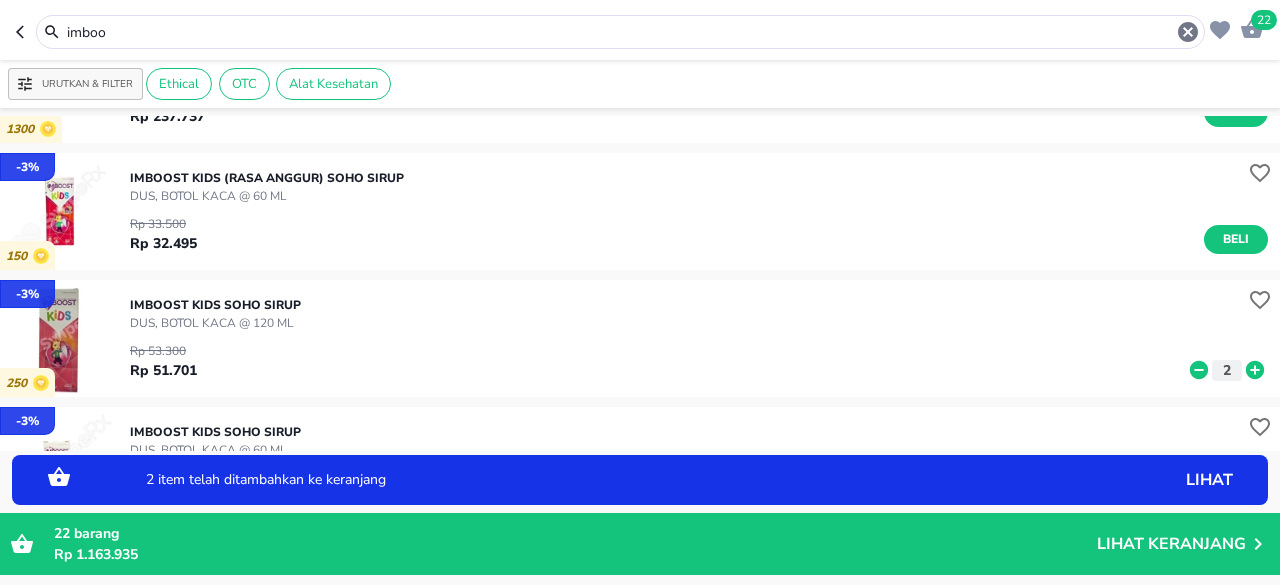 click 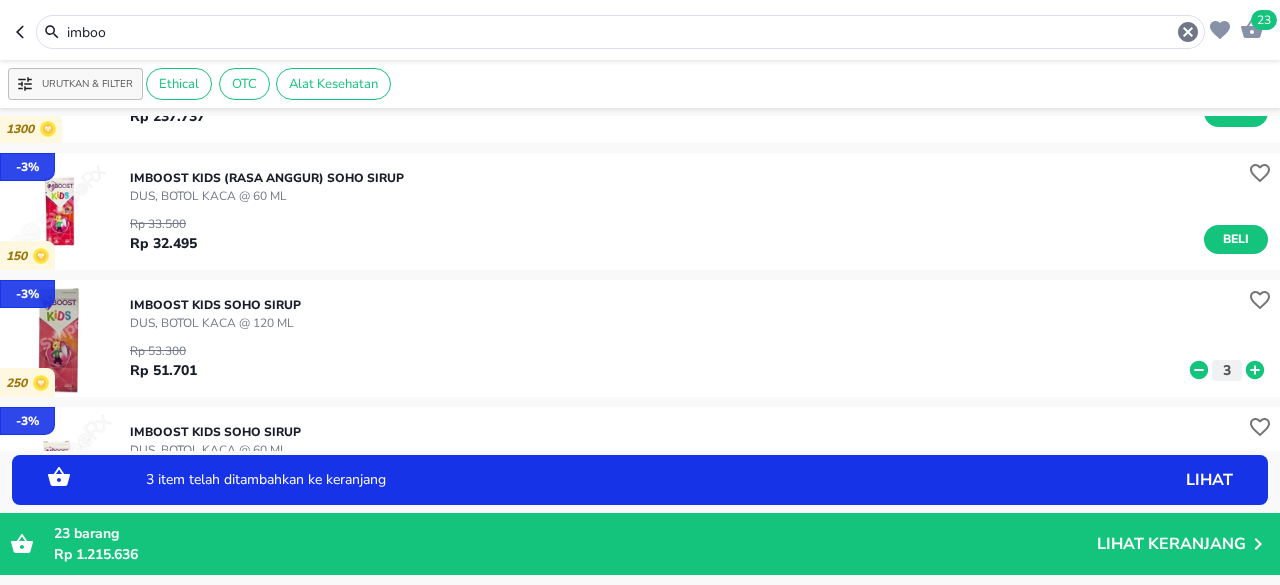 click 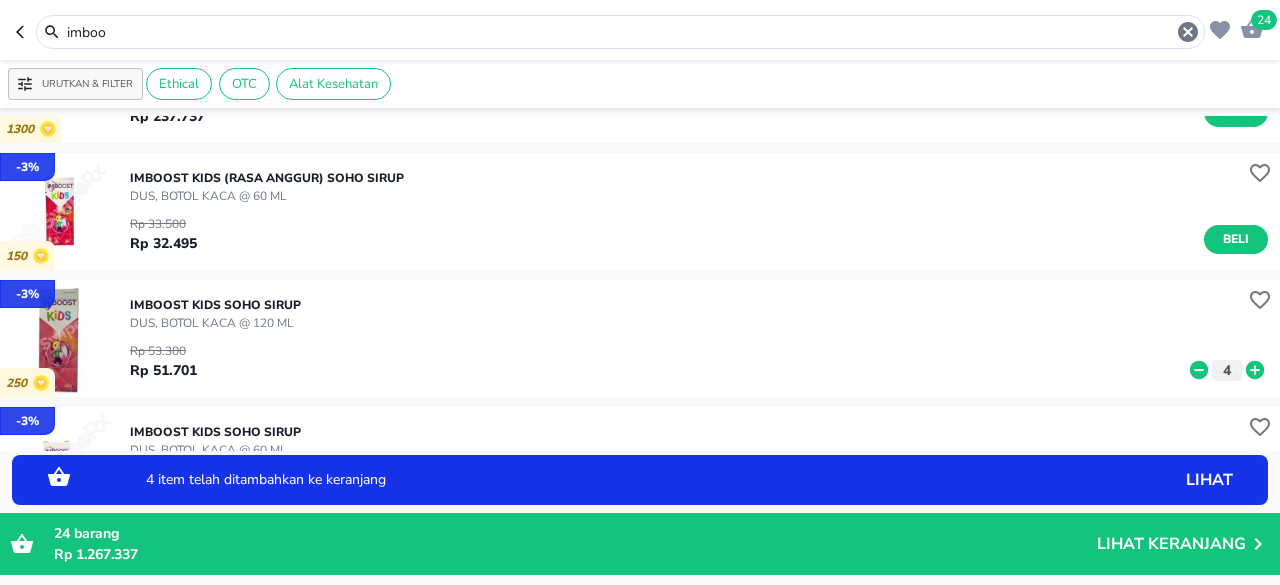 click 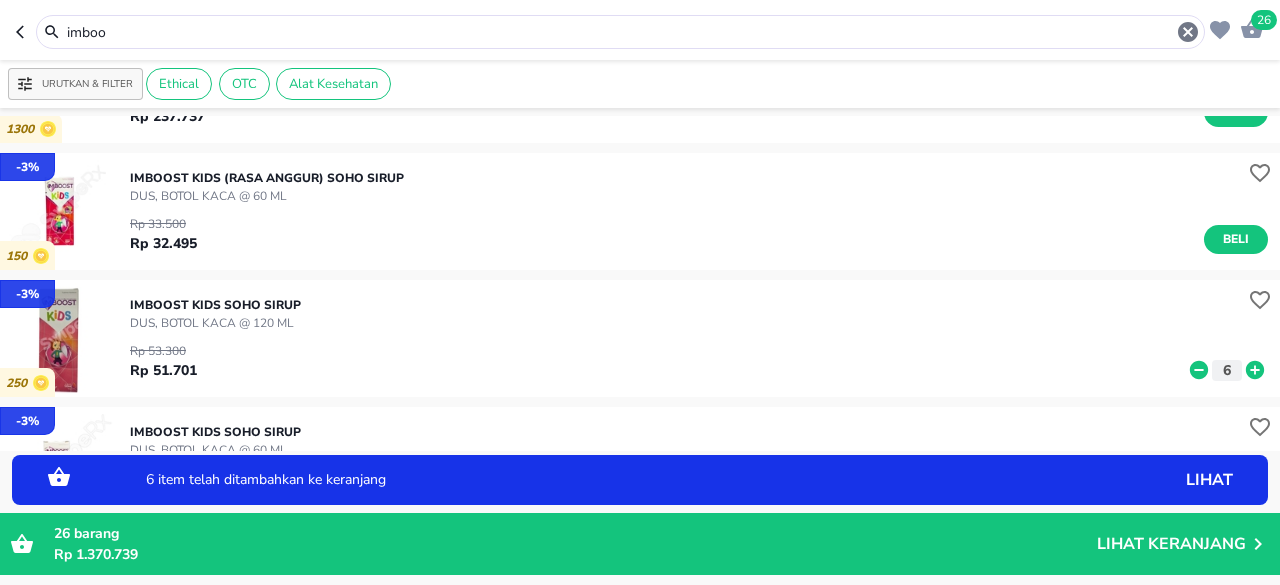 click 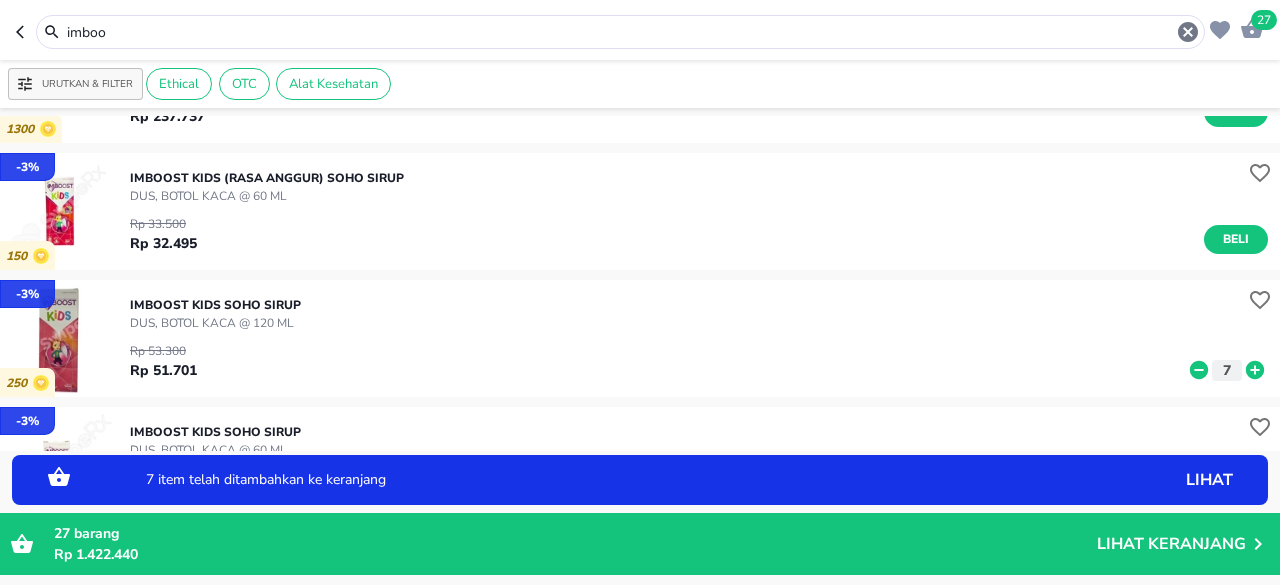 click 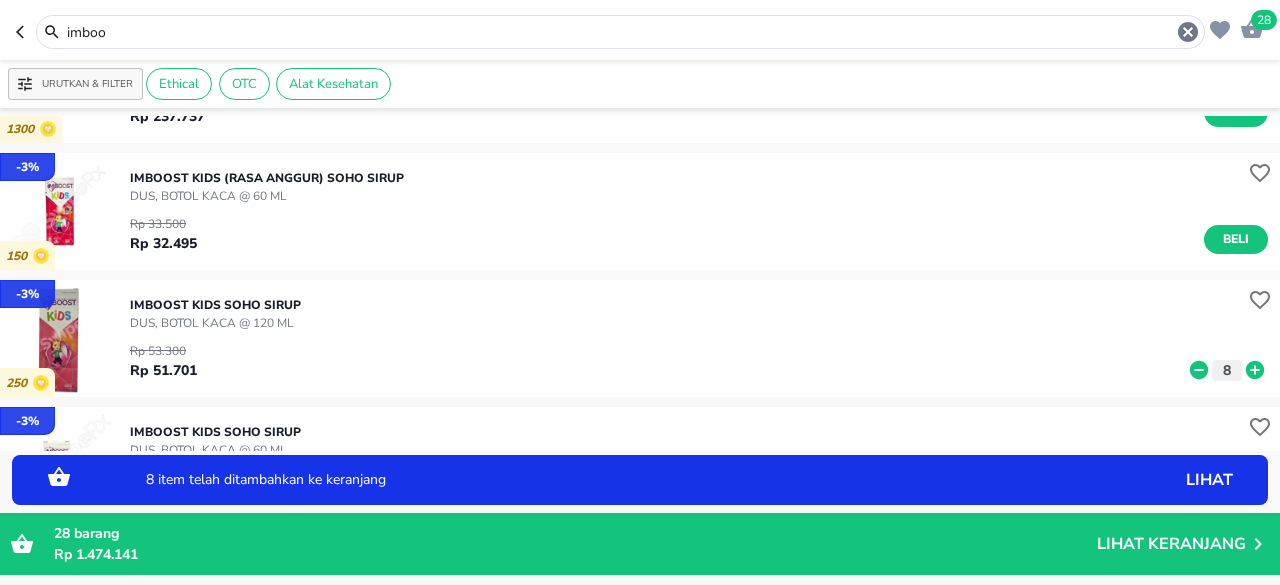 click 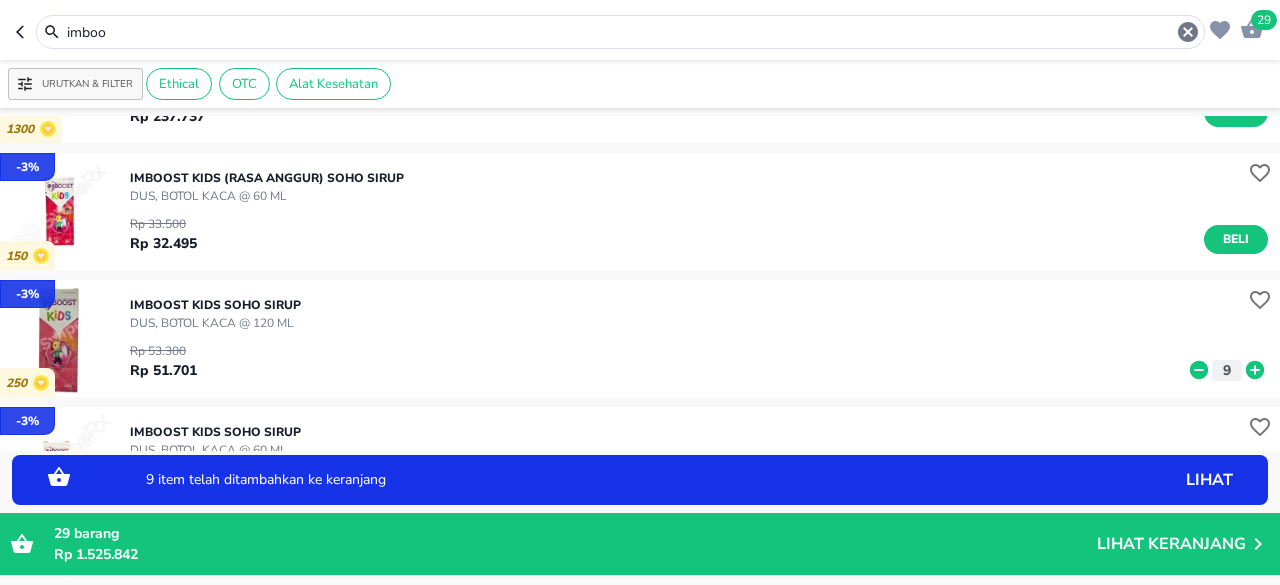 click 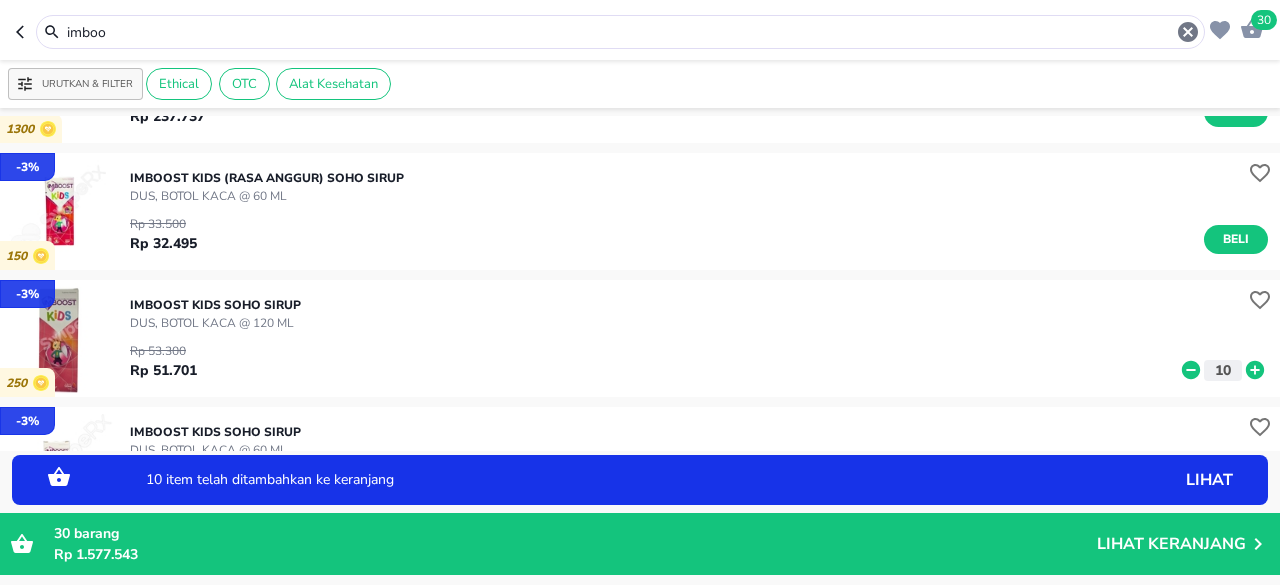 click 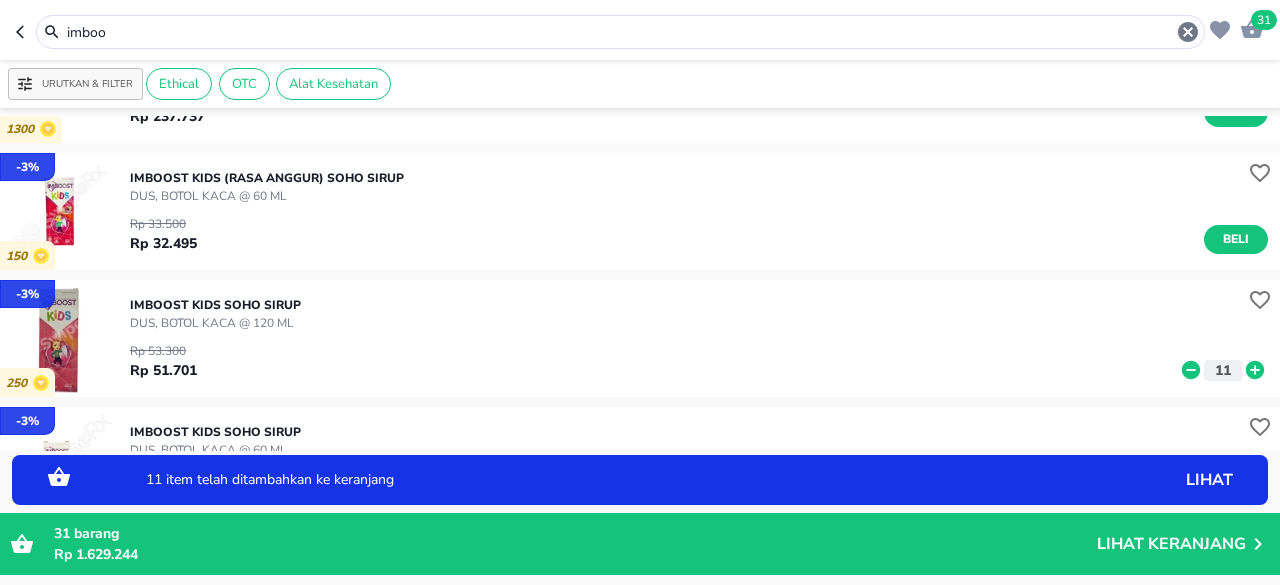click 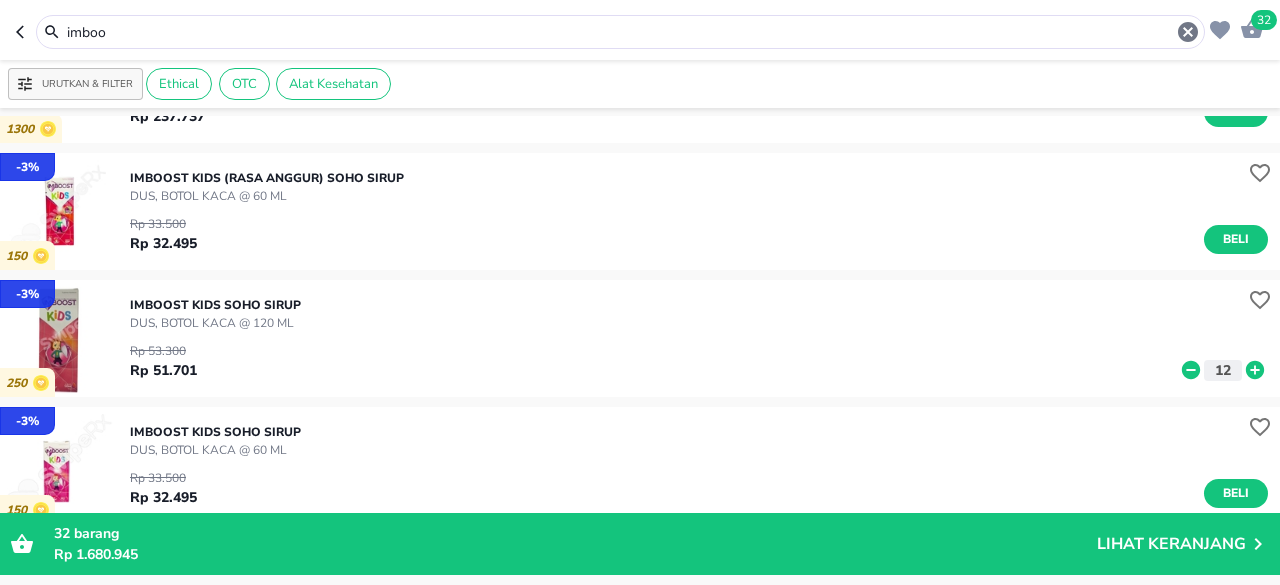 click on "imboo" at bounding box center [620, 32] 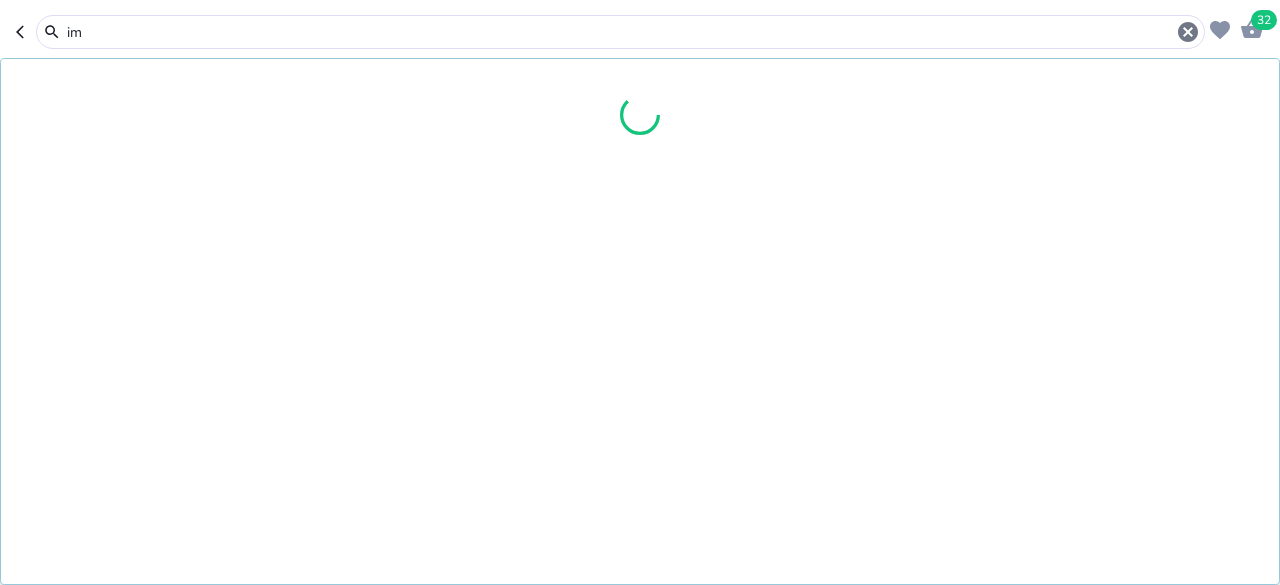 type on "i" 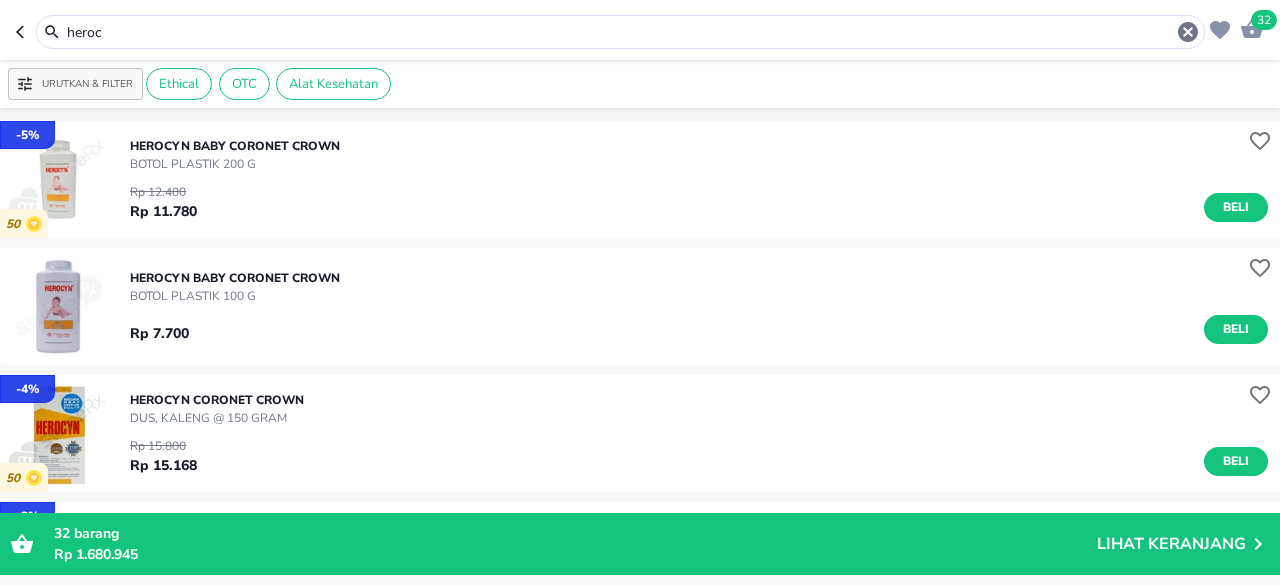 scroll, scrollTop: 200, scrollLeft: 0, axis: vertical 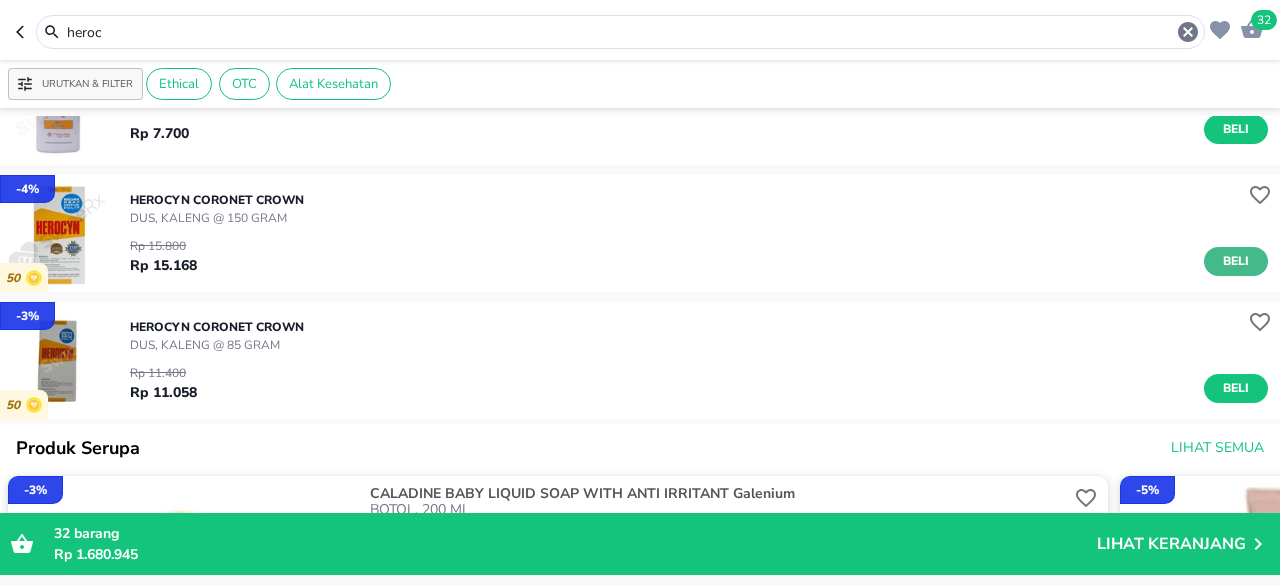 click on "Beli" at bounding box center [1236, 261] 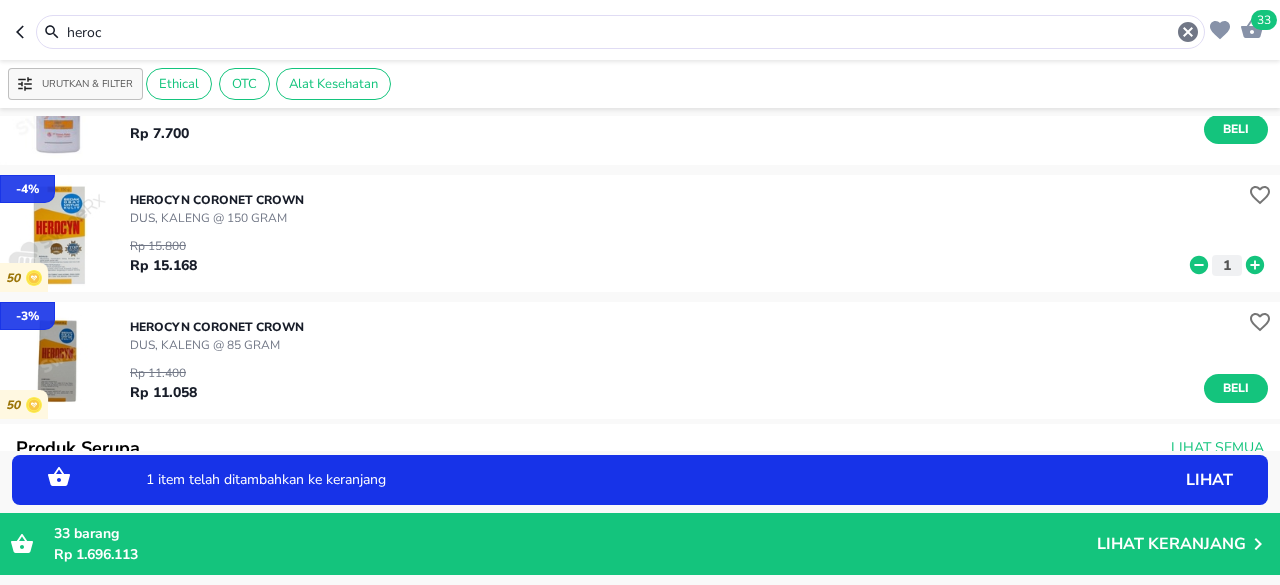 click 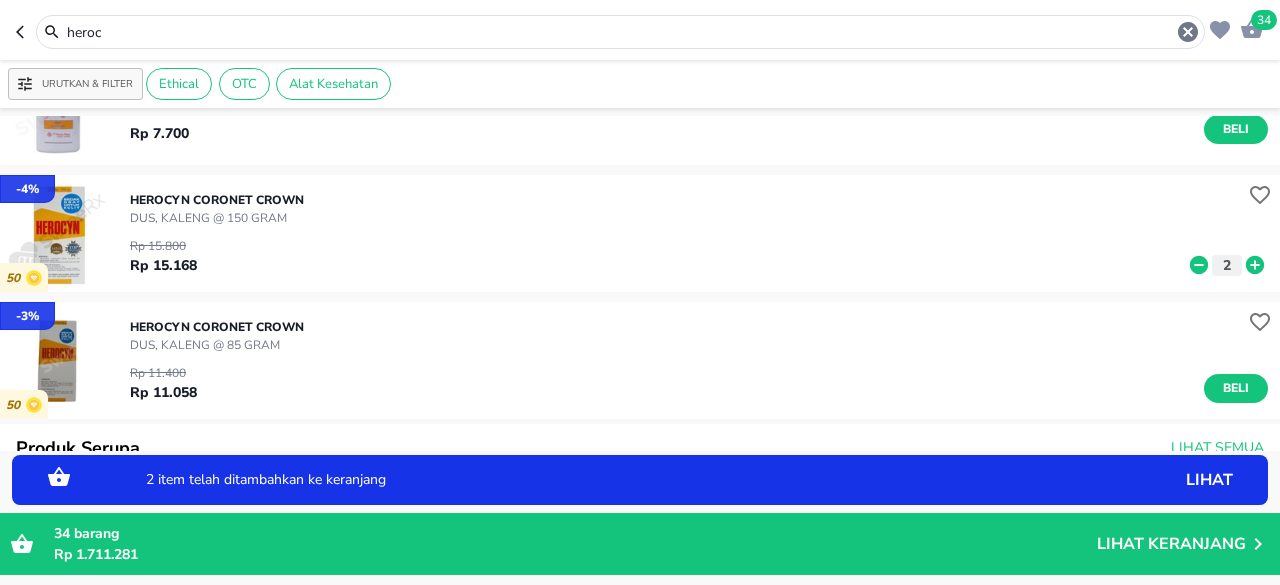 click 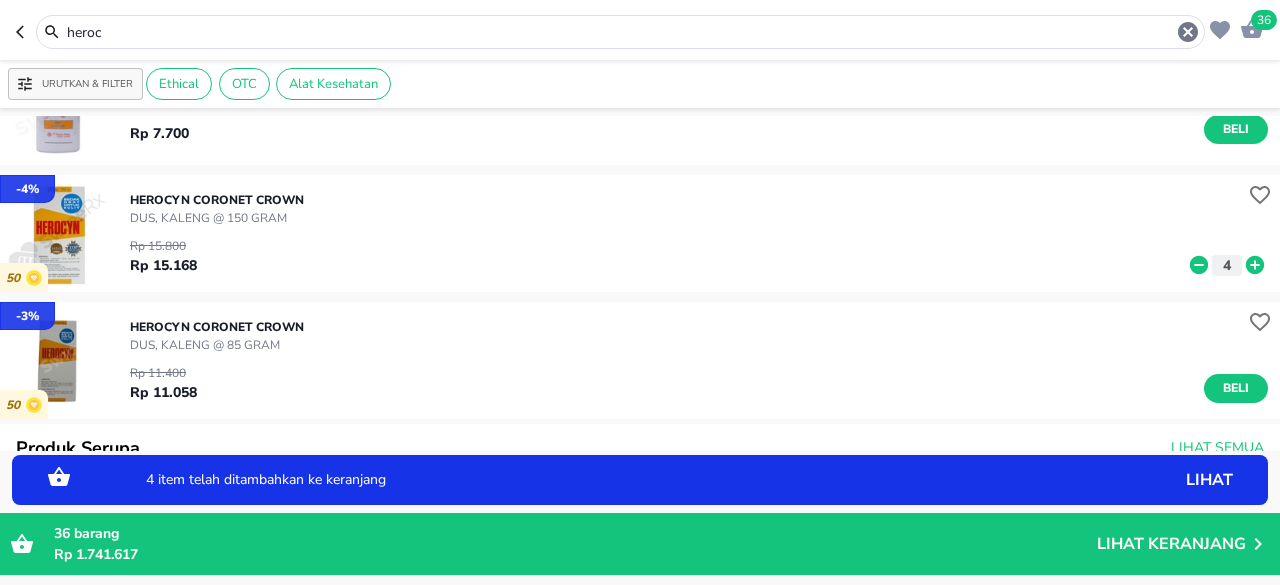 click 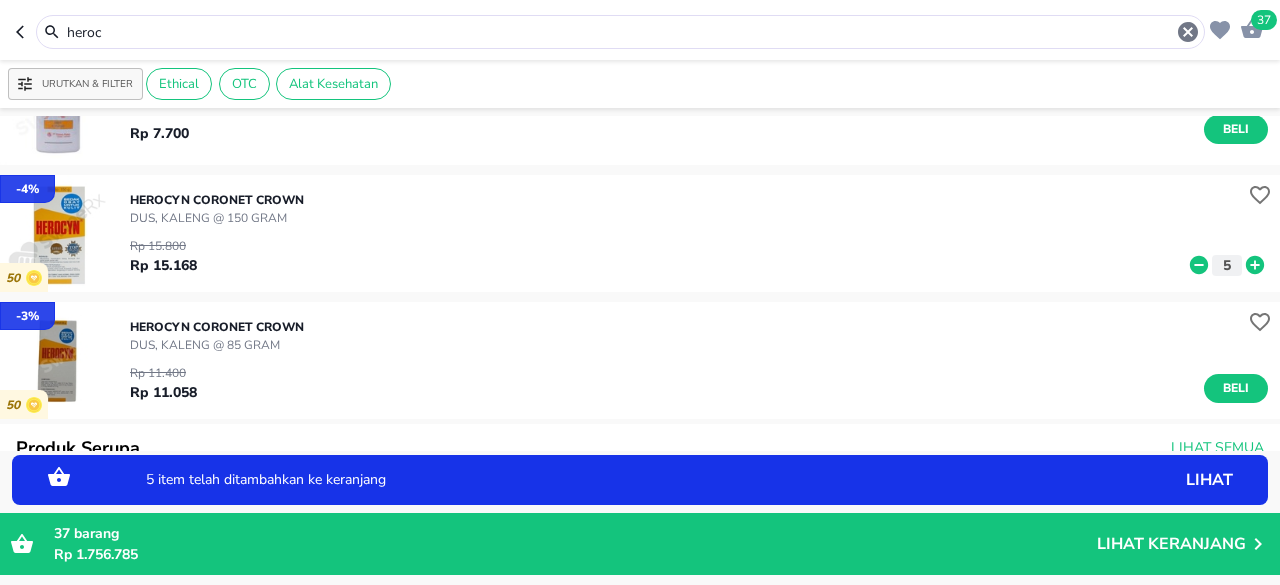 click 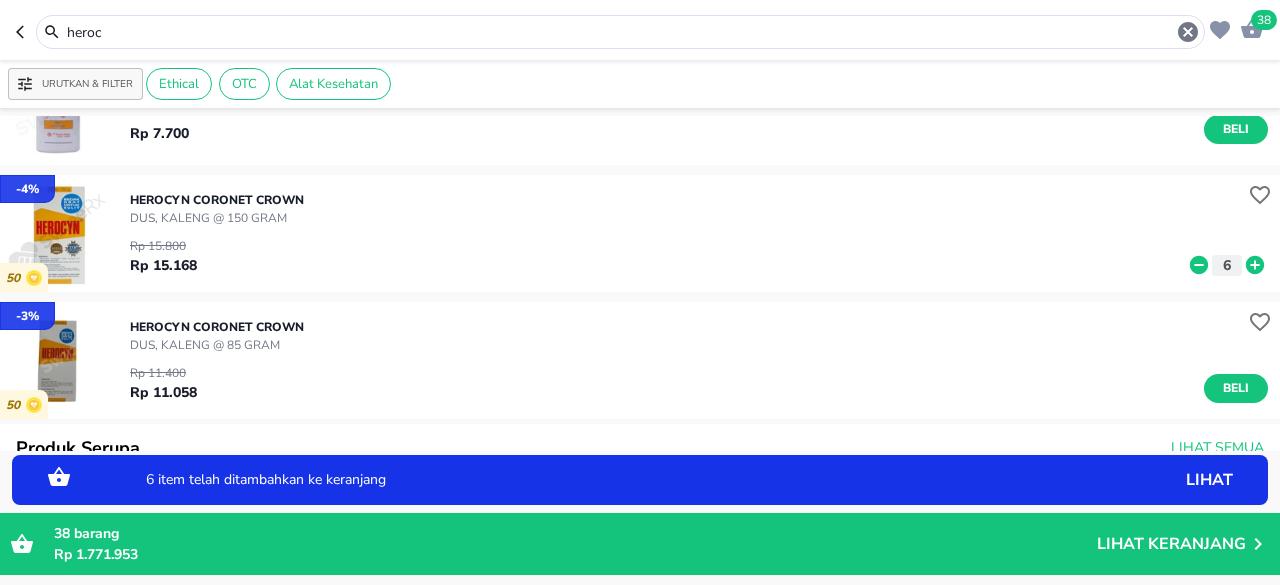scroll, scrollTop: 300, scrollLeft: 0, axis: vertical 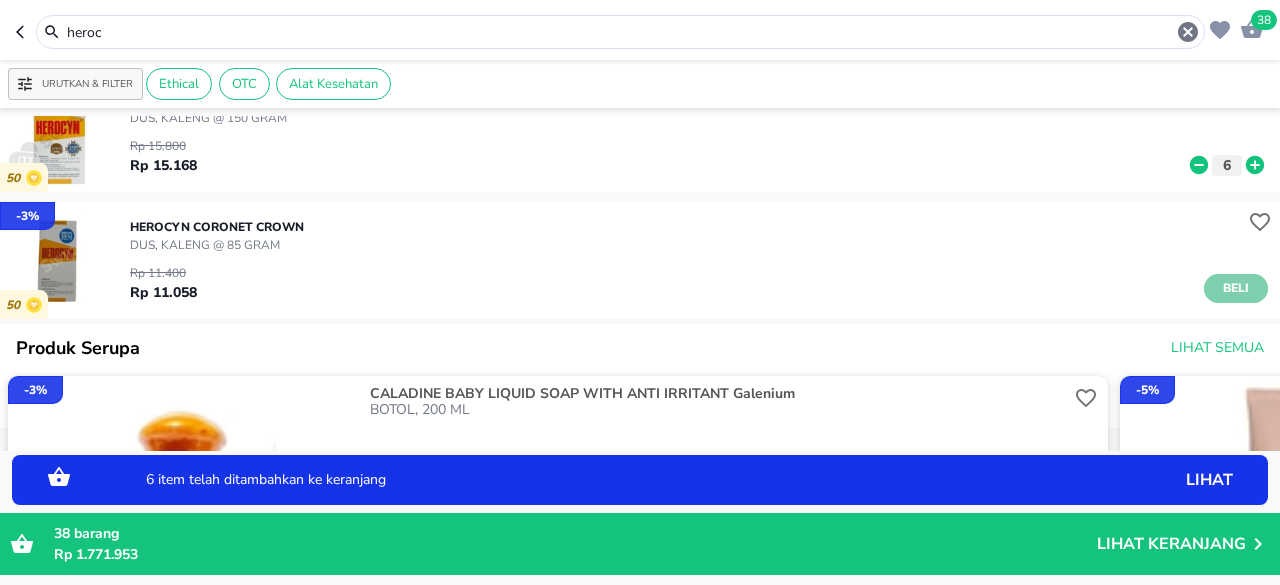 click on "Beli" at bounding box center (1236, 288) 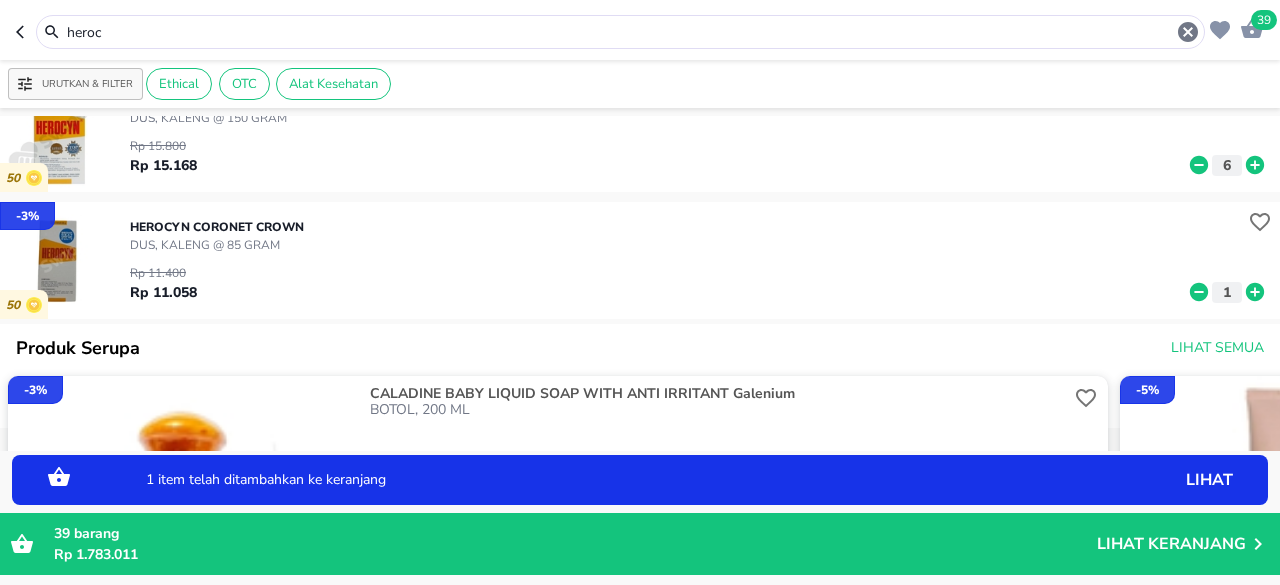 click 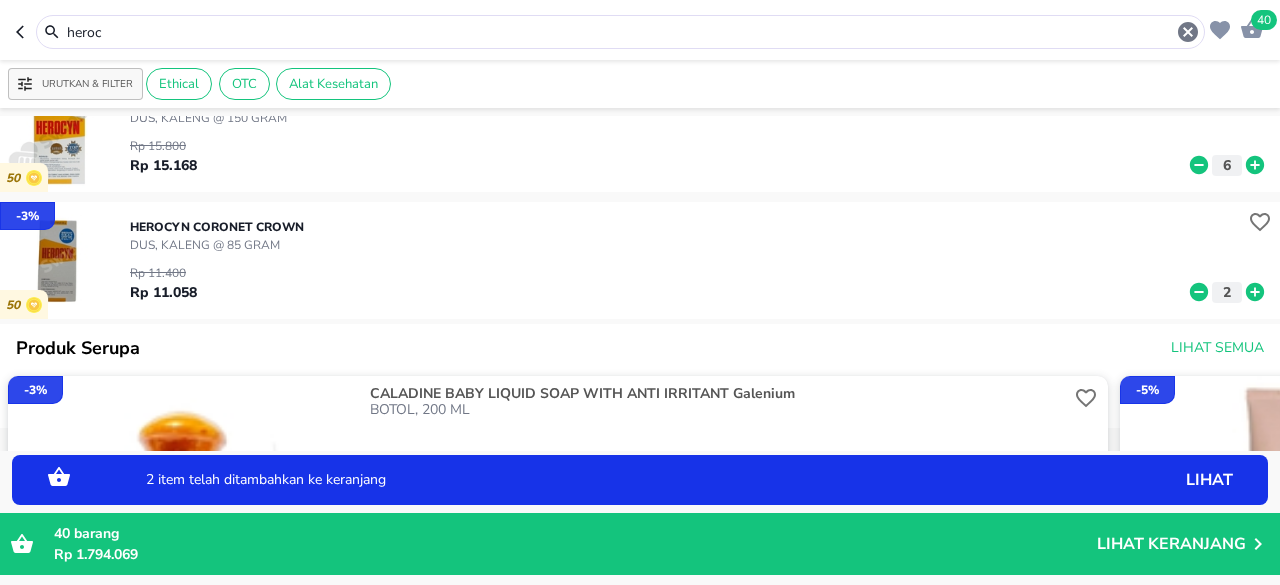 click 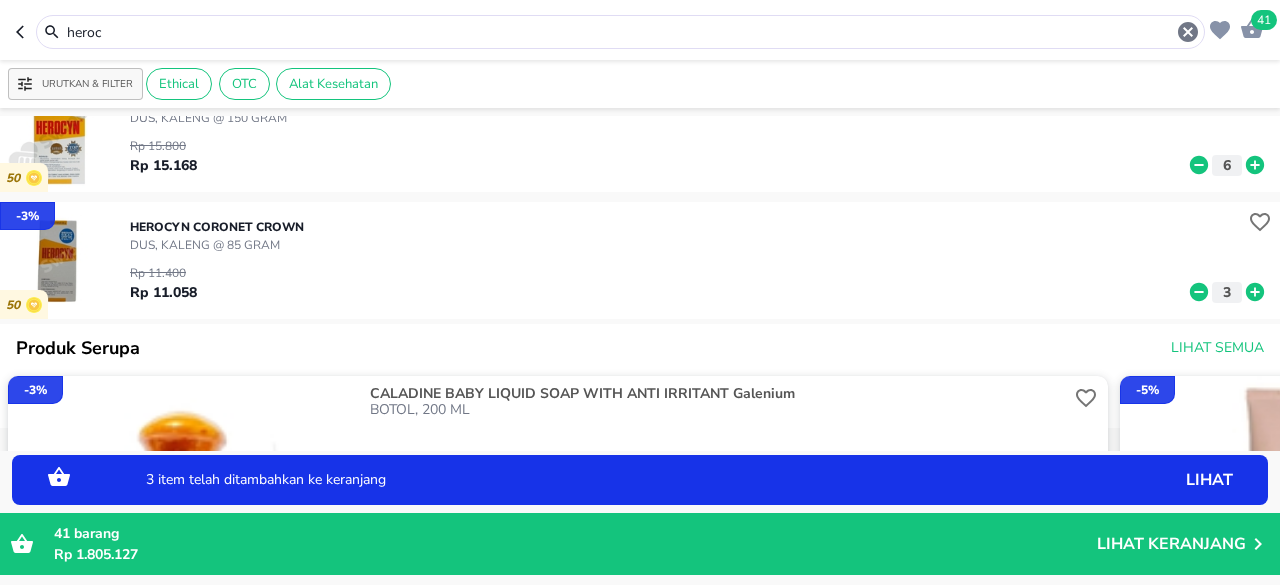 click 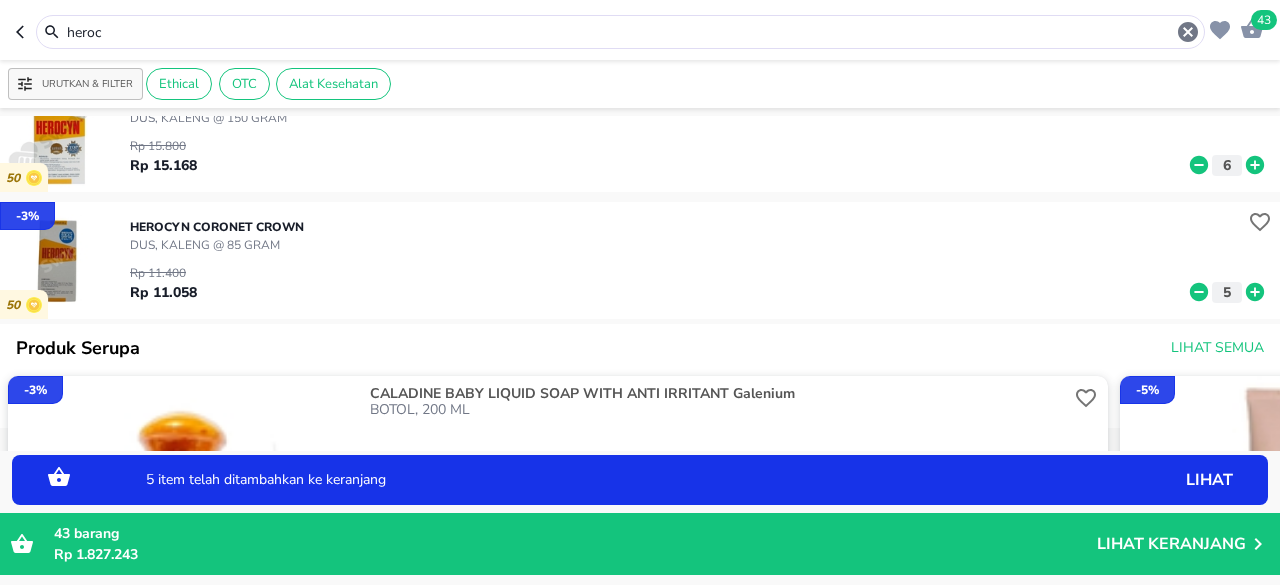 click 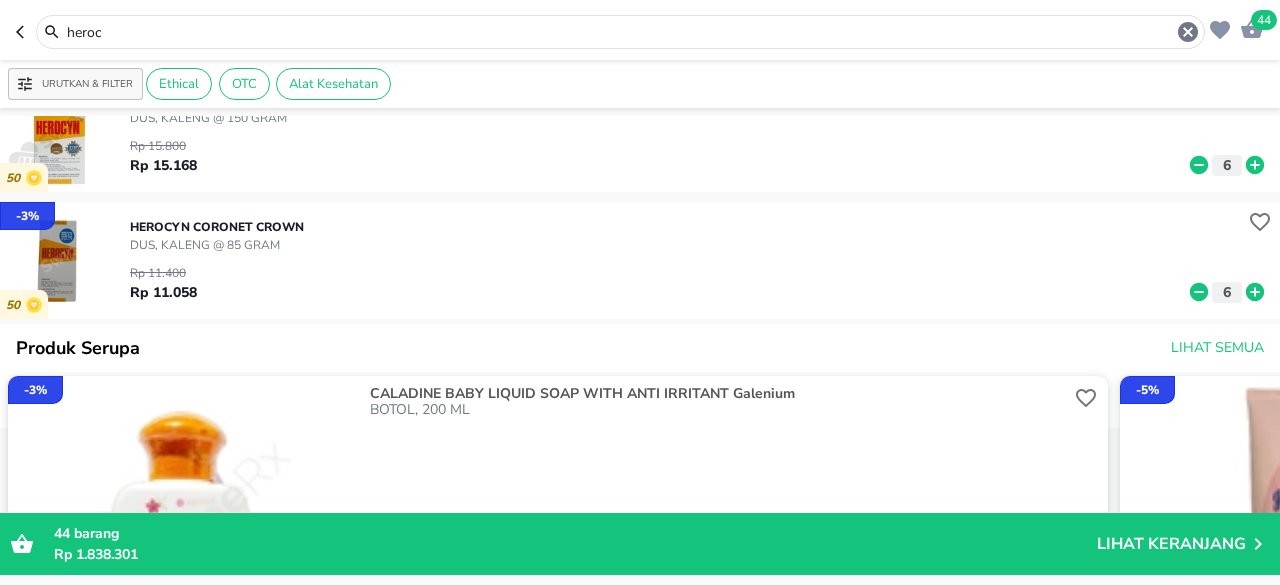 click on "heroc" at bounding box center [620, 32] 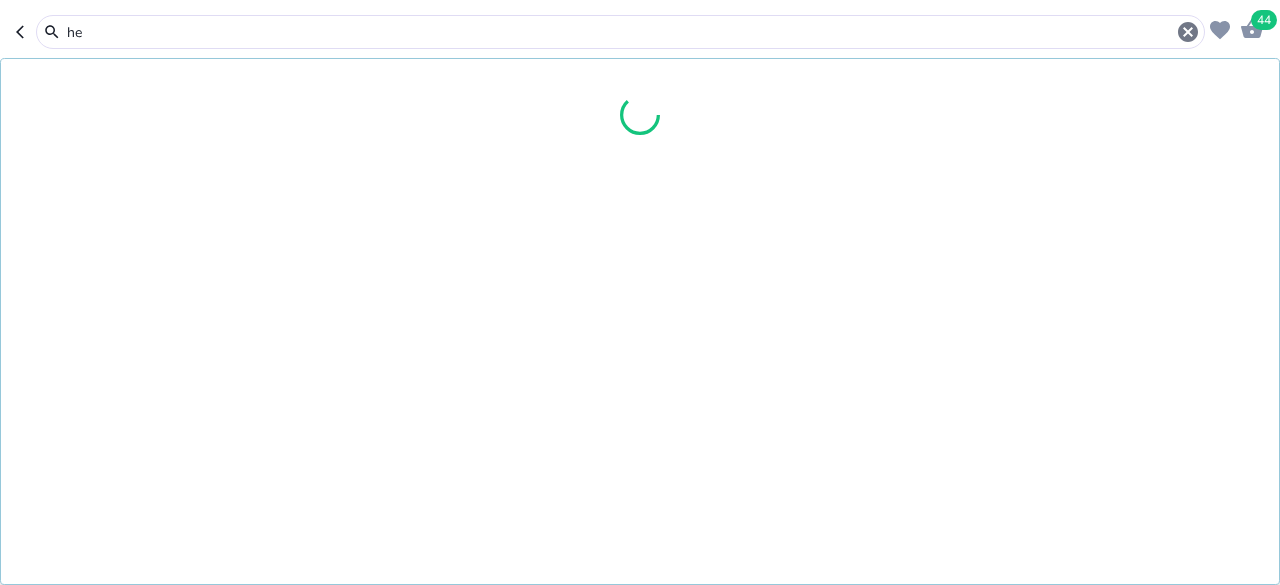 type on "h" 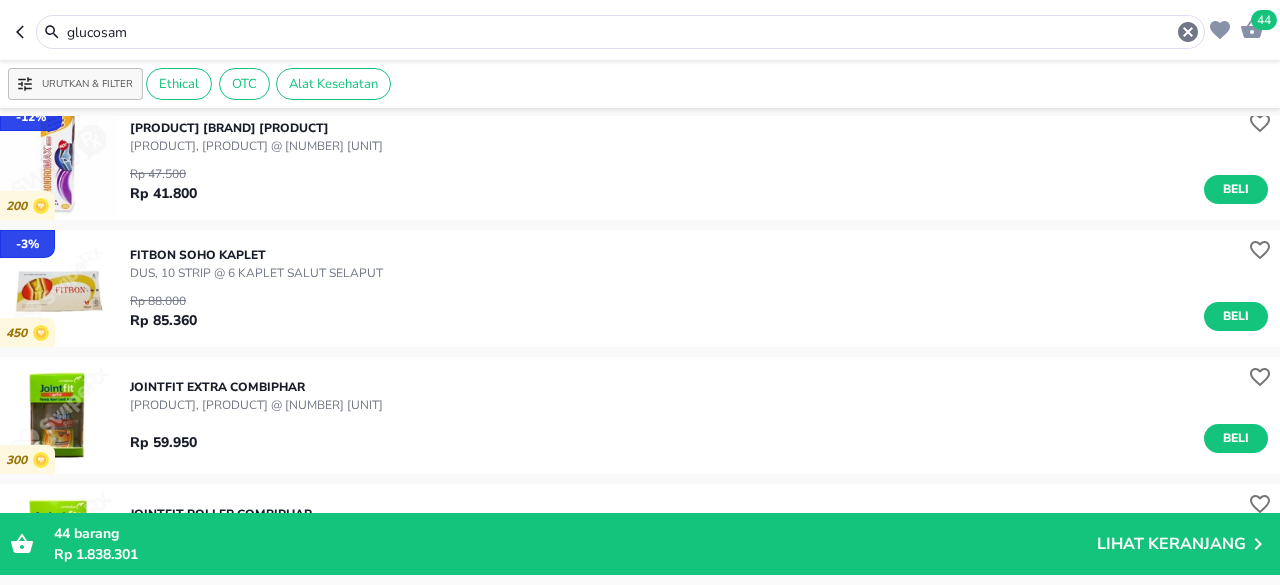scroll, scrollTop: 0, scrollLeft: 0, axis: both 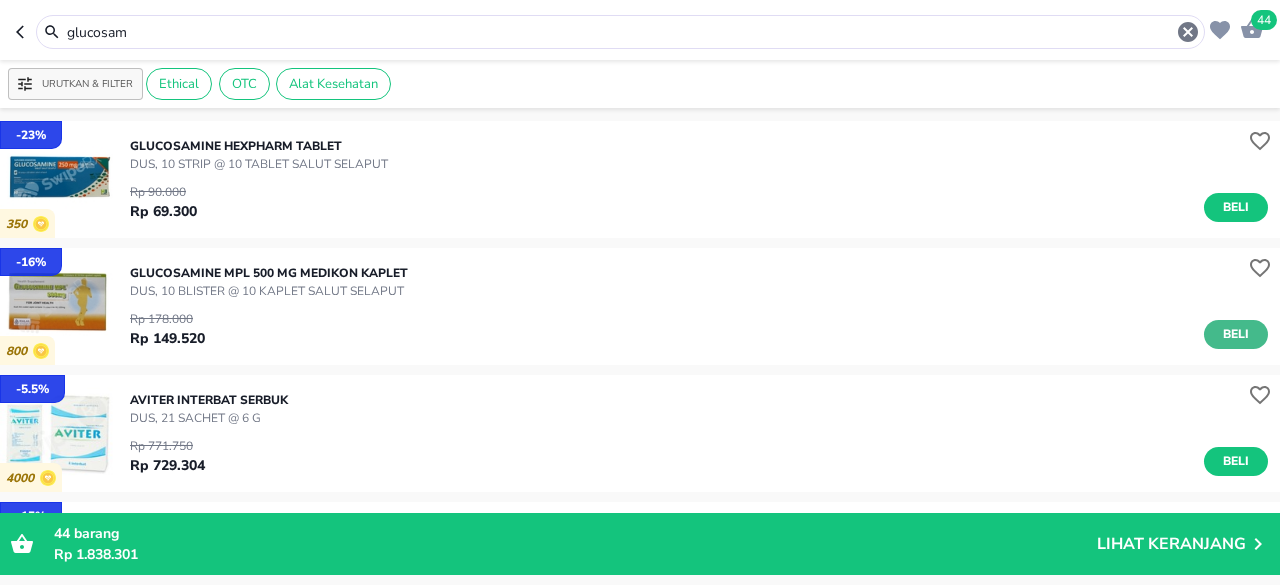 click on "Beli" at bounding box center [1236, 334] 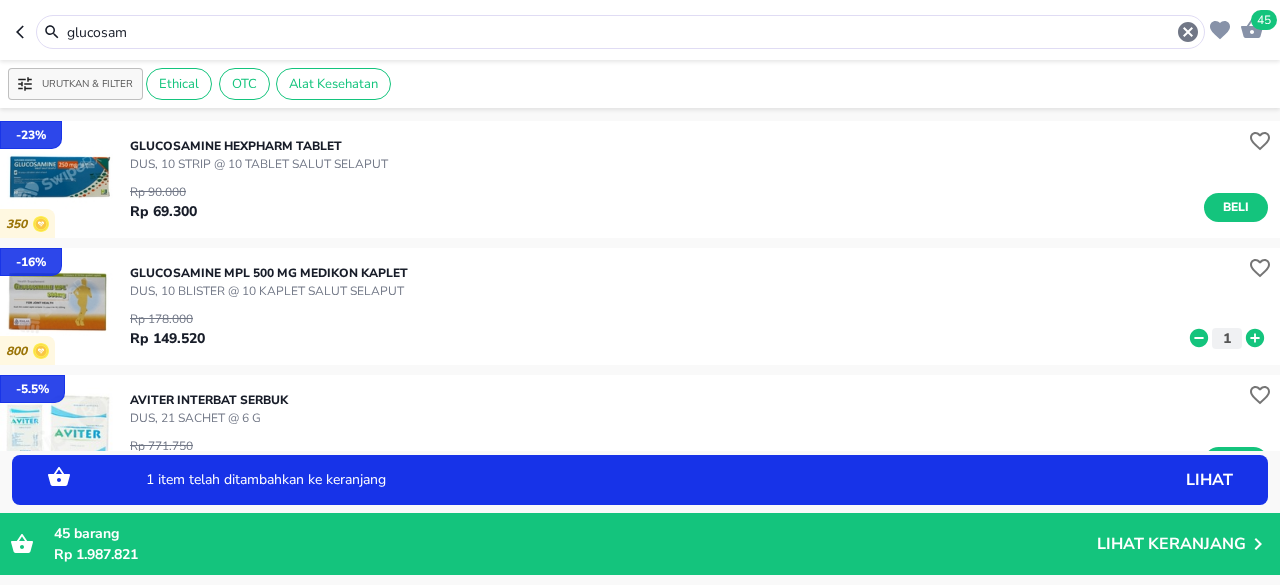 click 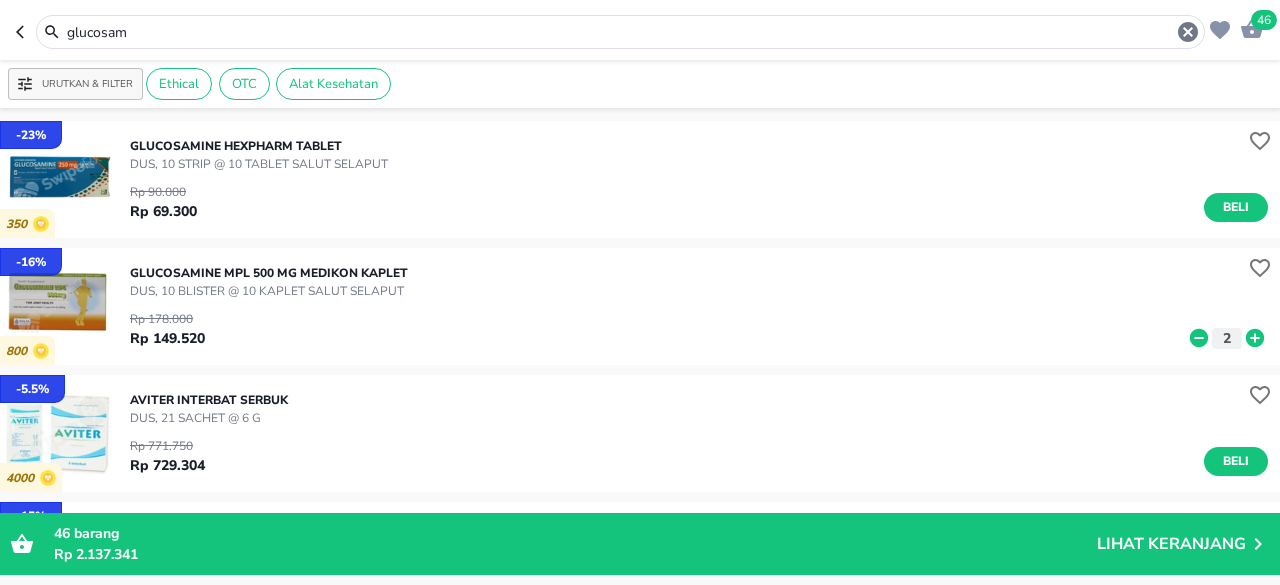click on "glucosam" at bounding box center [620, 32] 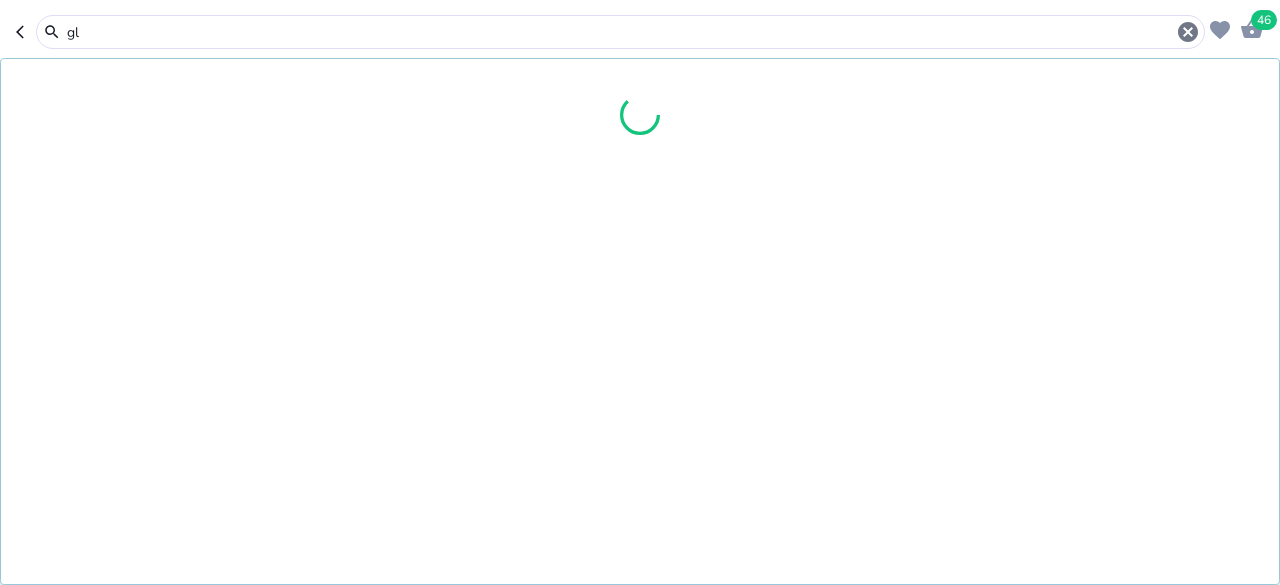 type on "g" 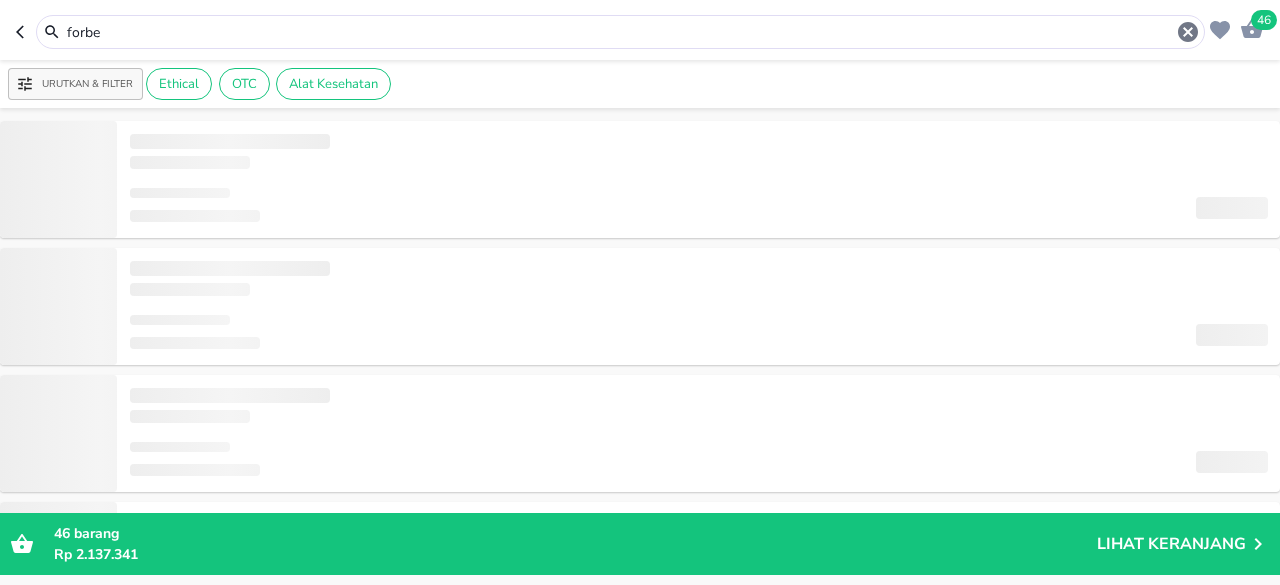 click on "forbe" at bounding box center (620, 32) 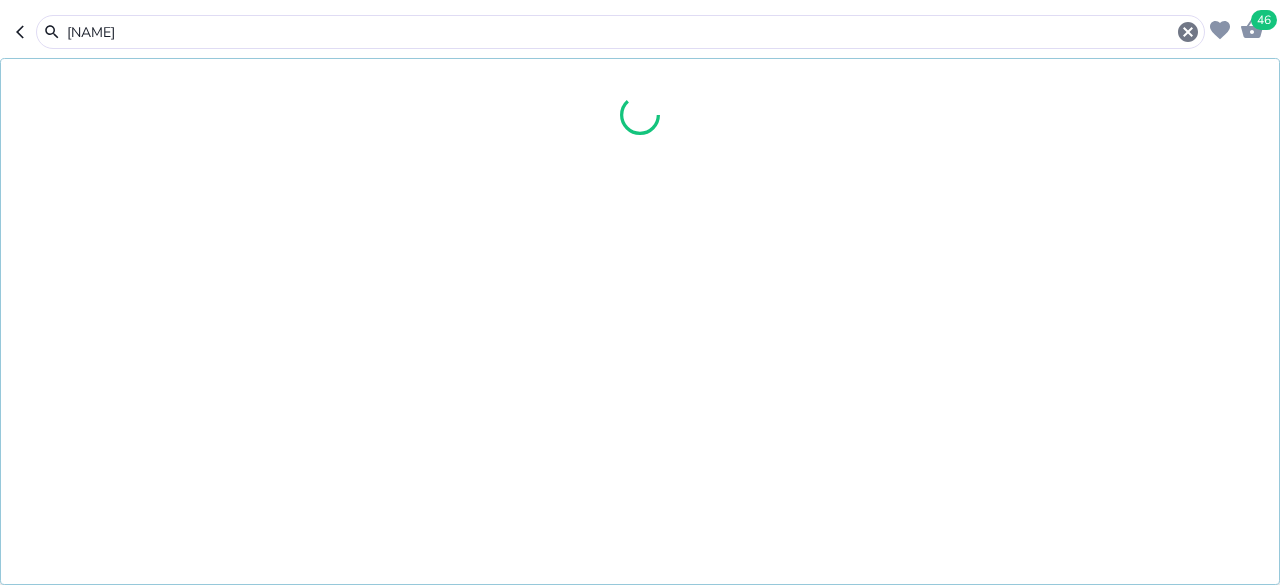 type on "[NAME]" 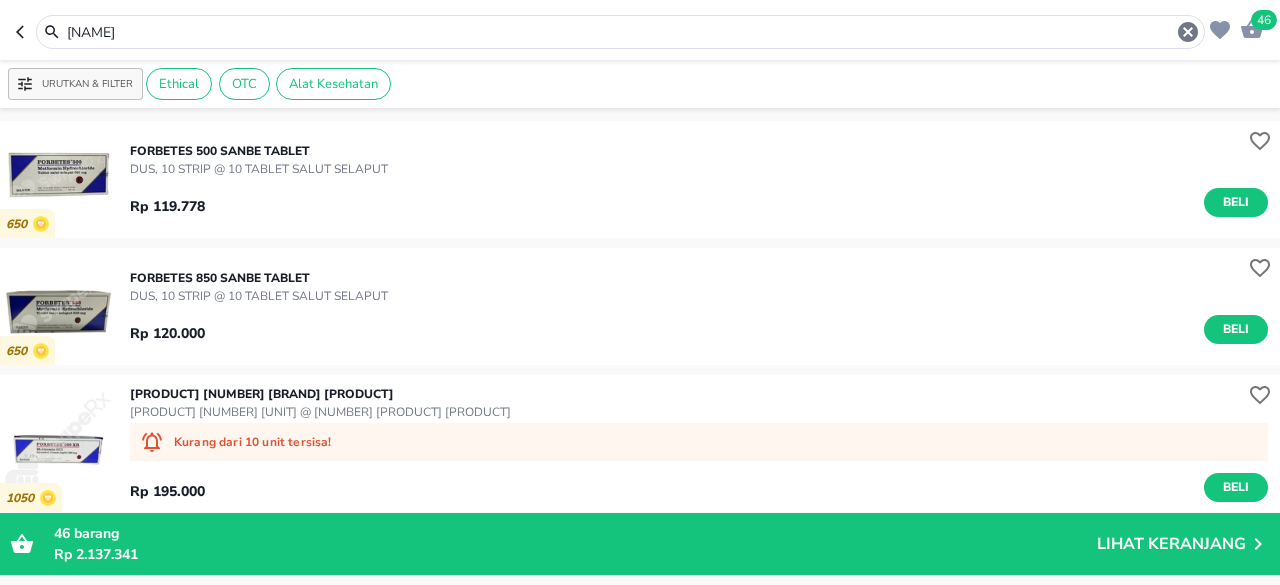 click on "FORBETES 850 Sanbe TABLET" at bounding box center (259, 278) 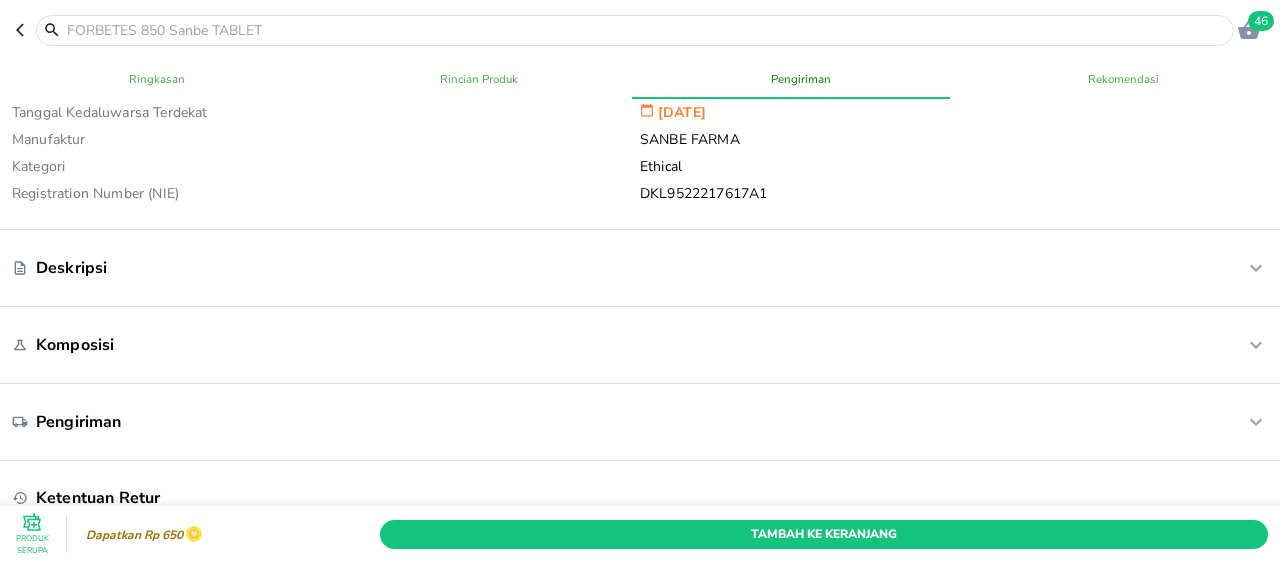 scroll, scrollTop: 700, scrollLeft: 0, axis: vertical 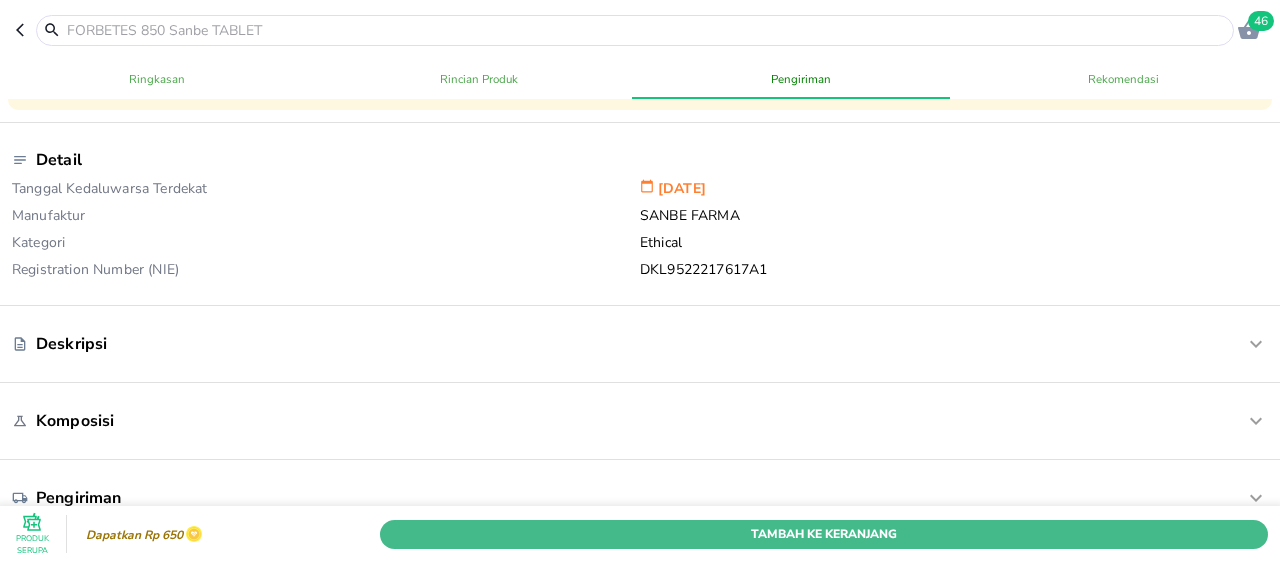 click on "Tambah Ke Keranjang" at bounding box center [824, 534] 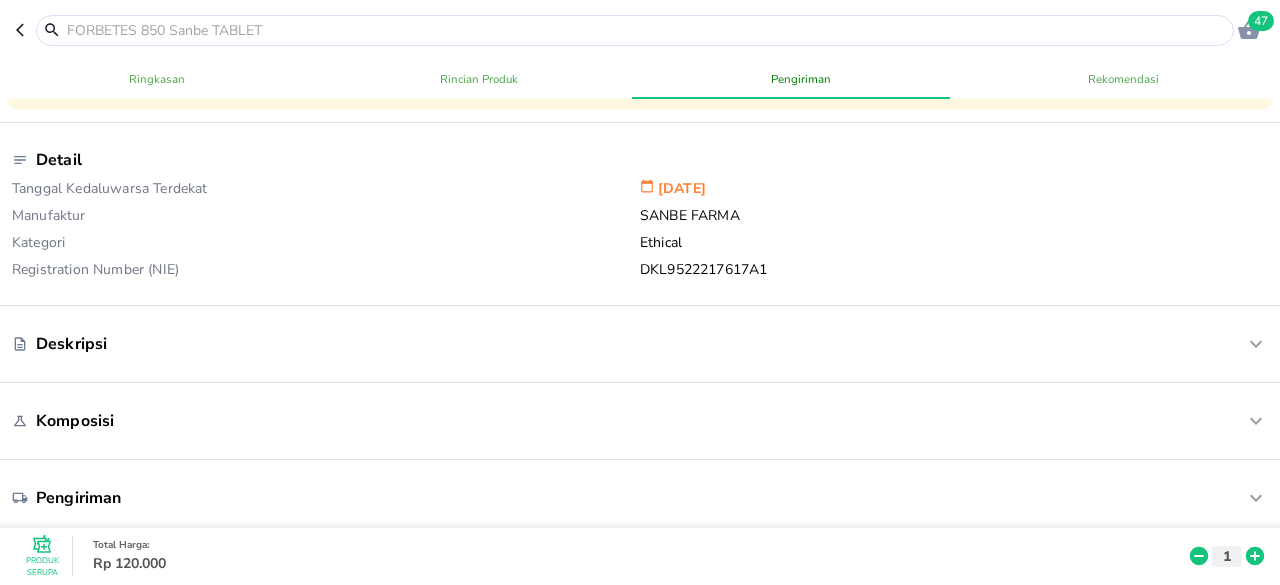 click at bounding box center (647, 30) 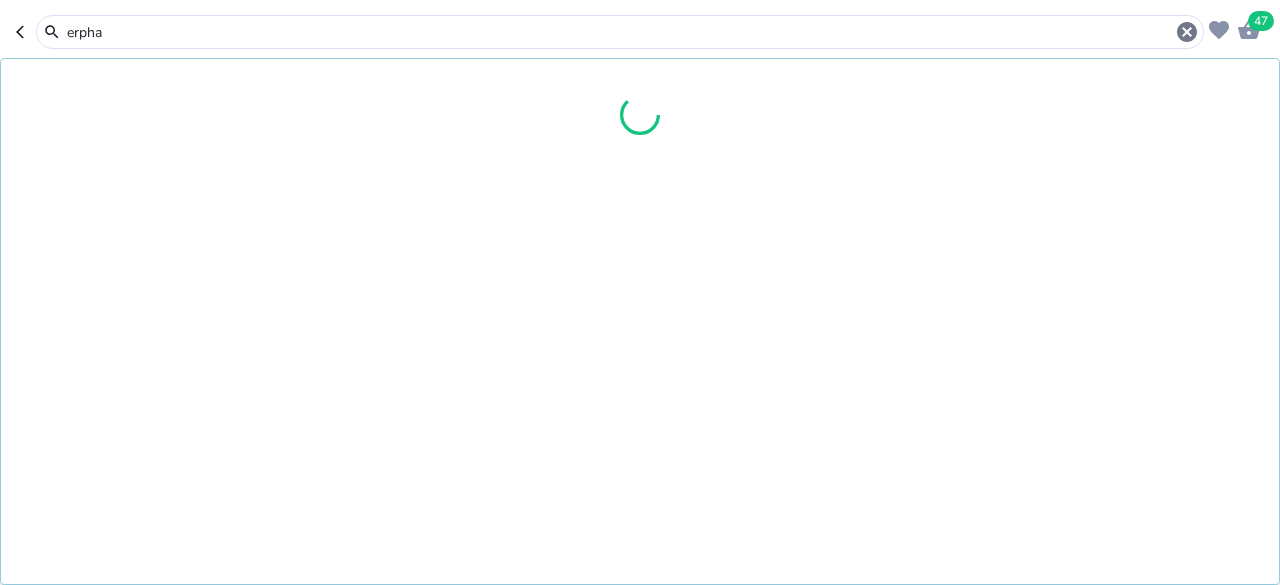 type on "erphaf" 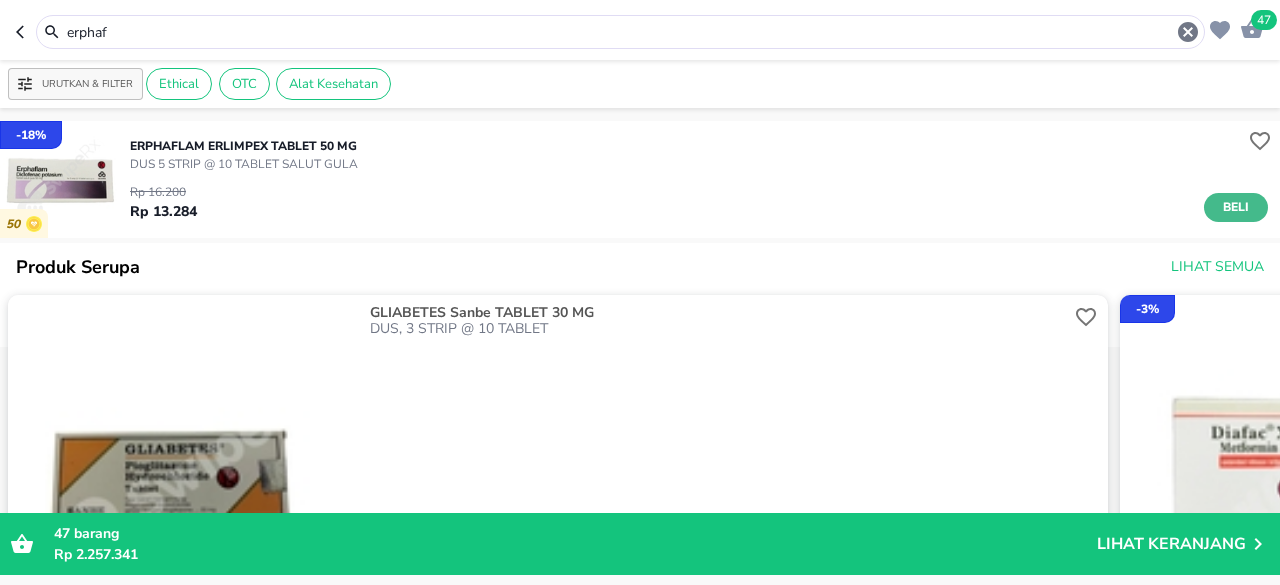 click on "Beli" at bounding box center [1236, 207] 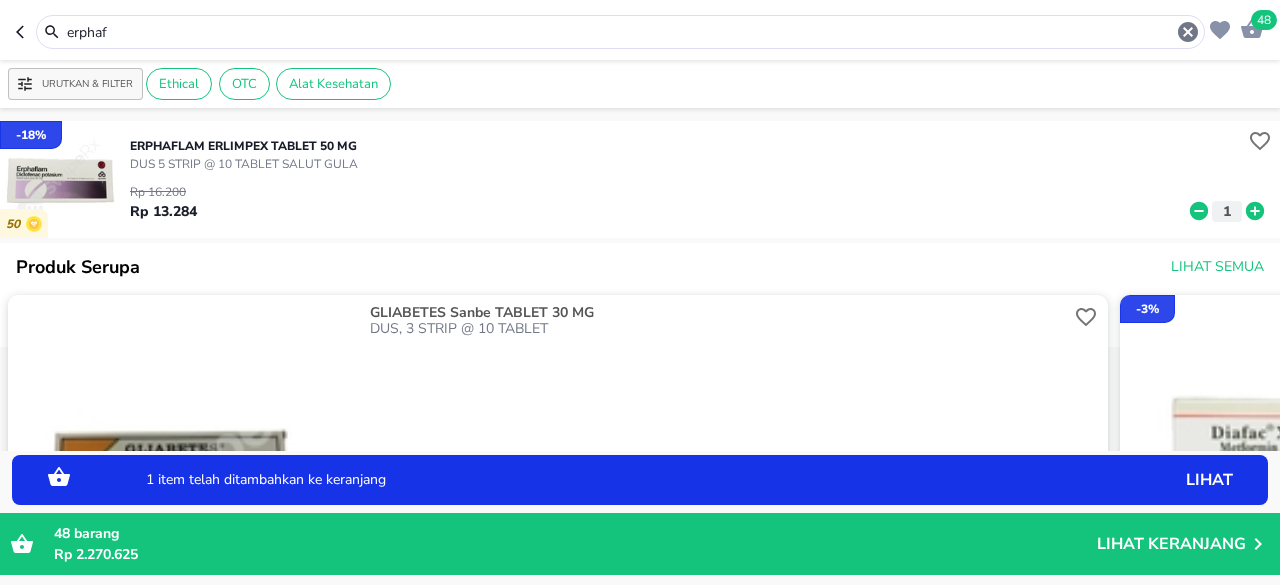 click 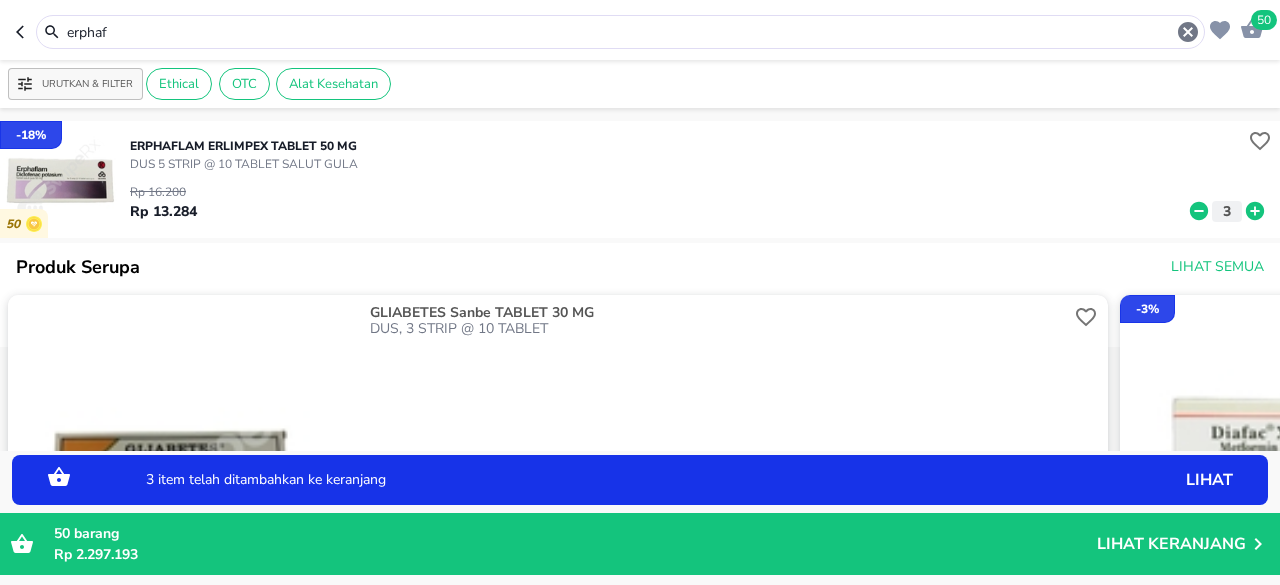 click 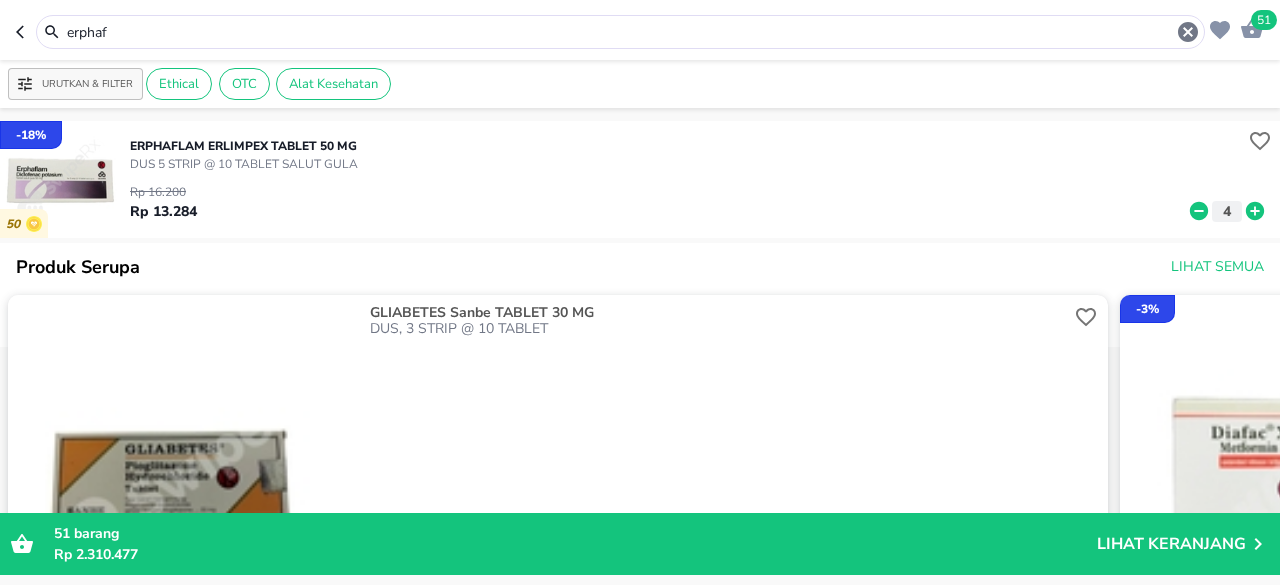 click on "erphaf" at bounding box center [620, 32] 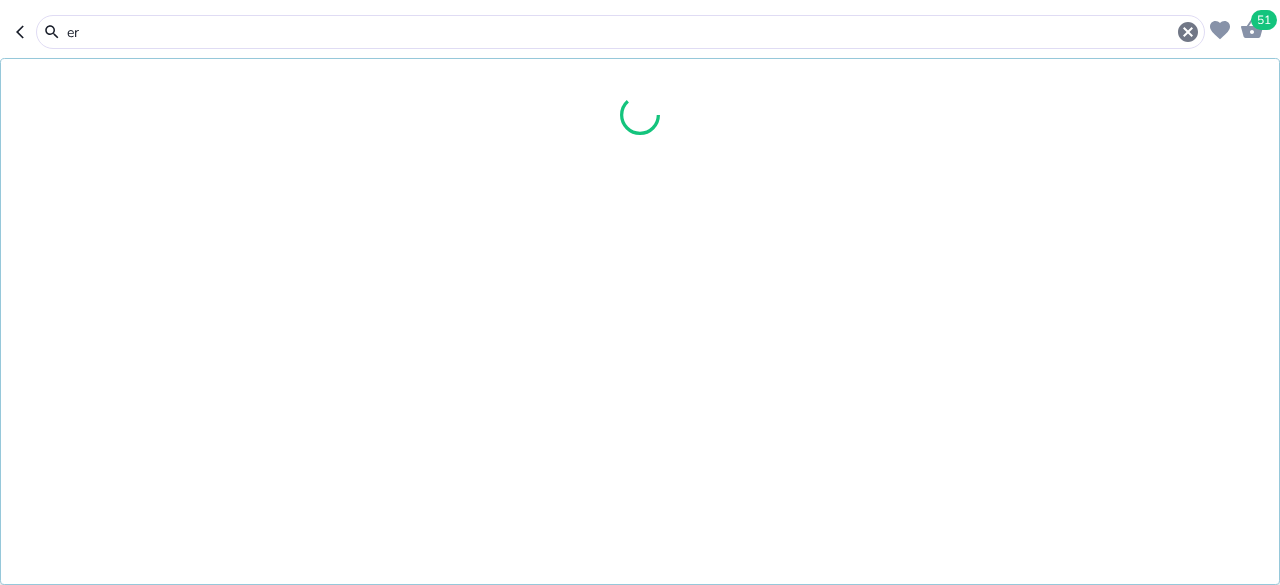 type on "e" 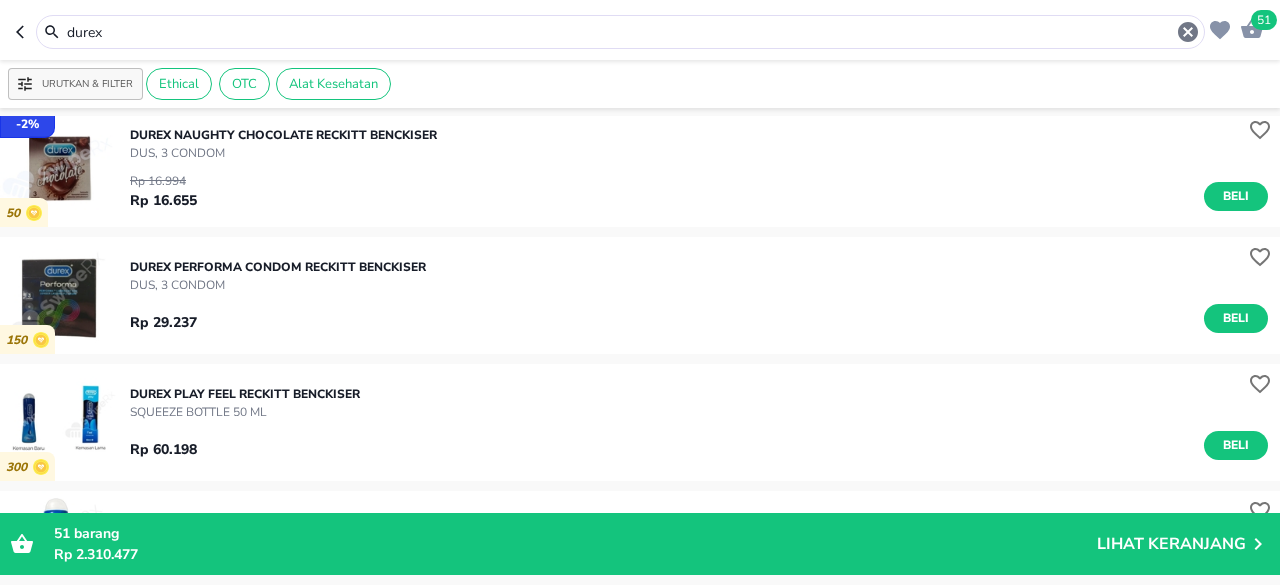 scroll, scrollTop: 1300, scrollLeft: 0, axis: vertical 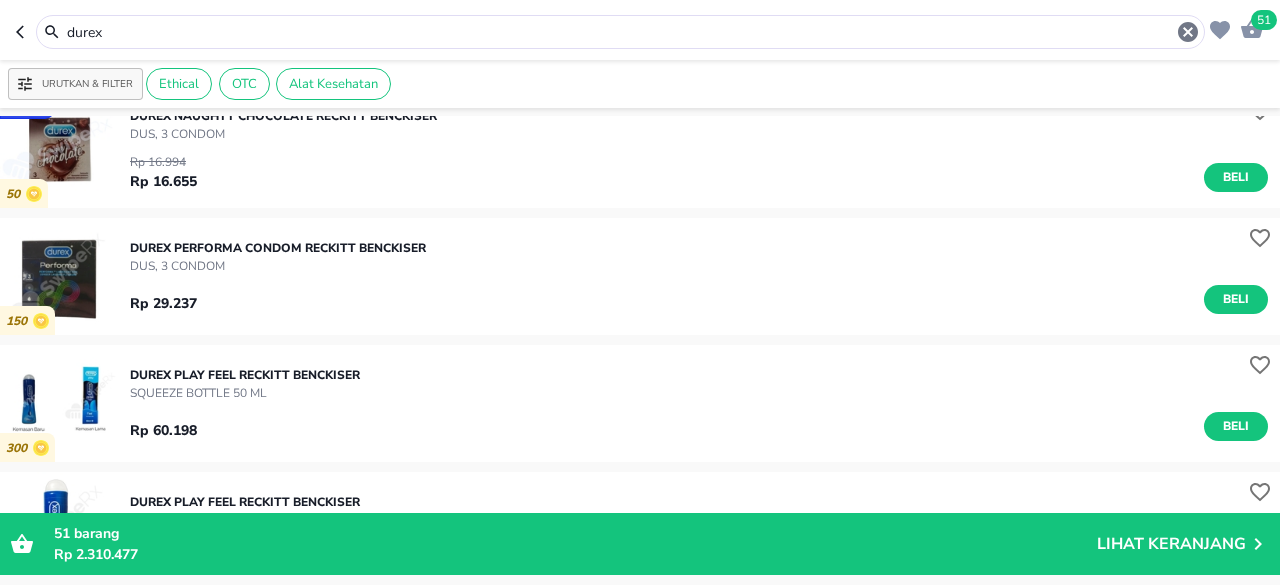 click on "durex" at bounding box center (620, 32) 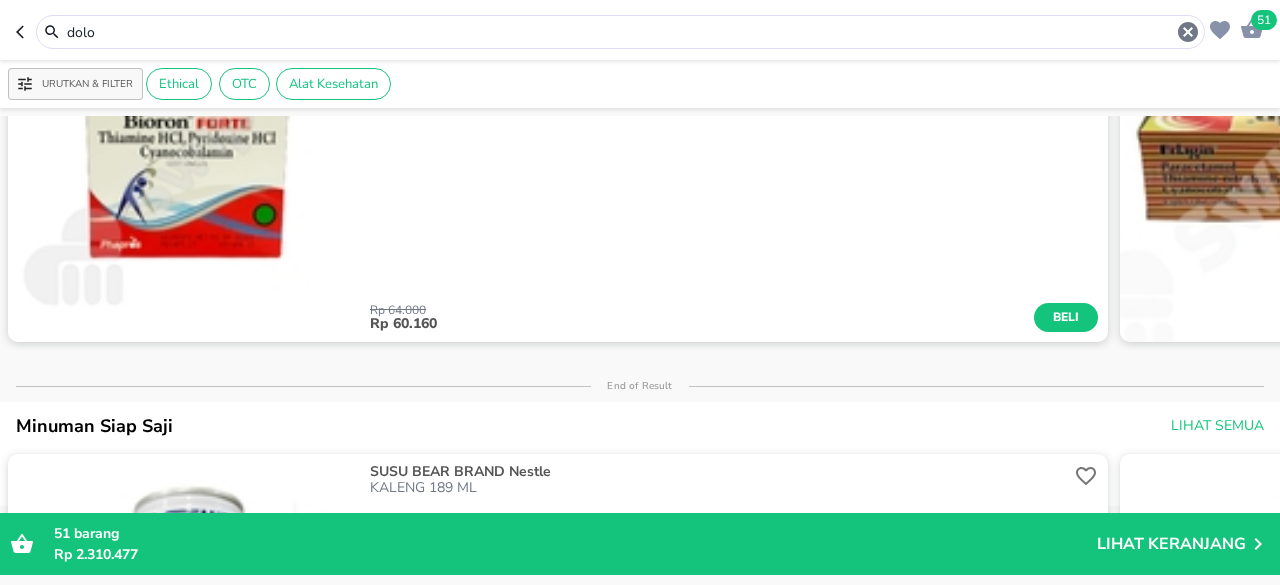 scroll, scrollTop: 0, scrollLeft: 0, axis: both 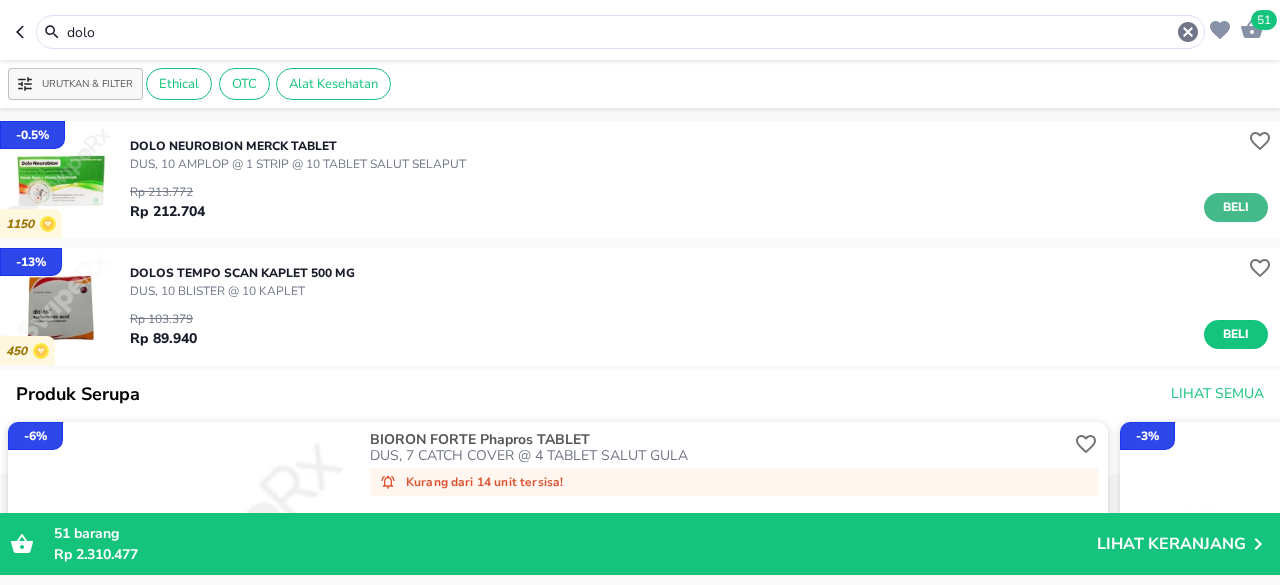 click on "Beli" at bounding box center (1236, 207) 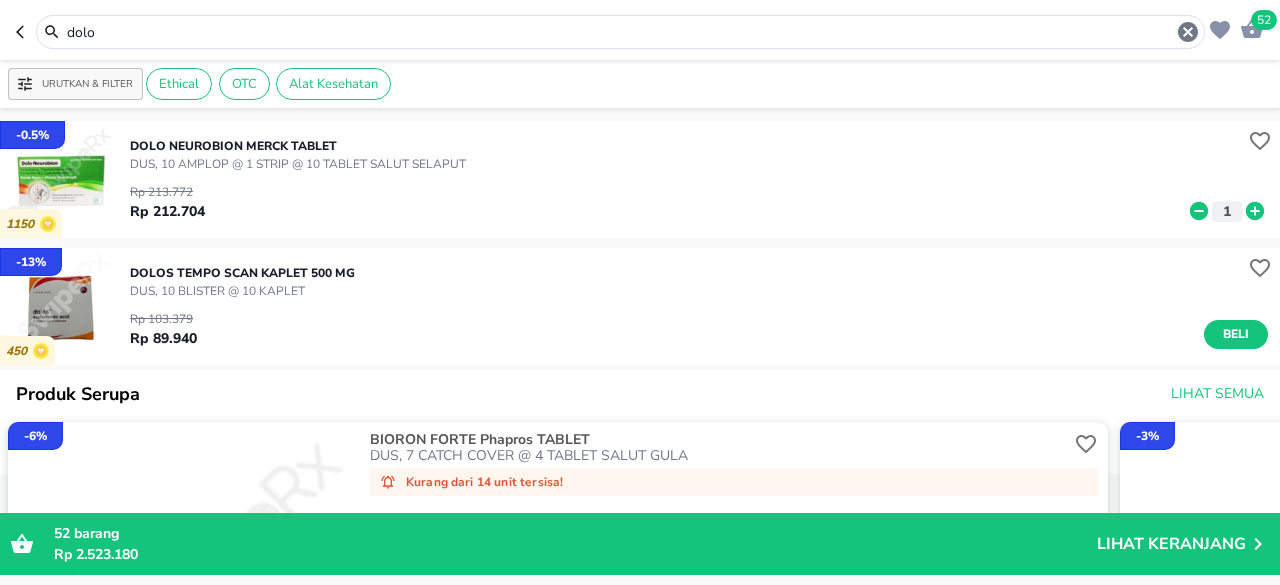 click on "dolo" at bounding box center [620, 32] 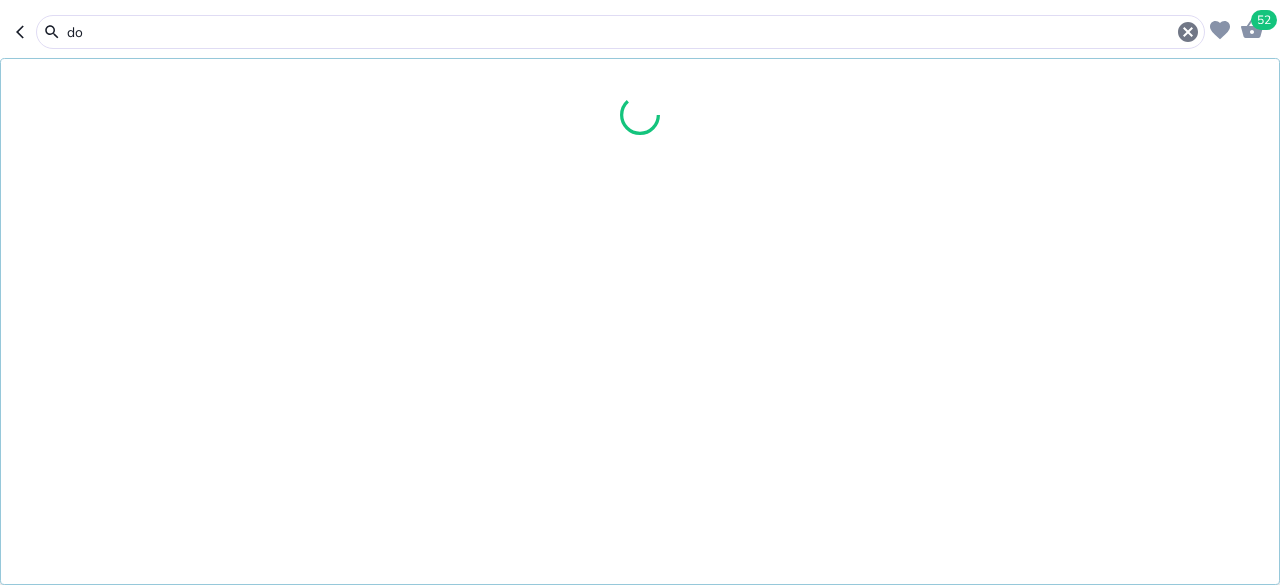 type on "d" 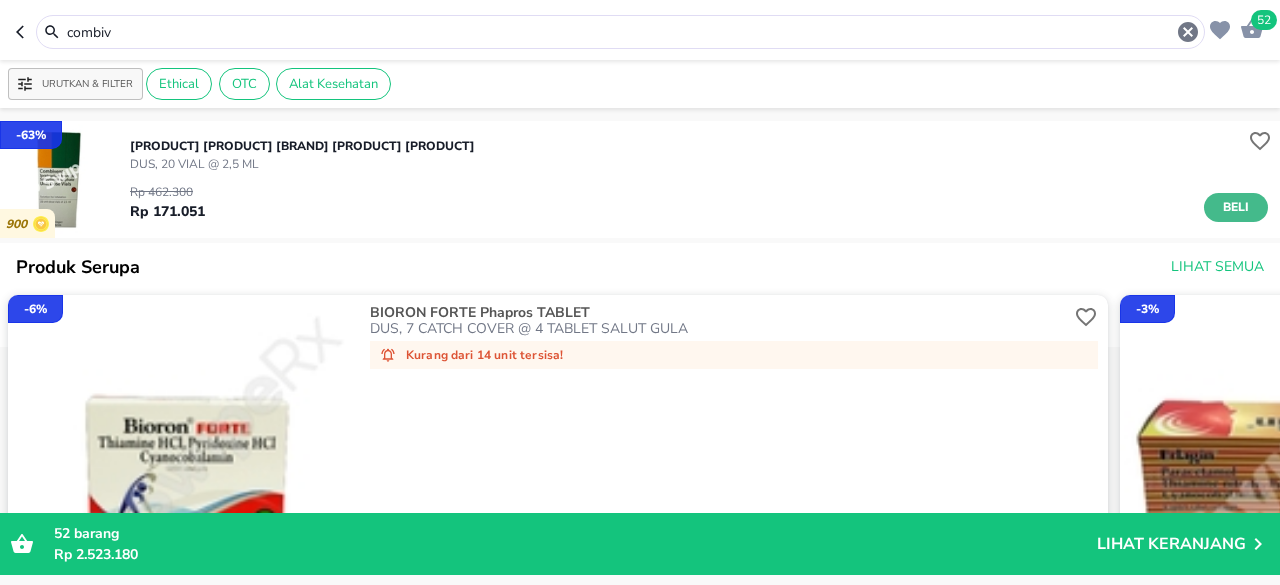 click on "Beli" at bounding box center [1236, 207] 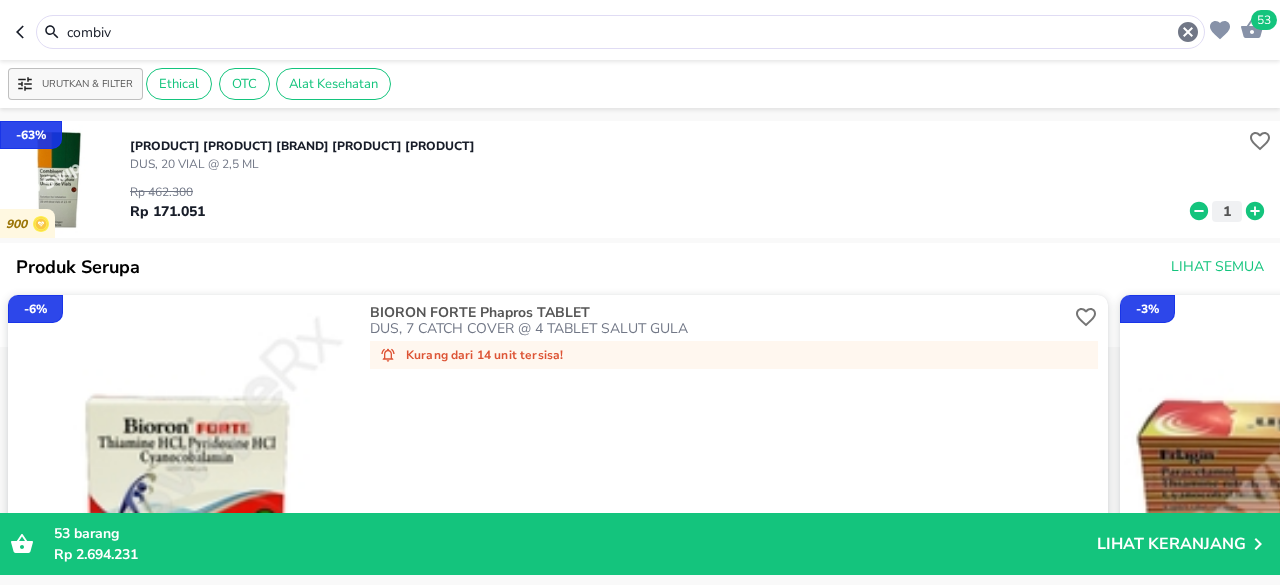 click on "combiv" at bounding box center [620, 32] 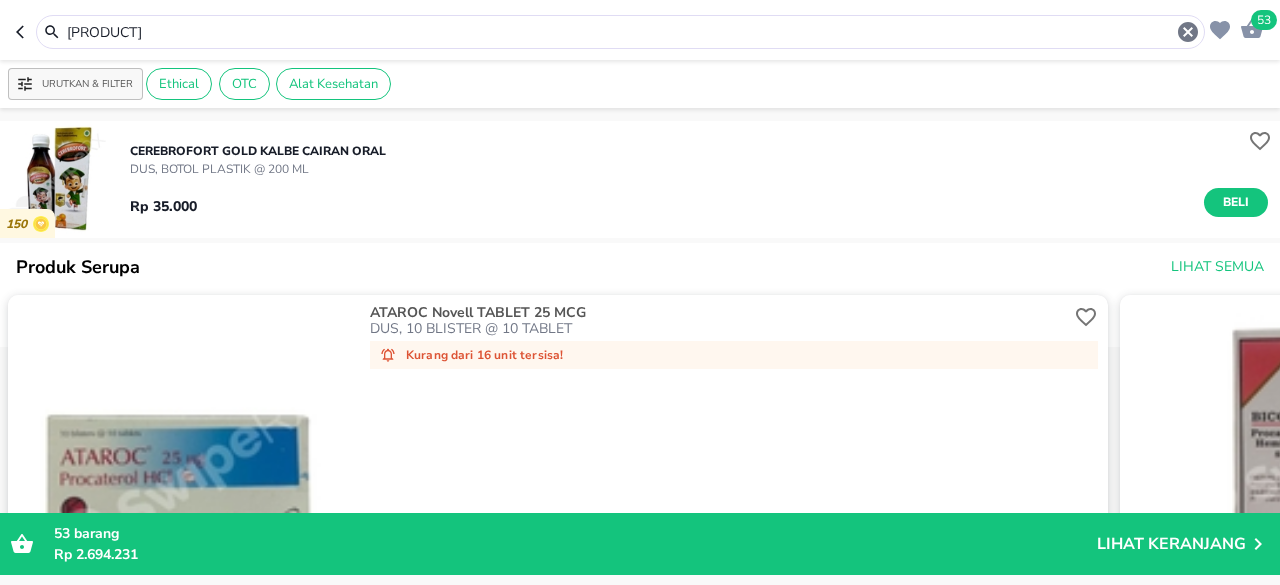 click on "[PRODUCT]" at bounding box center [620, 32] 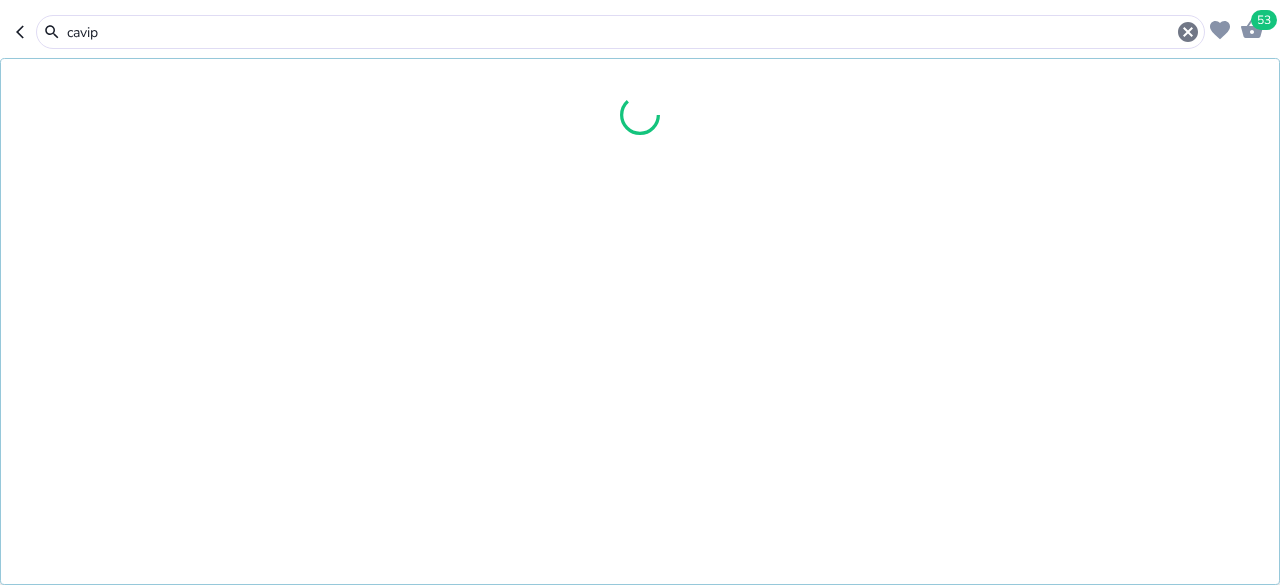 type on "cavip" 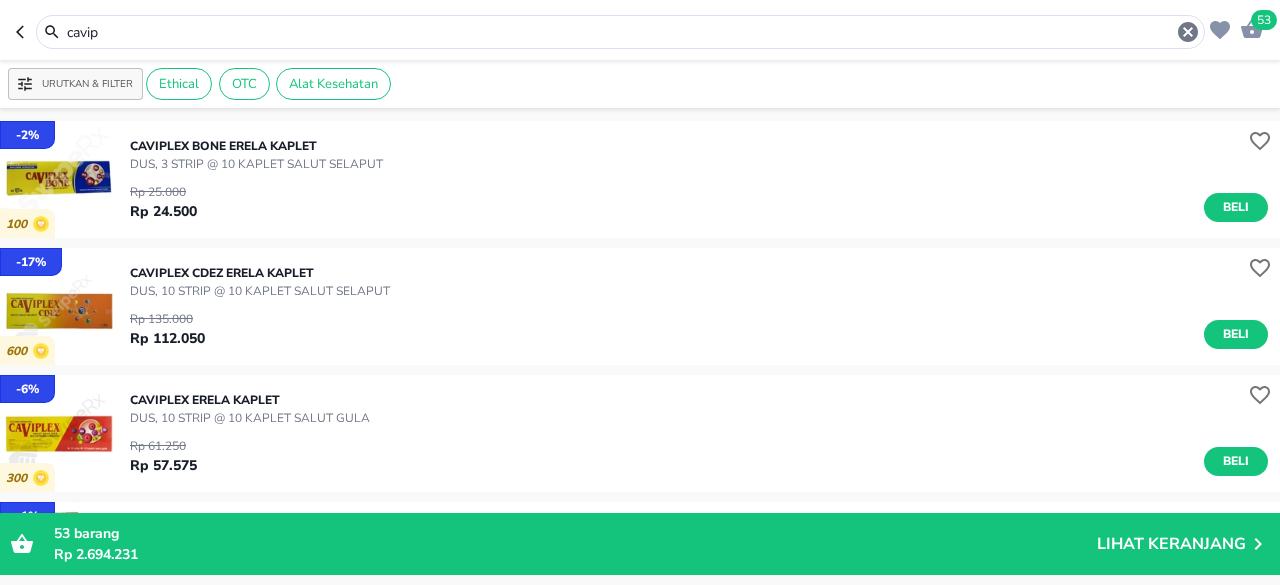 scroll, scrollTop: 100, scrollLeft: 0, axis: vertical 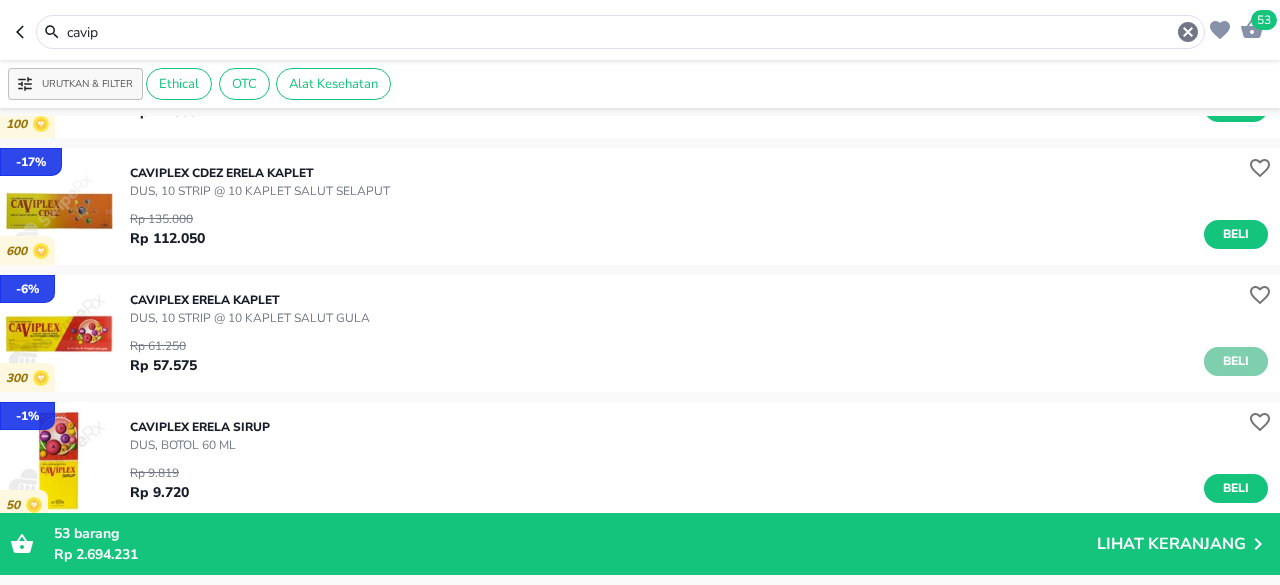 click on "Beli" at bounding box center [1236, 361] 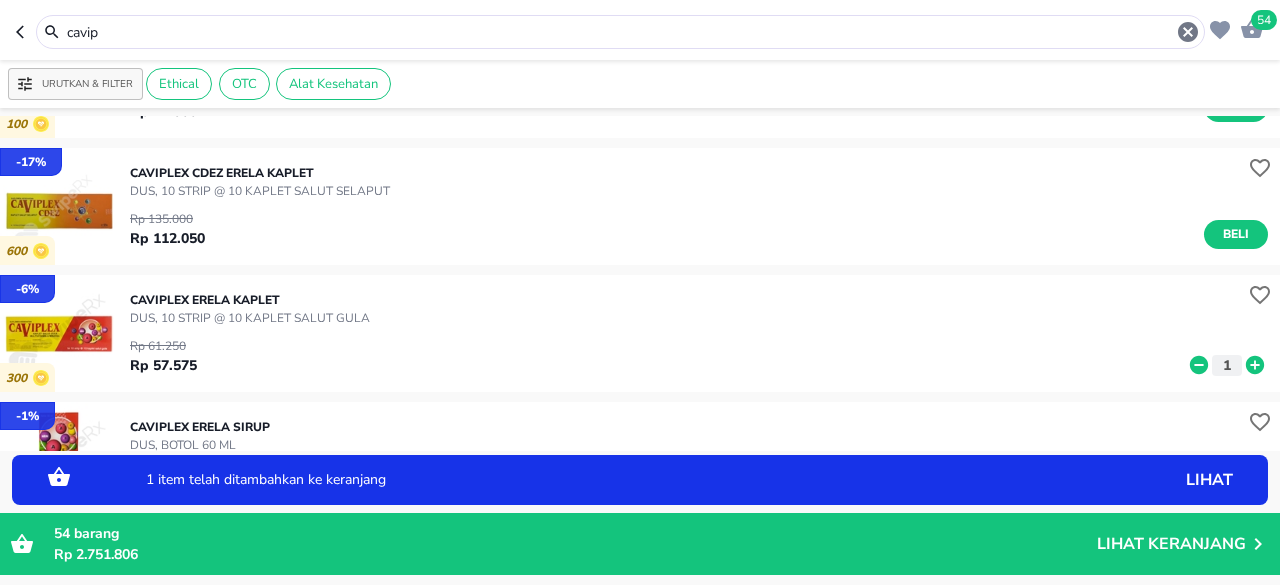 drag, startPoint x: 1226, startPoint y: 363, endPoint x: 1242, endPoint y: 364, distance: 16.03122 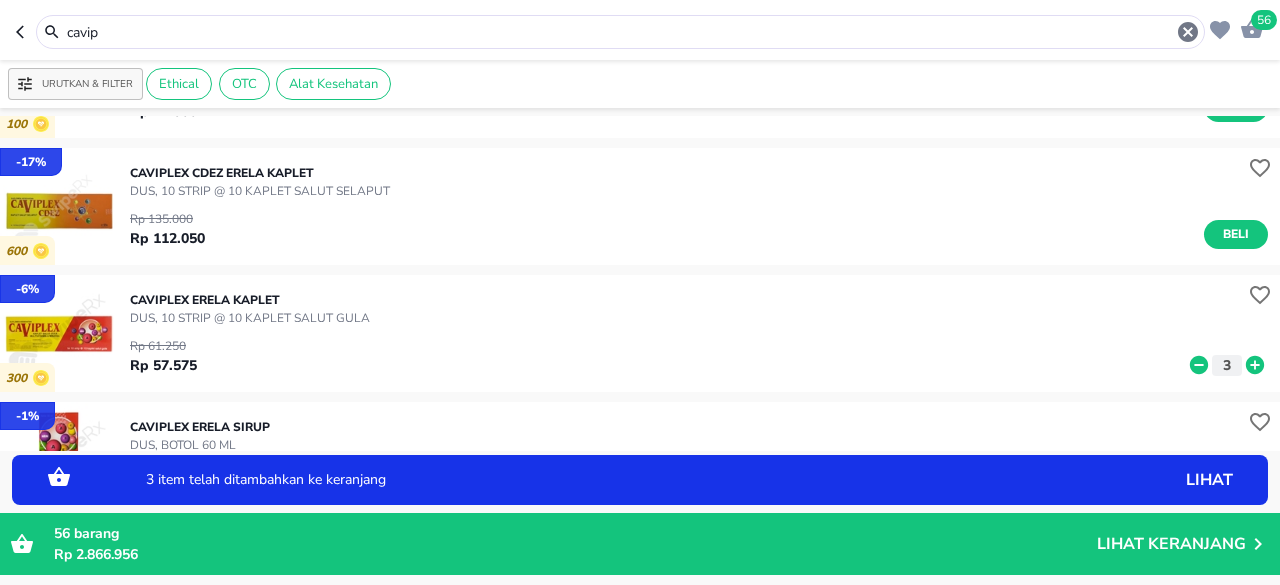 click 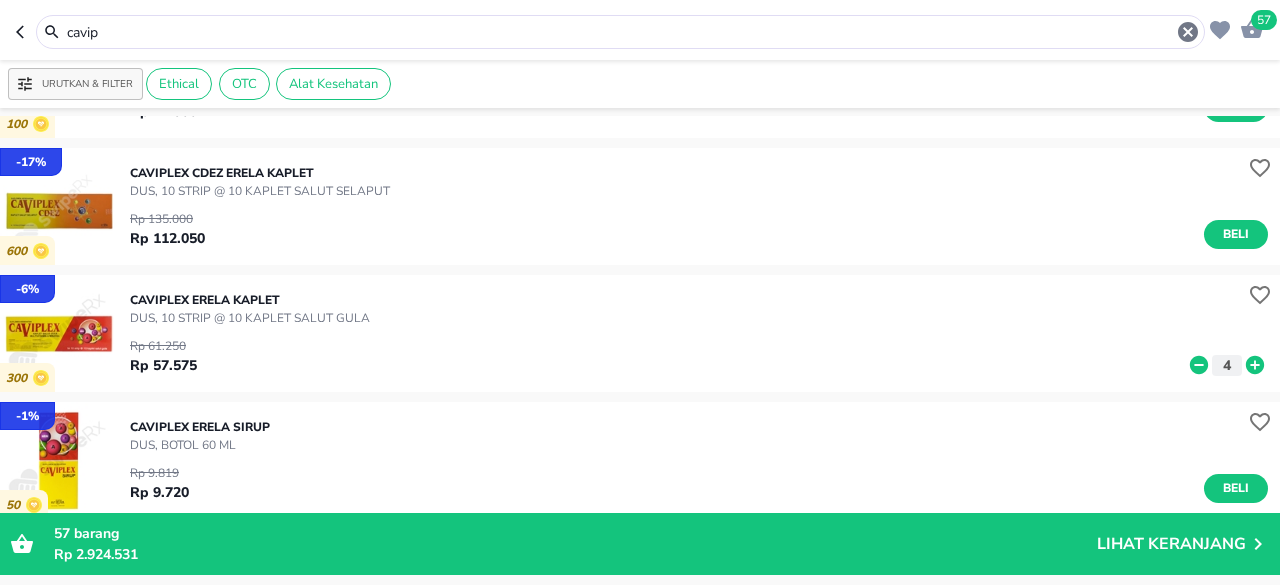 click on "57" at bounding box center [1264, 20] 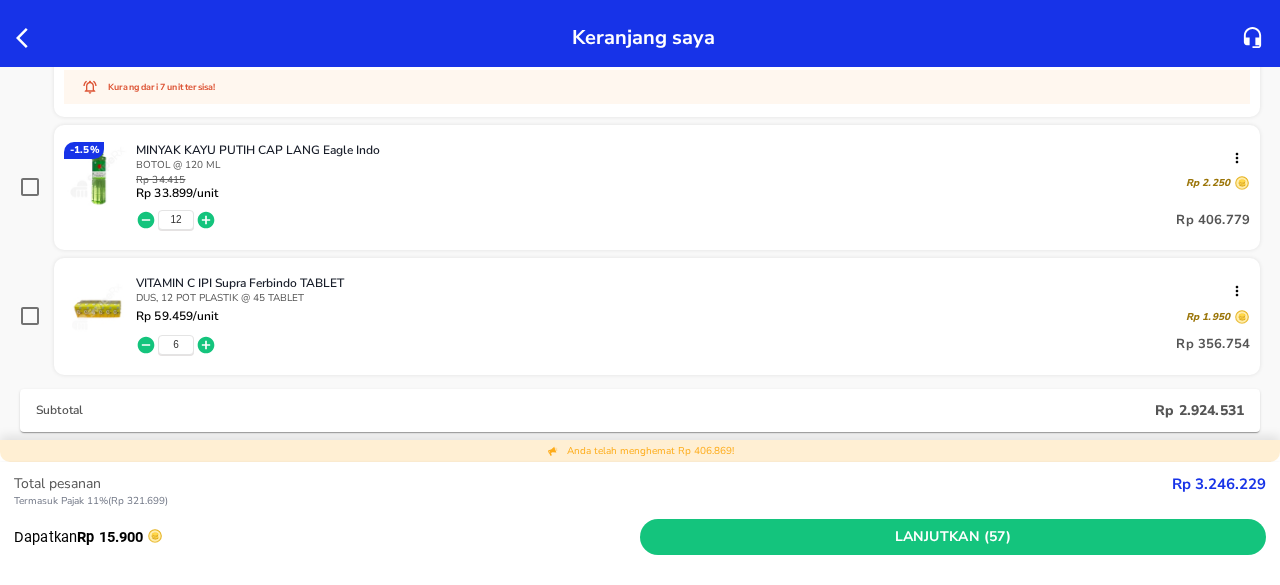 scroll, scrollTop: 1800, scrollLeft: 0, axis: vertical 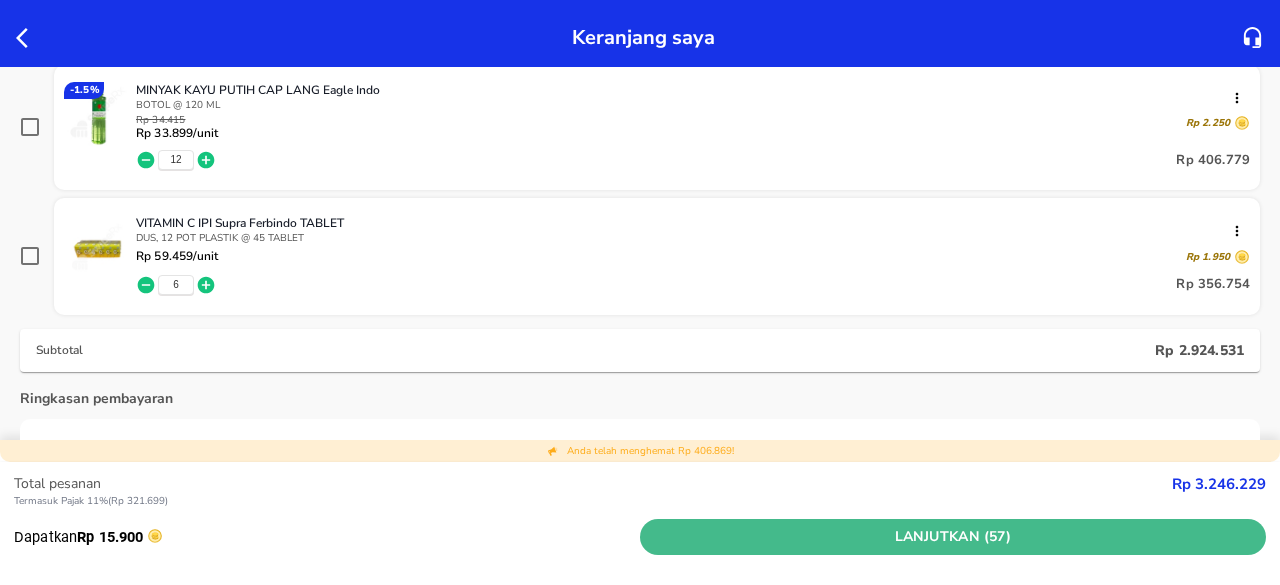 click on "Lanjutkan (57)" at bounding box center [953, 537] 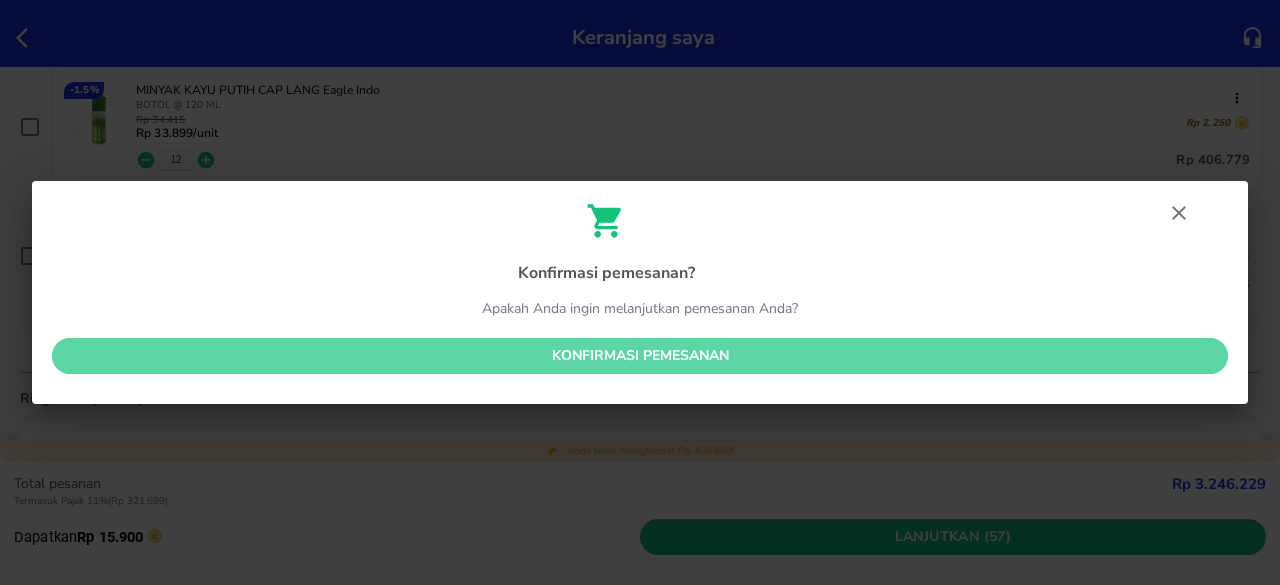 click on "Konfirmasi pemesanan" at bounding box center [640, 356] 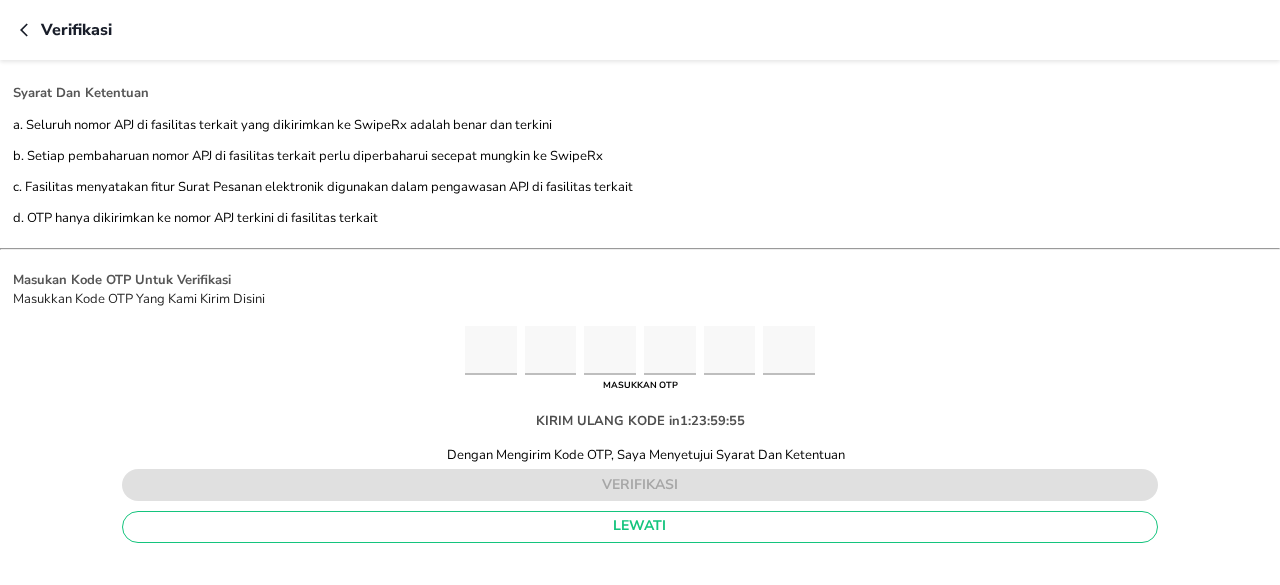 click at bounding box center (491, 350) 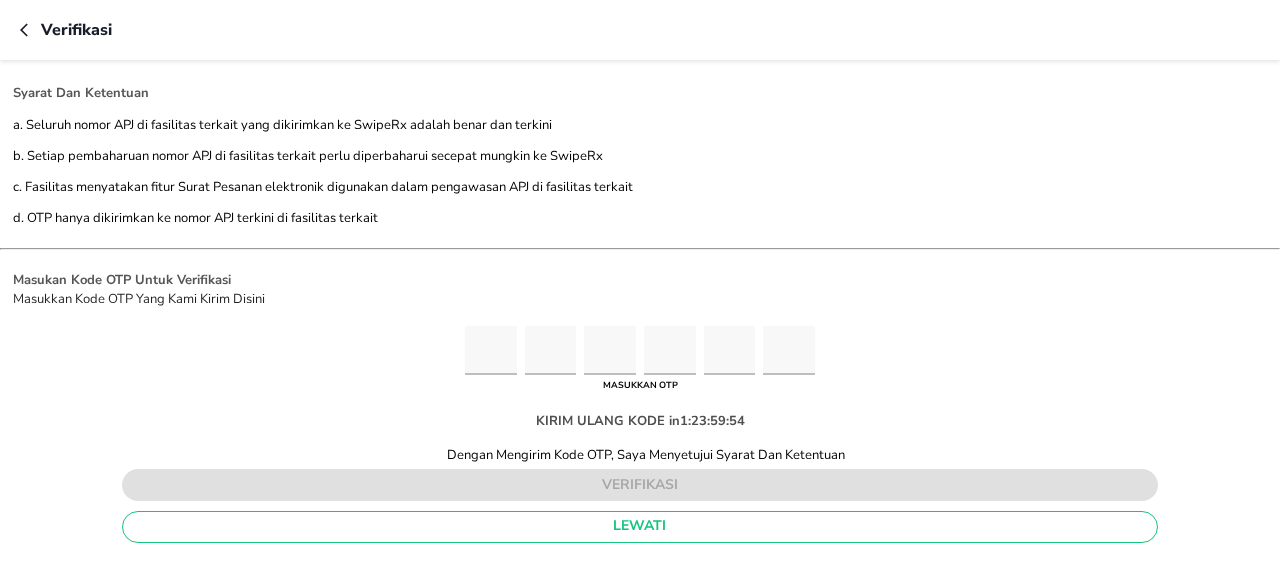 type on "3" 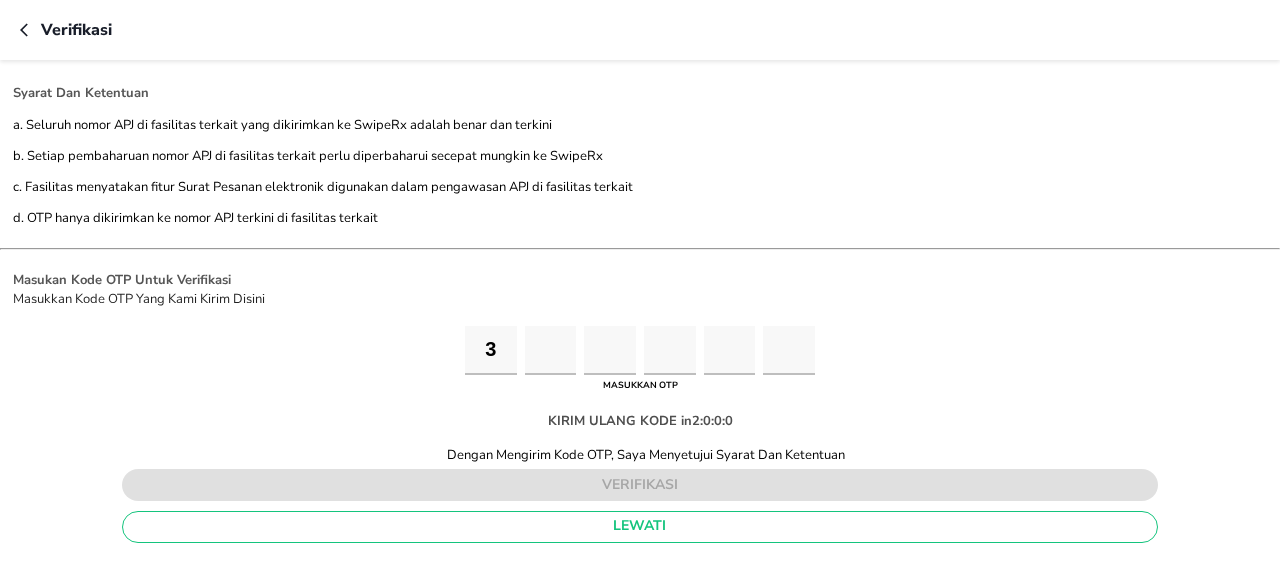 type on "4" 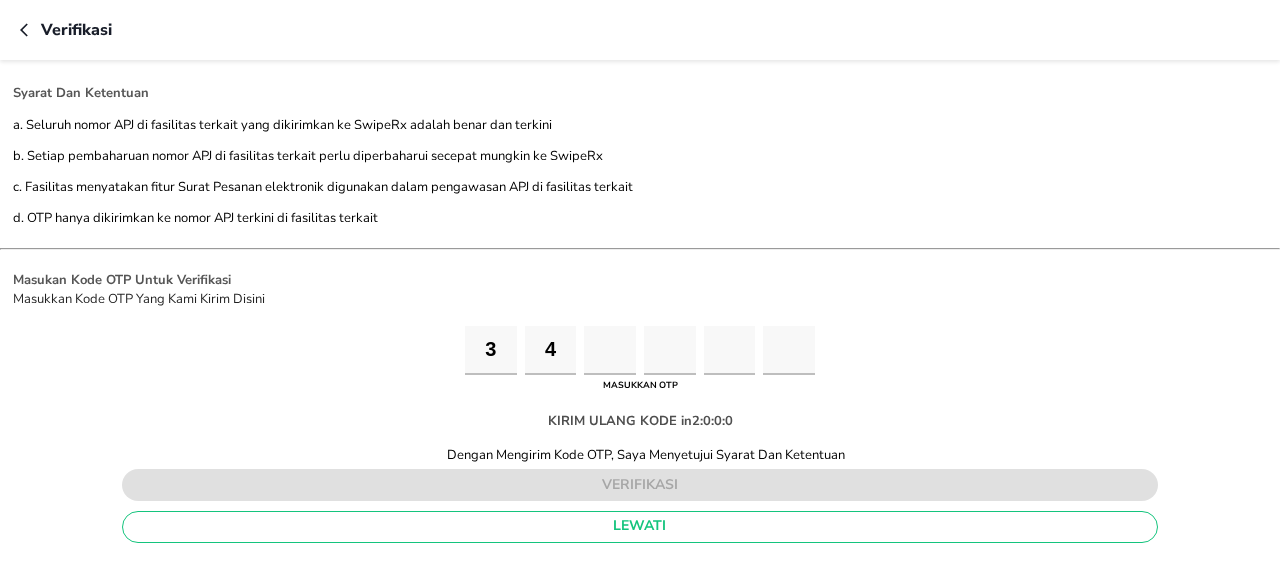 type on "6" 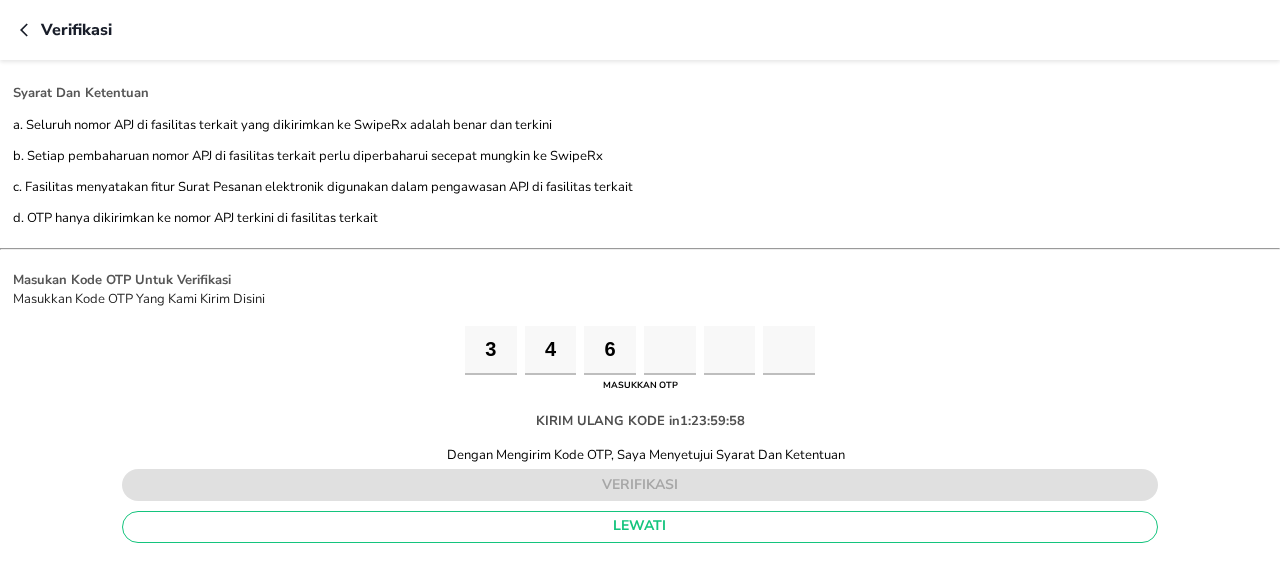 type on "0" 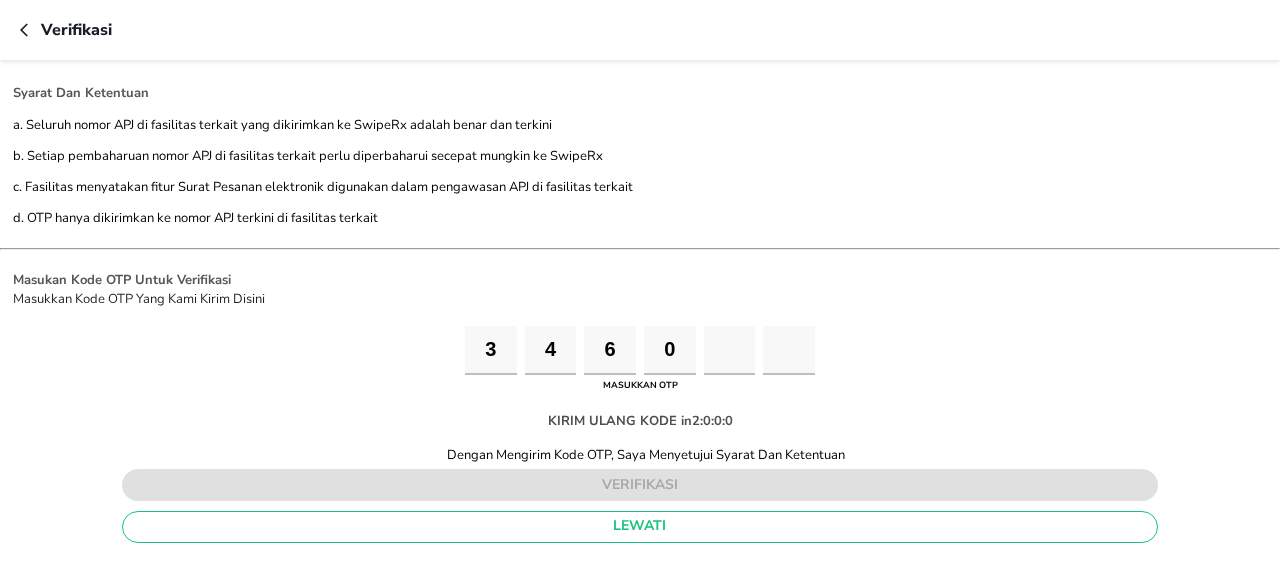 type on "8" 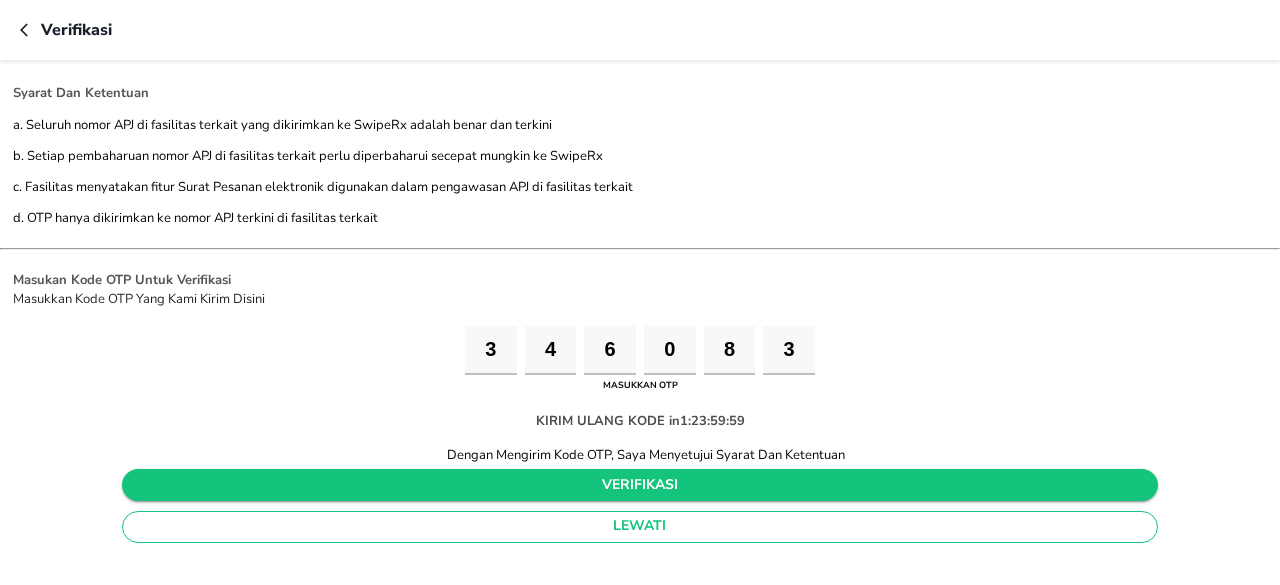 type on "3" 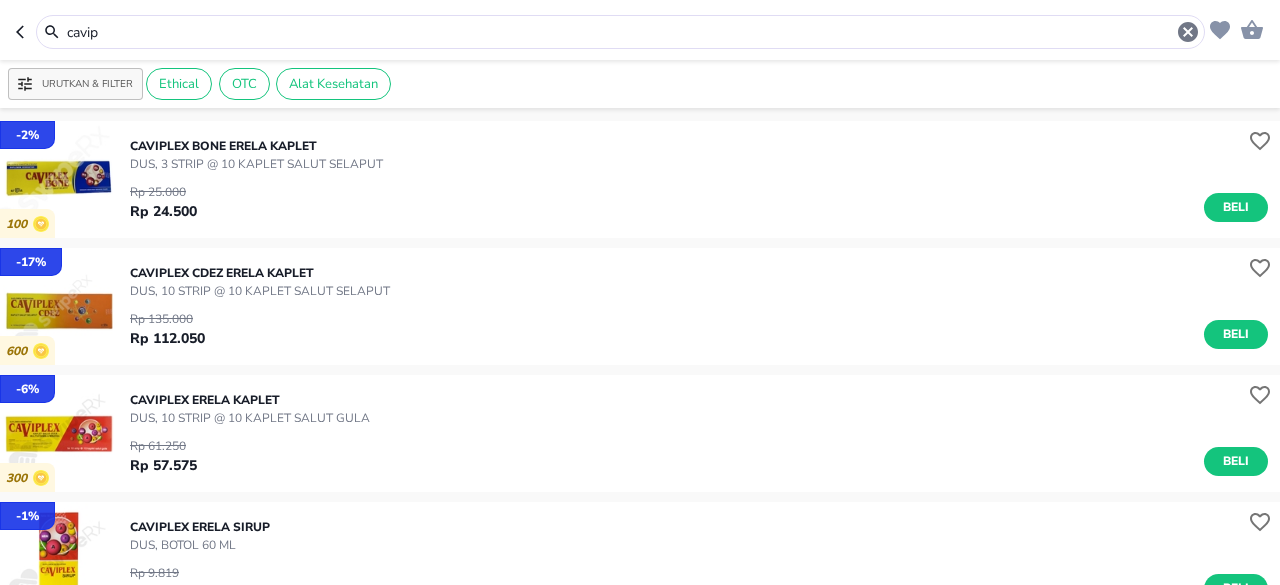 click on "cavip" at bounding box center [620, 32] 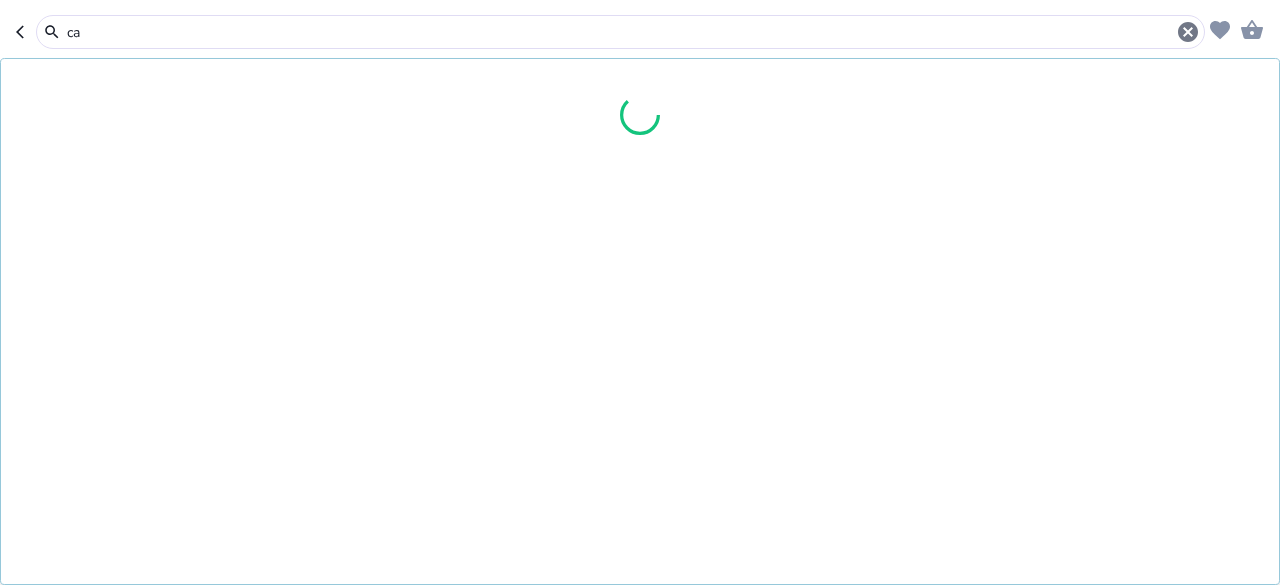 type on "c" 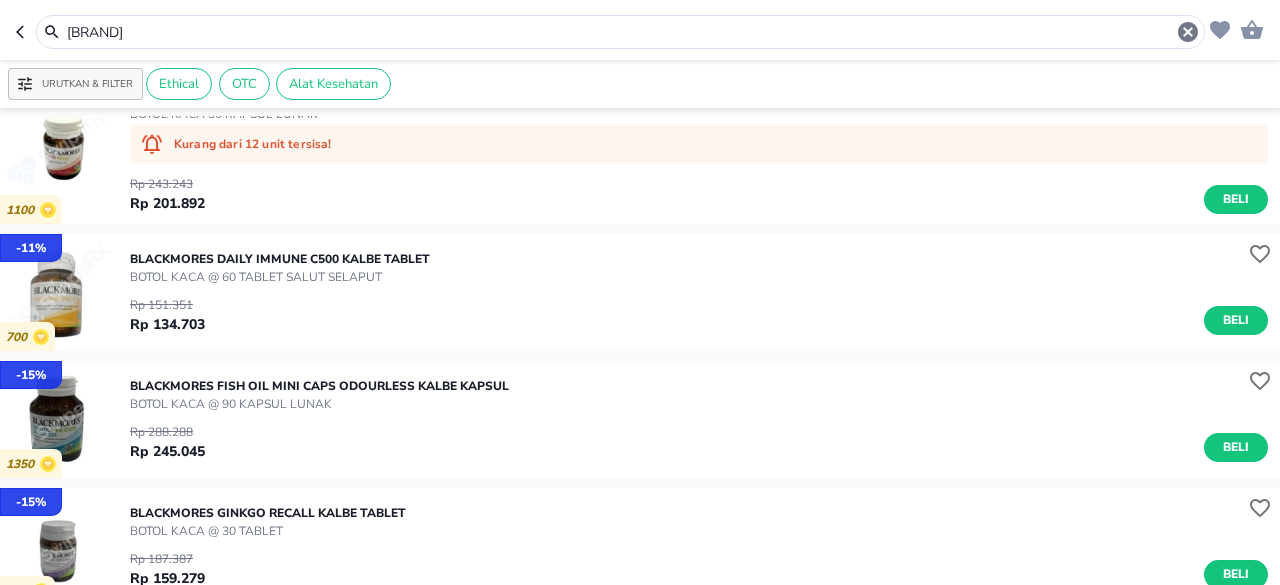 scroll, scrollTop: 1100, scrollLeft: 0, axis: vertical 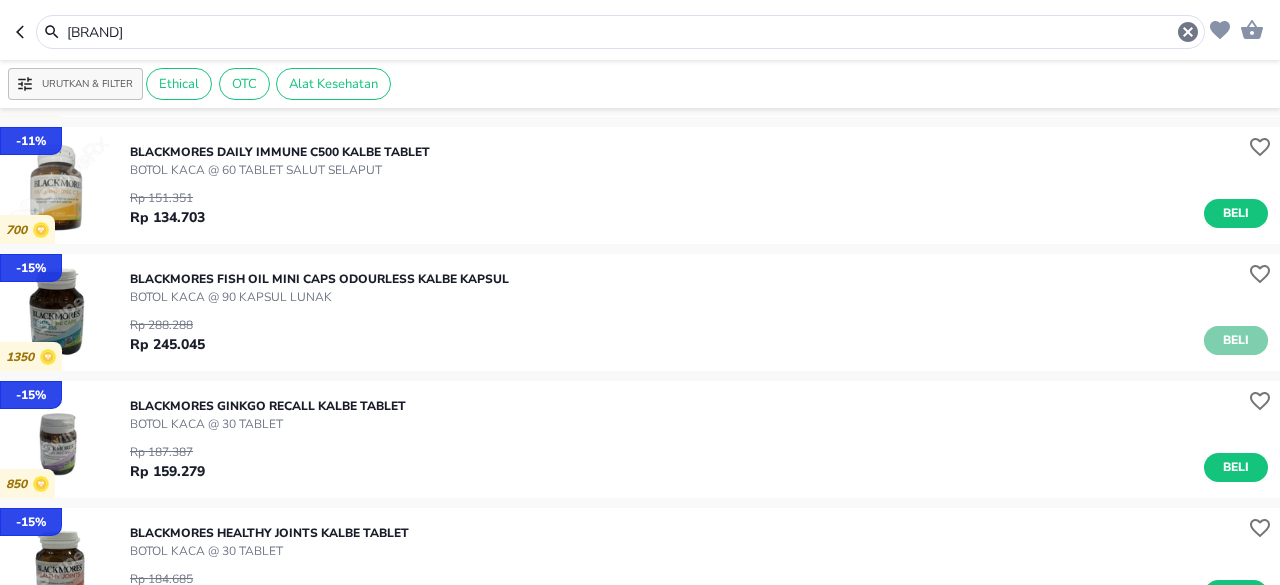 click on "Beli" at bounding box center [1236, 340] 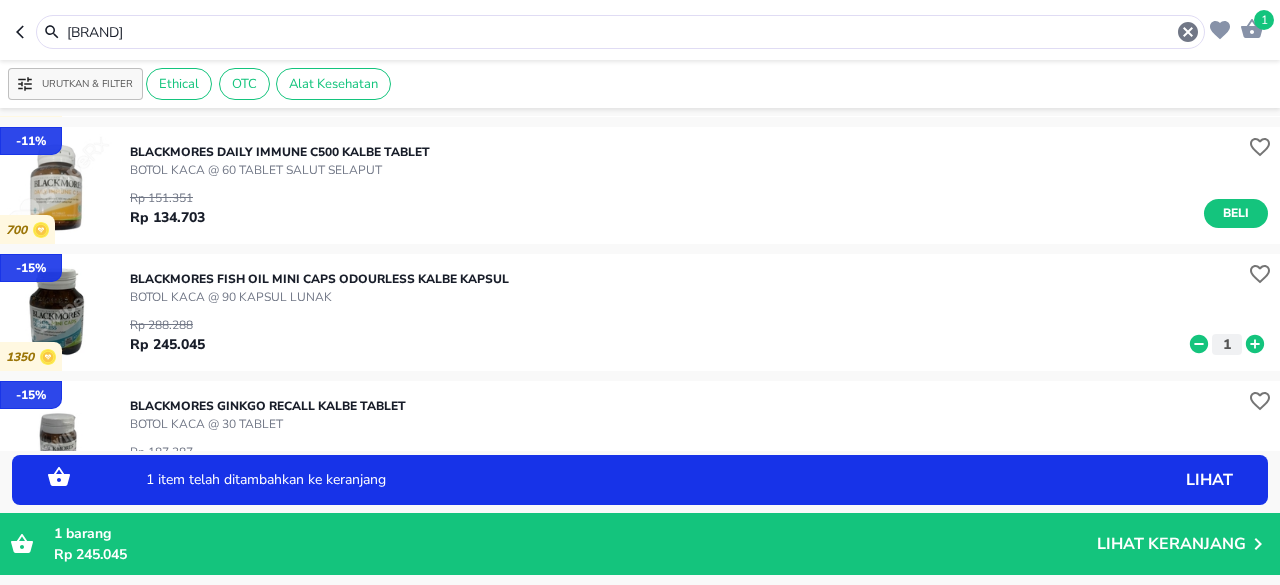 click 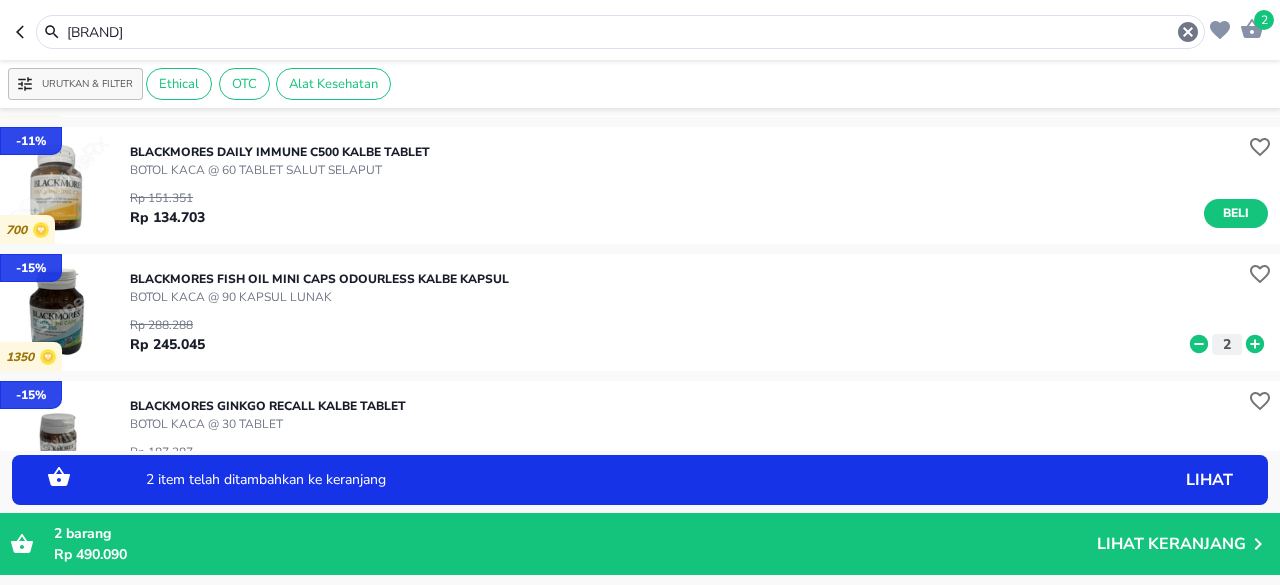 click 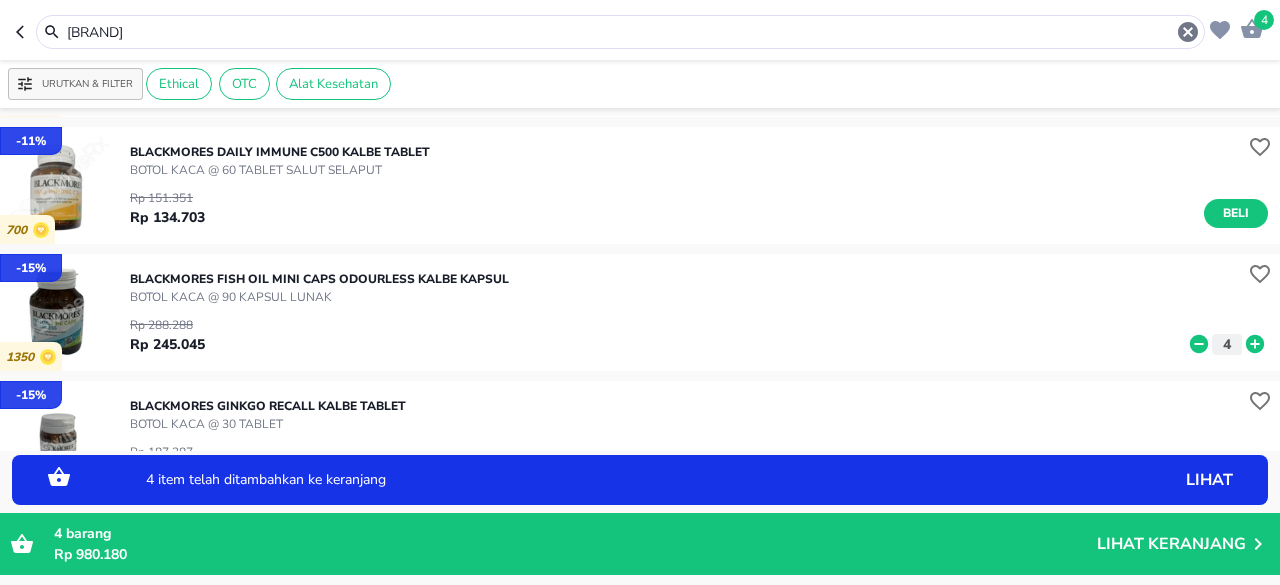 click 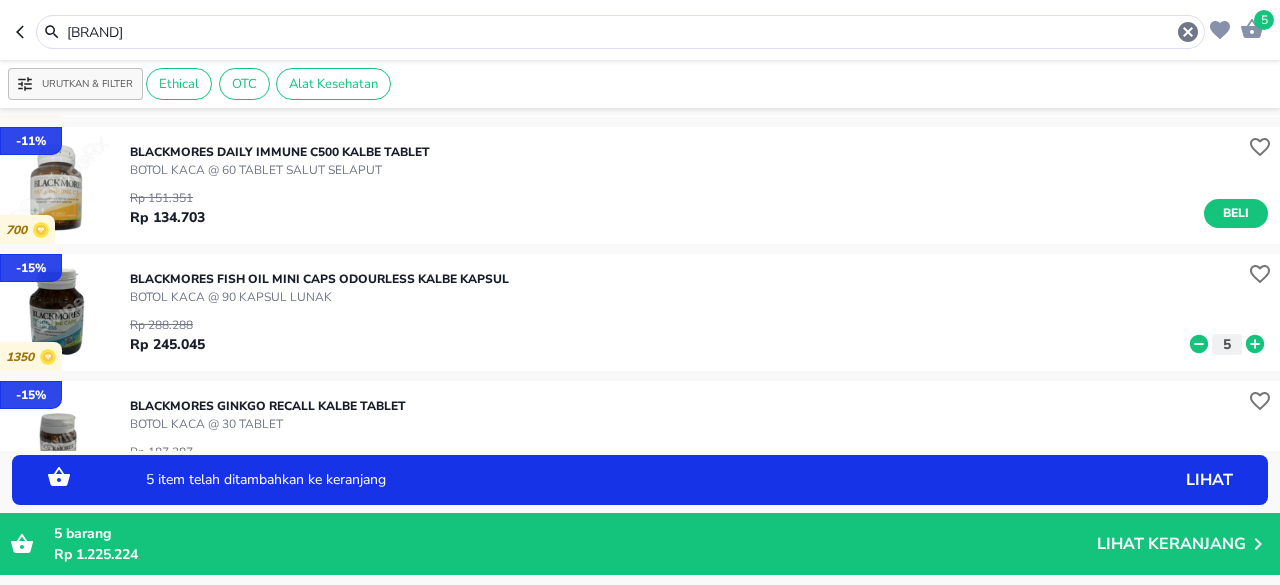 click 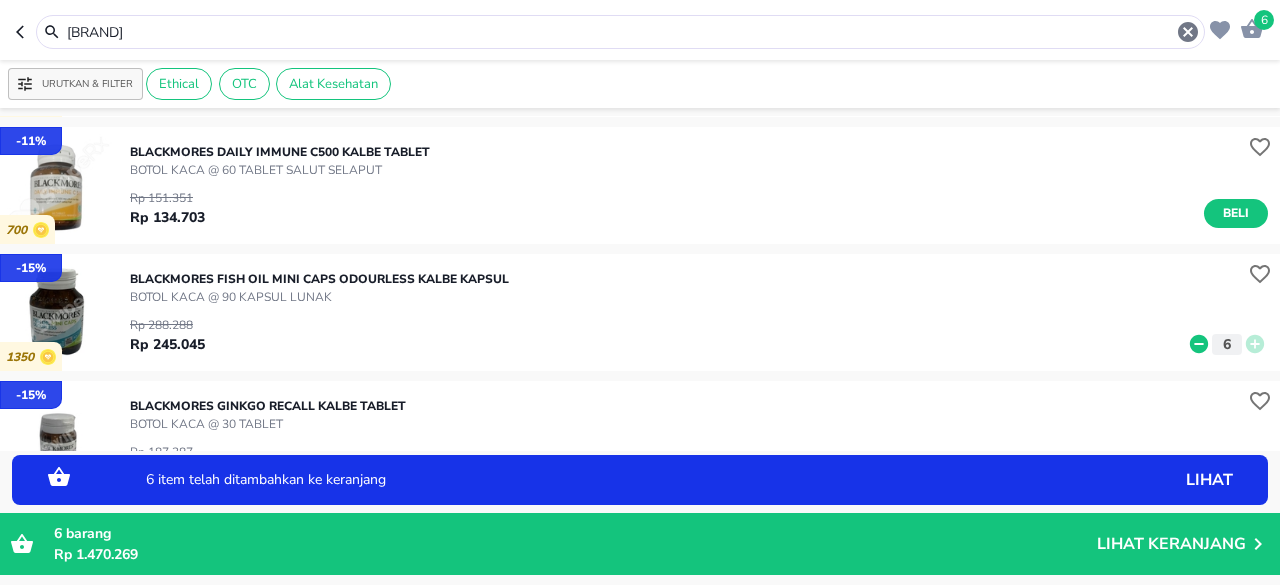 click 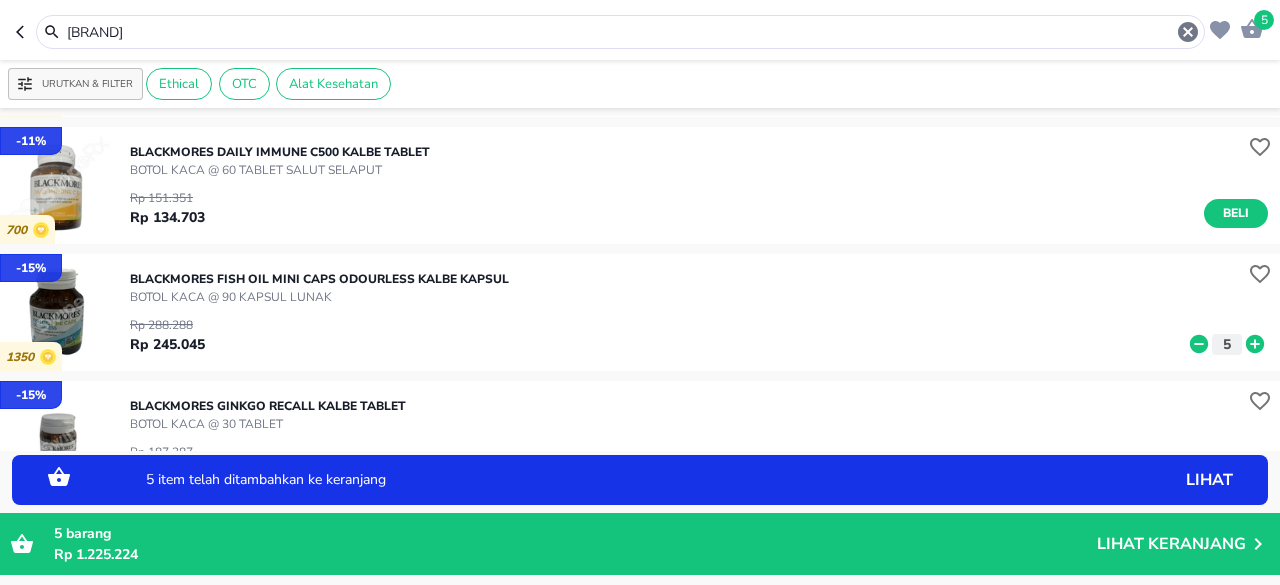 click 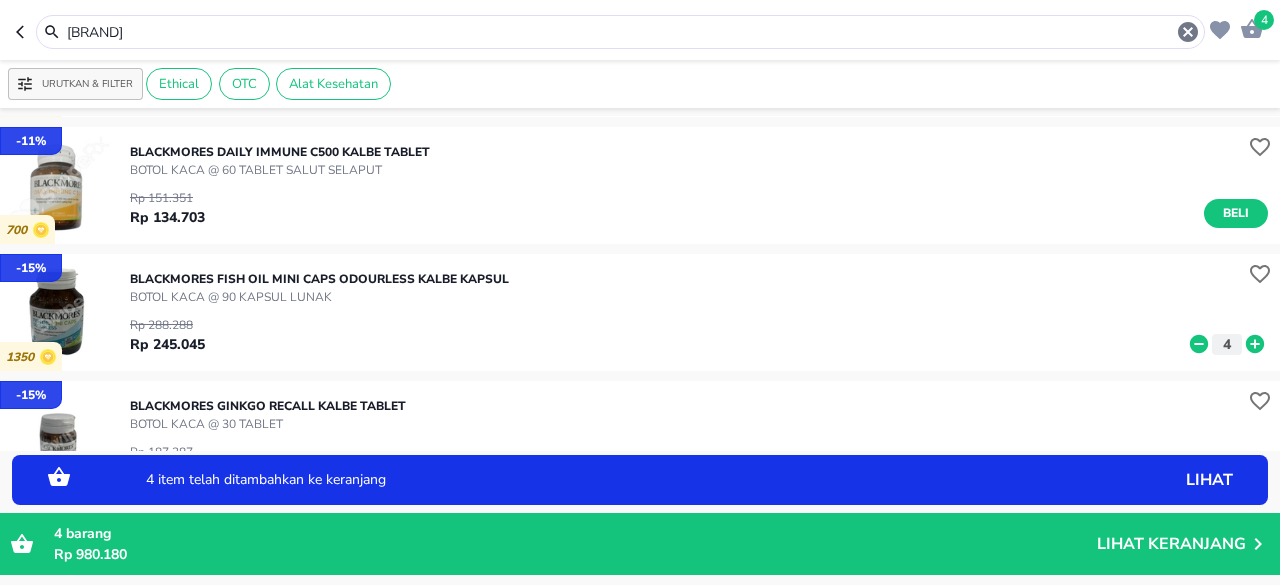 click 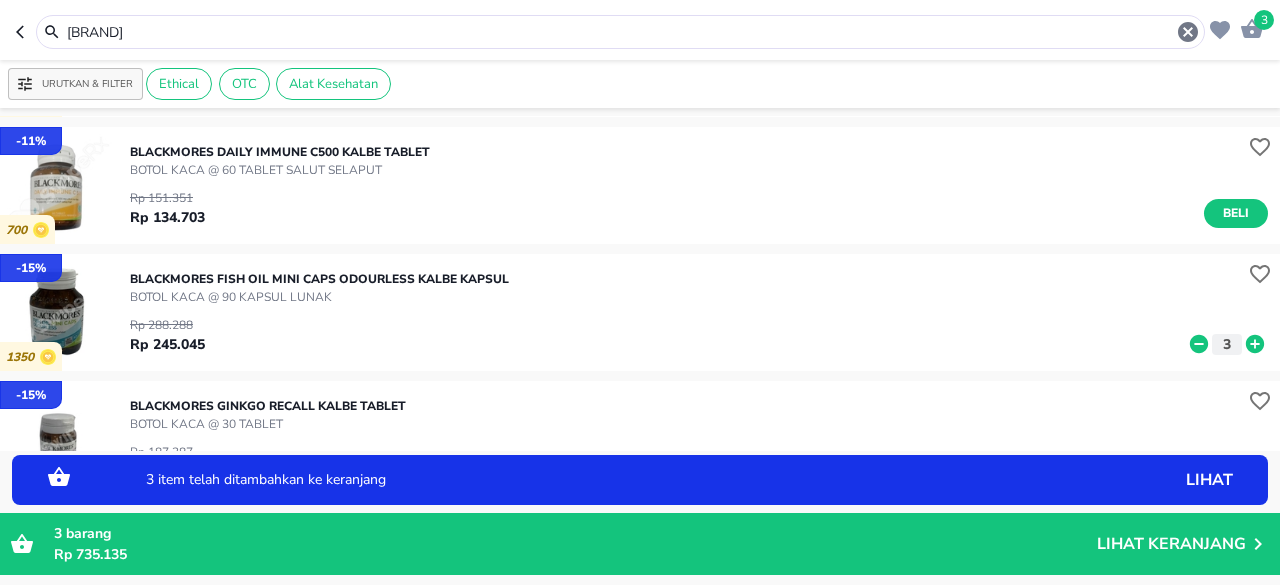 click 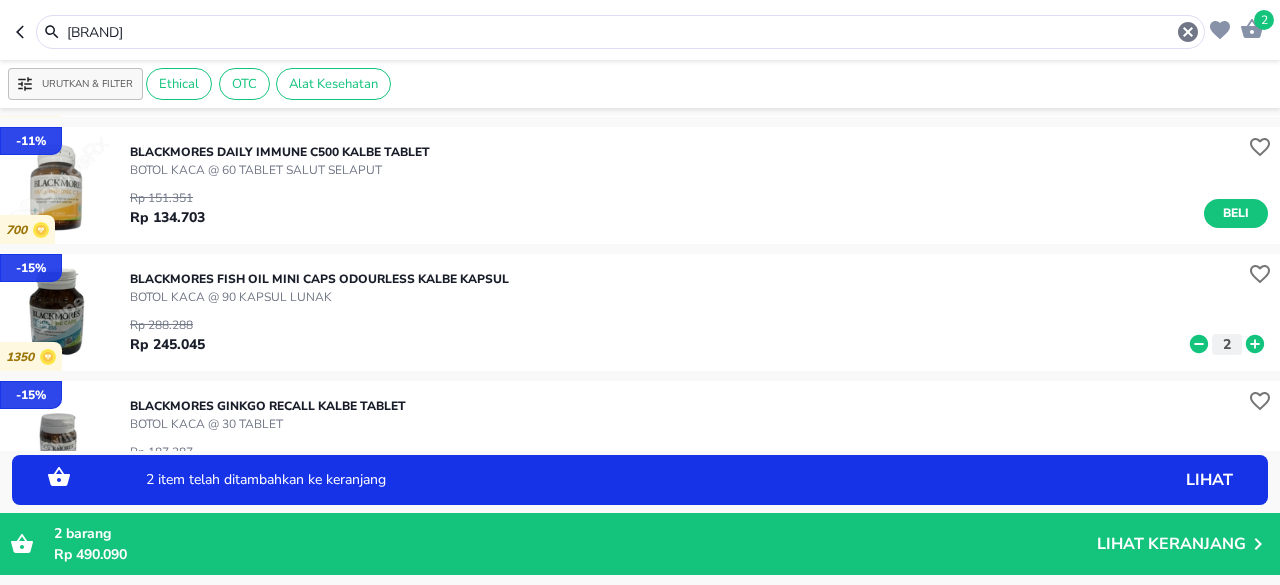click 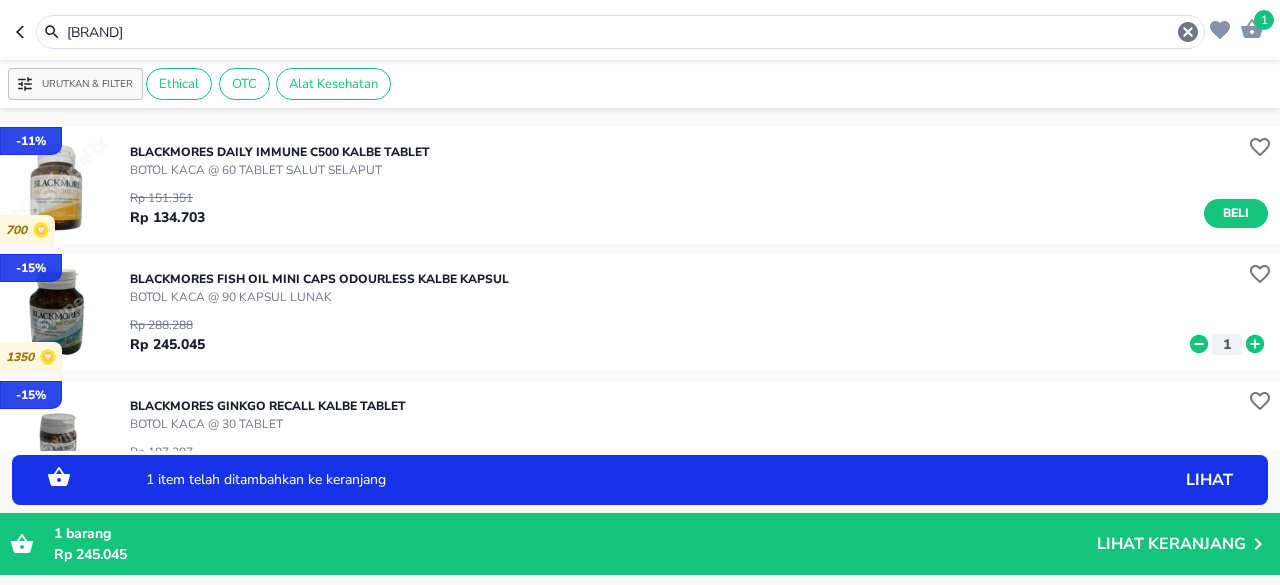 click 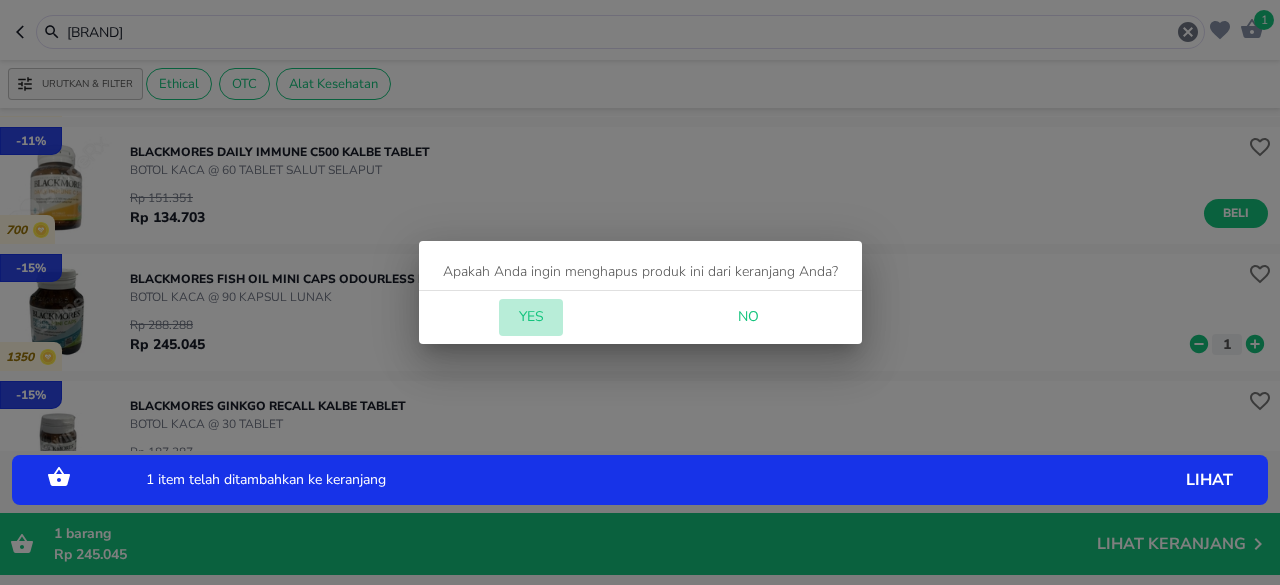 click on "Yes" at bounding box center (531, 317) 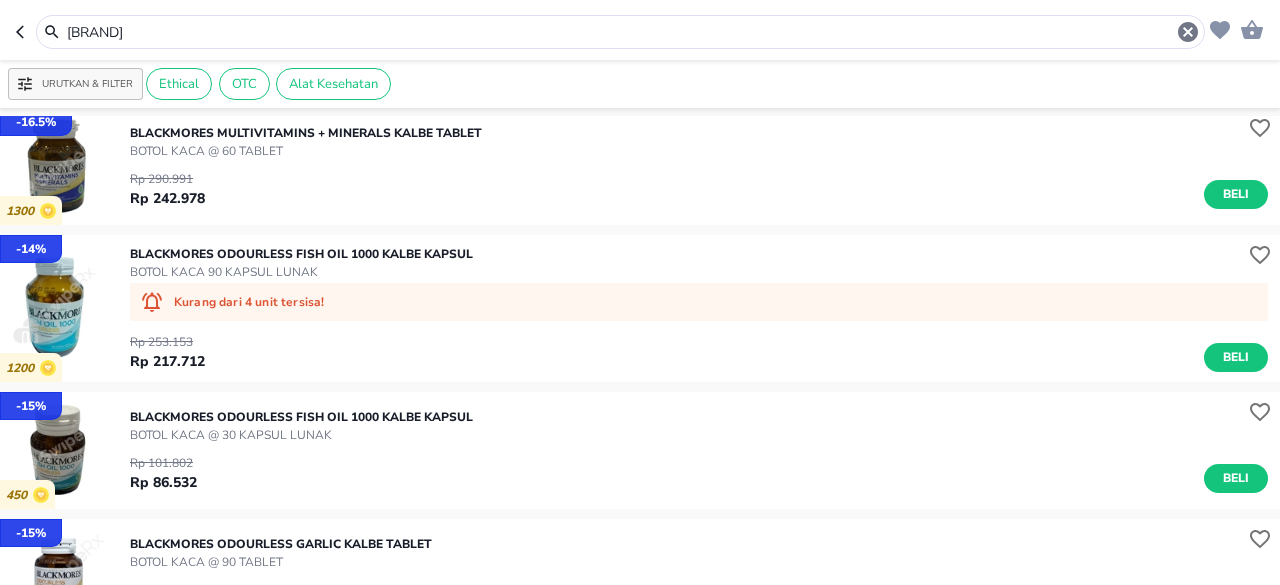 scroll, scrollTop: 2900, scrollLeft: 0, axis: vertical 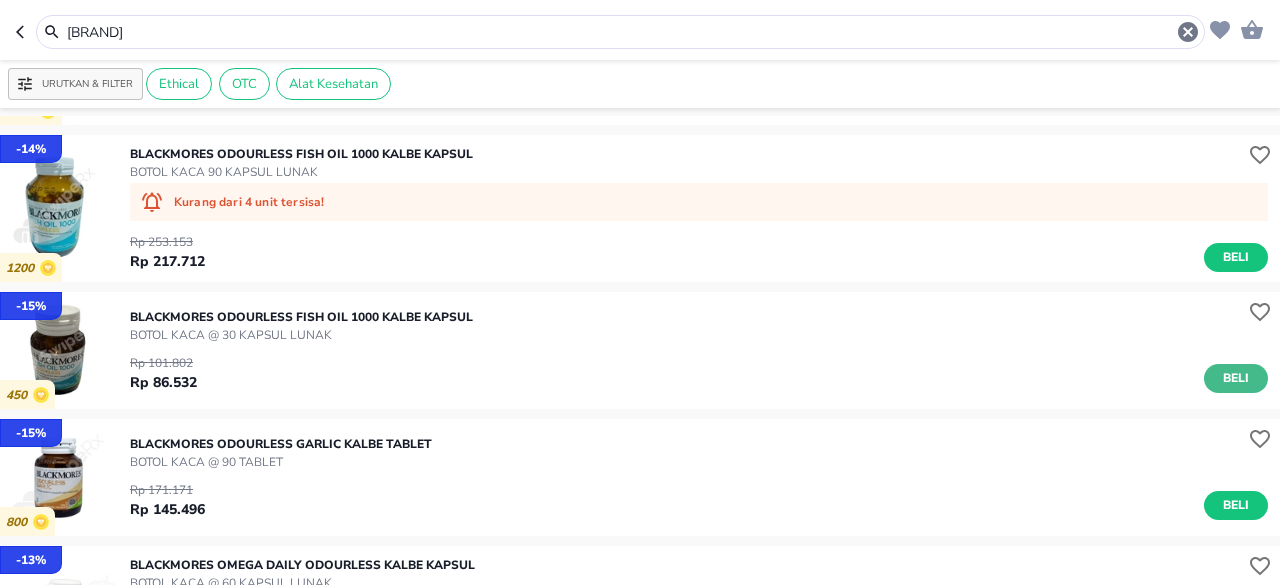 click on "Beli" at bounding box center [1236, 378] 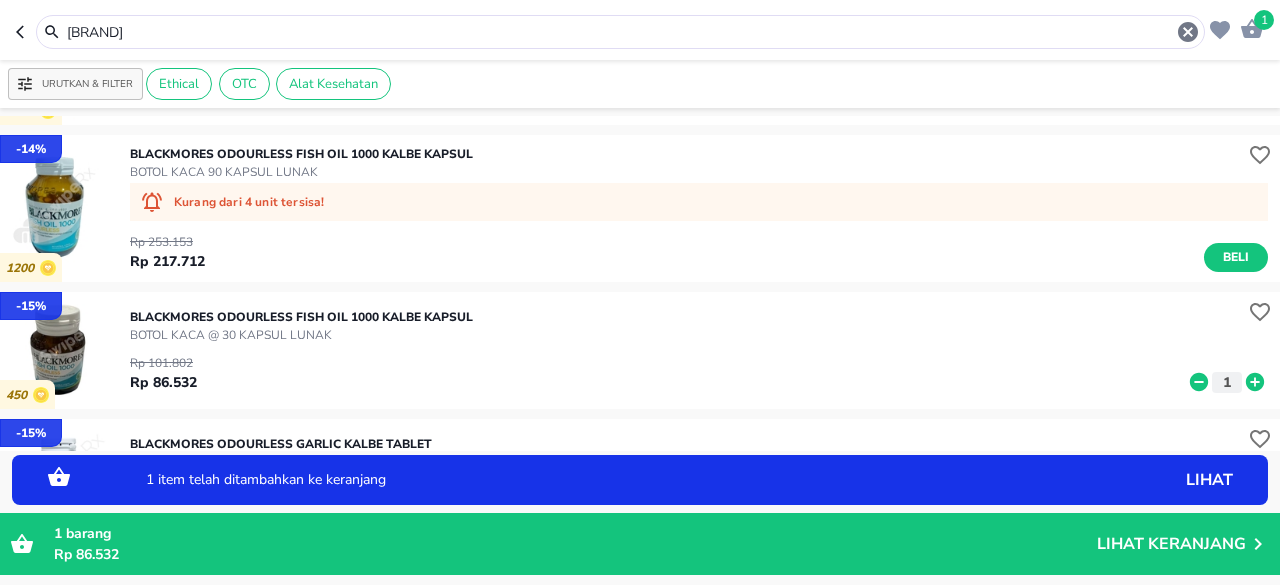 click 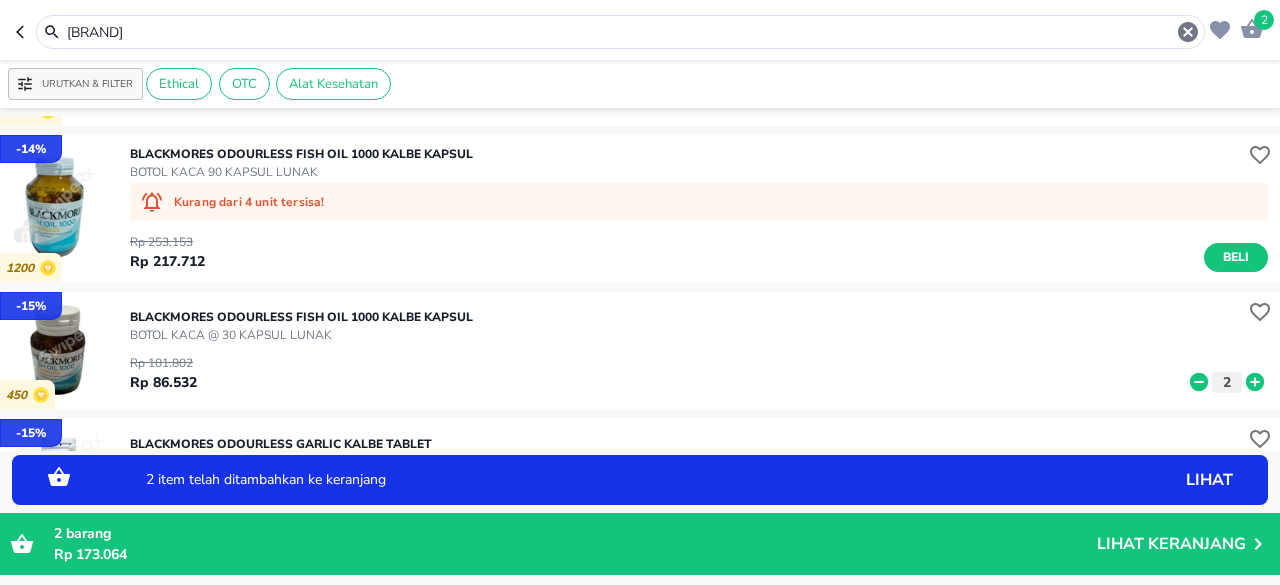 click 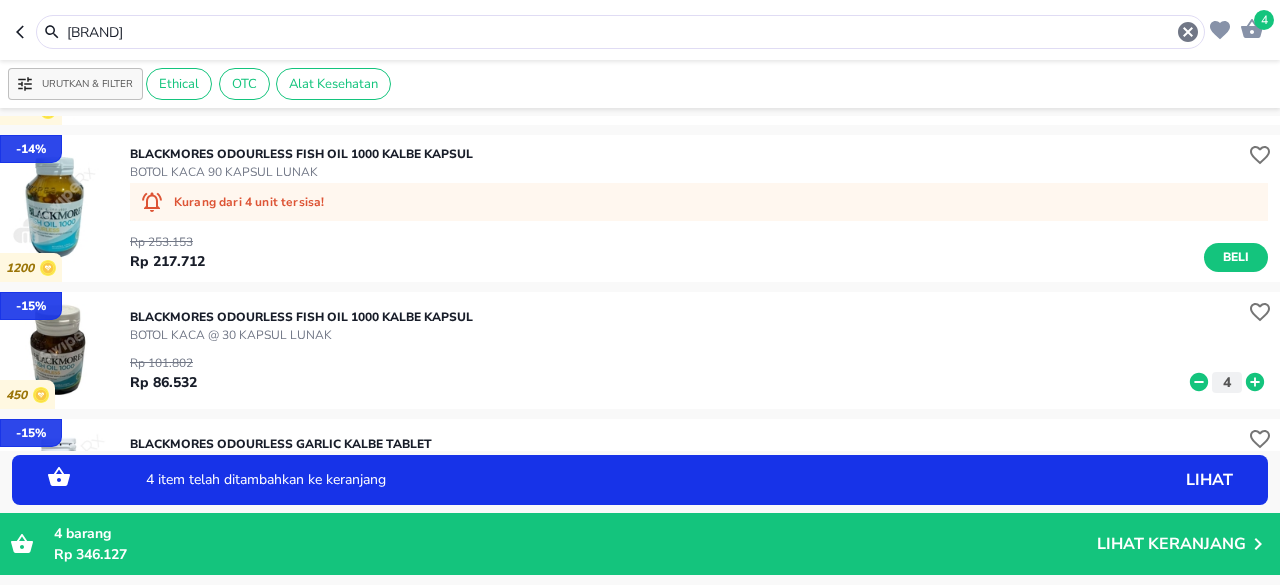 click 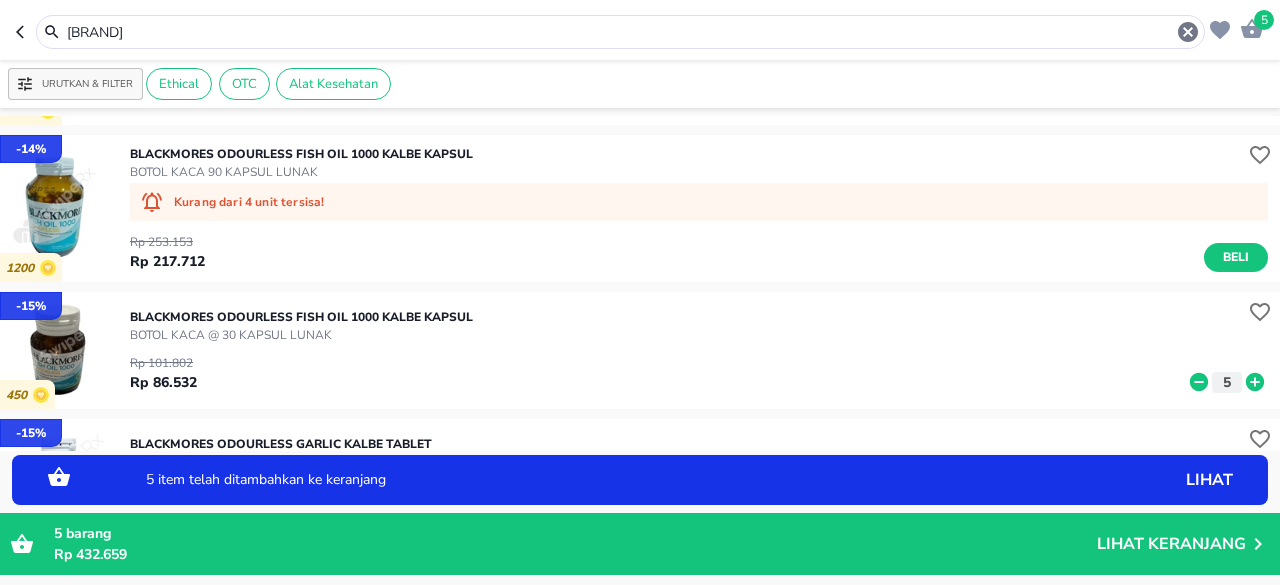 click 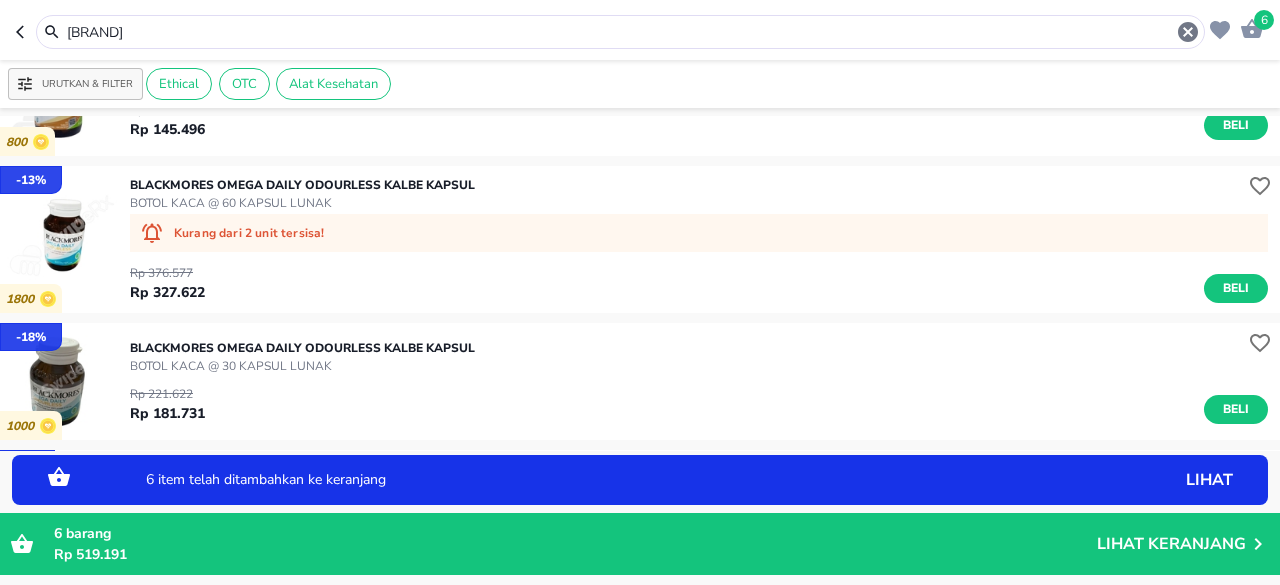 scroll, scrollTop: 3300, scrollLeft: 0, axis: vertical 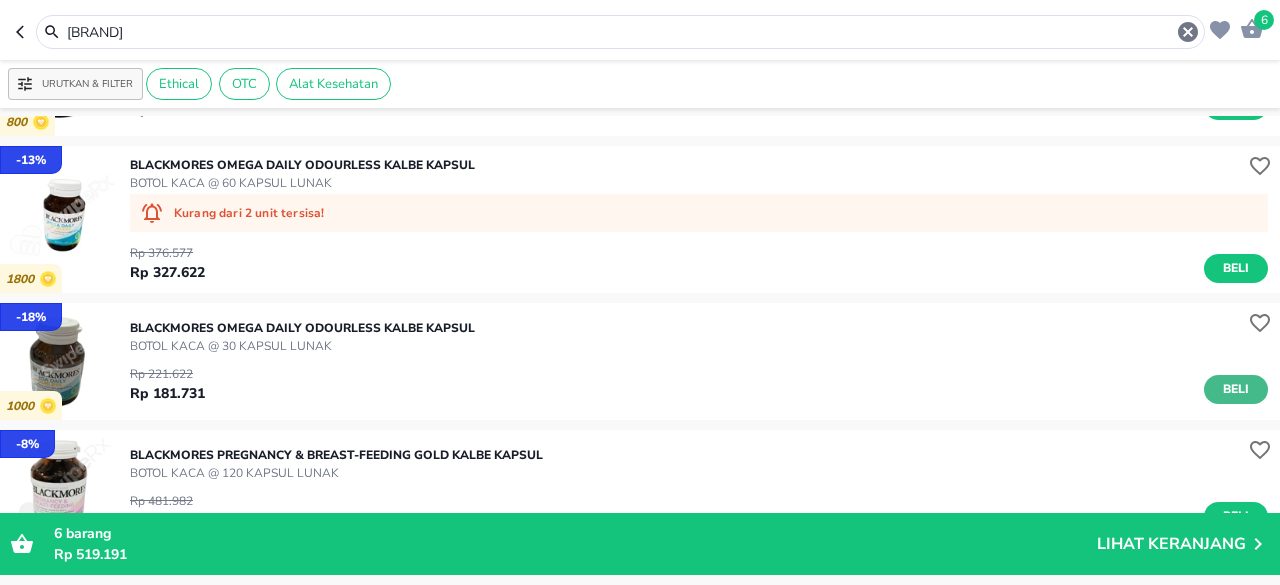 click on "Beli" at bounding box center (1236, 389) 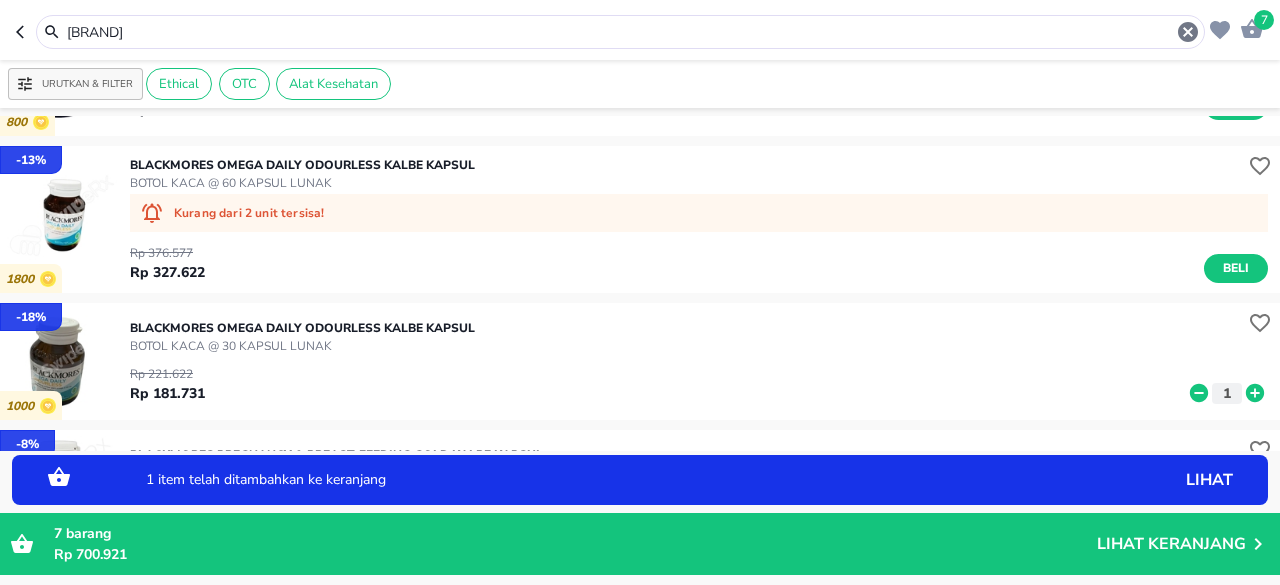 click 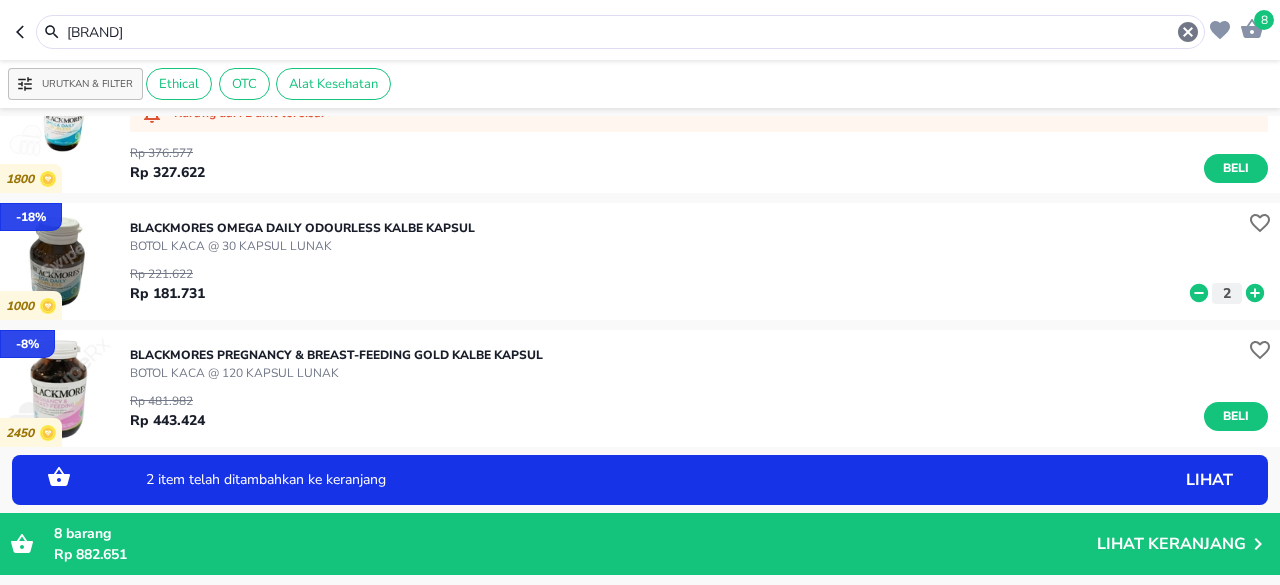 scroll, scrollTop: 3600, scrollLeft: 0, axis: vertical 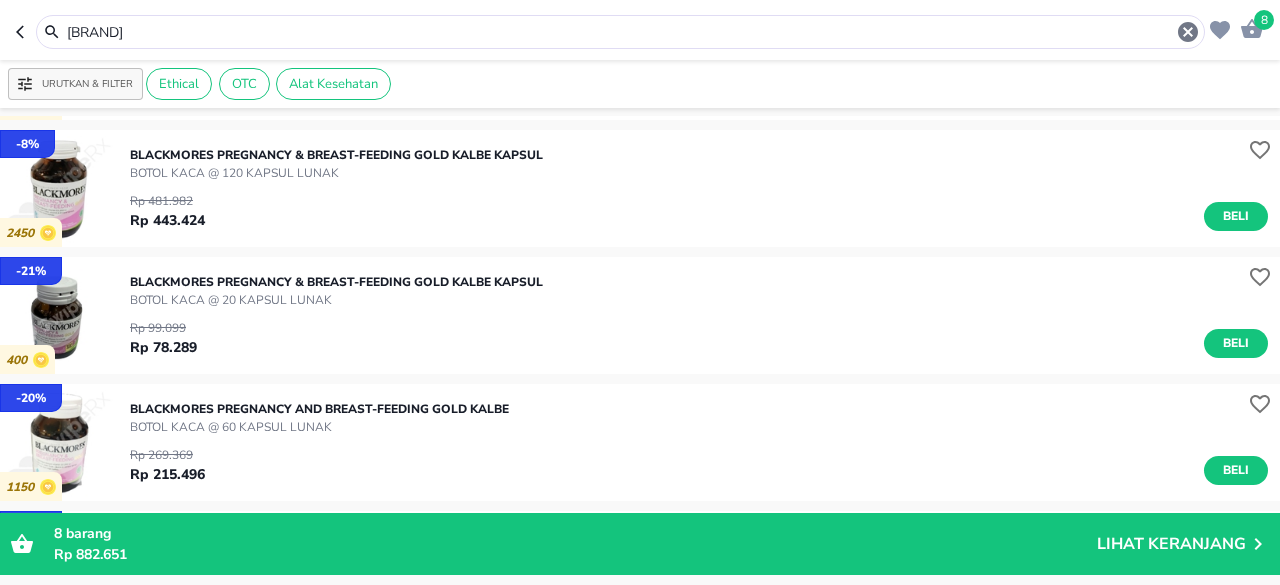 click on "[BRAND]" at bounding box center (620, 32) 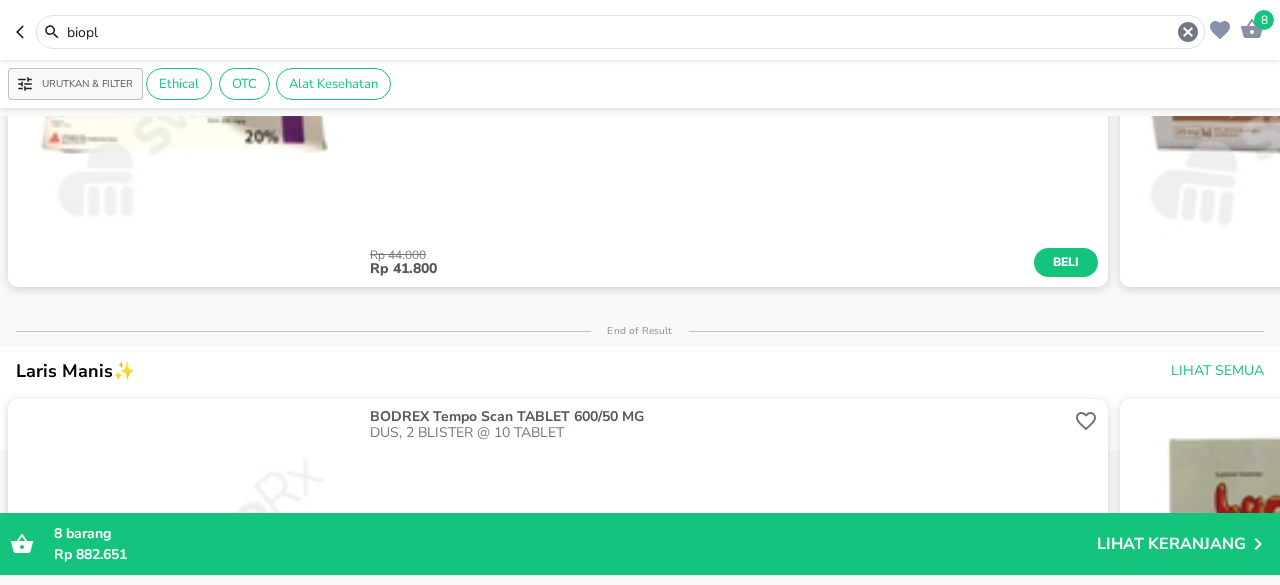 scroll, scrollTop: 0, scrollLeft: 0, axis: both 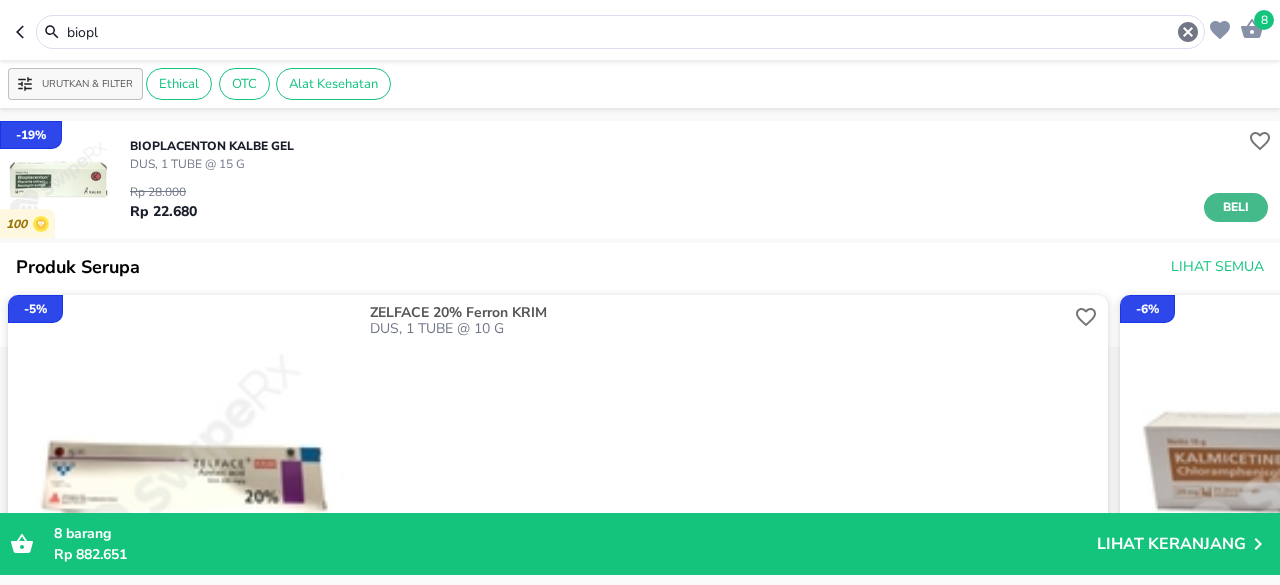 click on "Beli" at bounding box center (1236, 207) 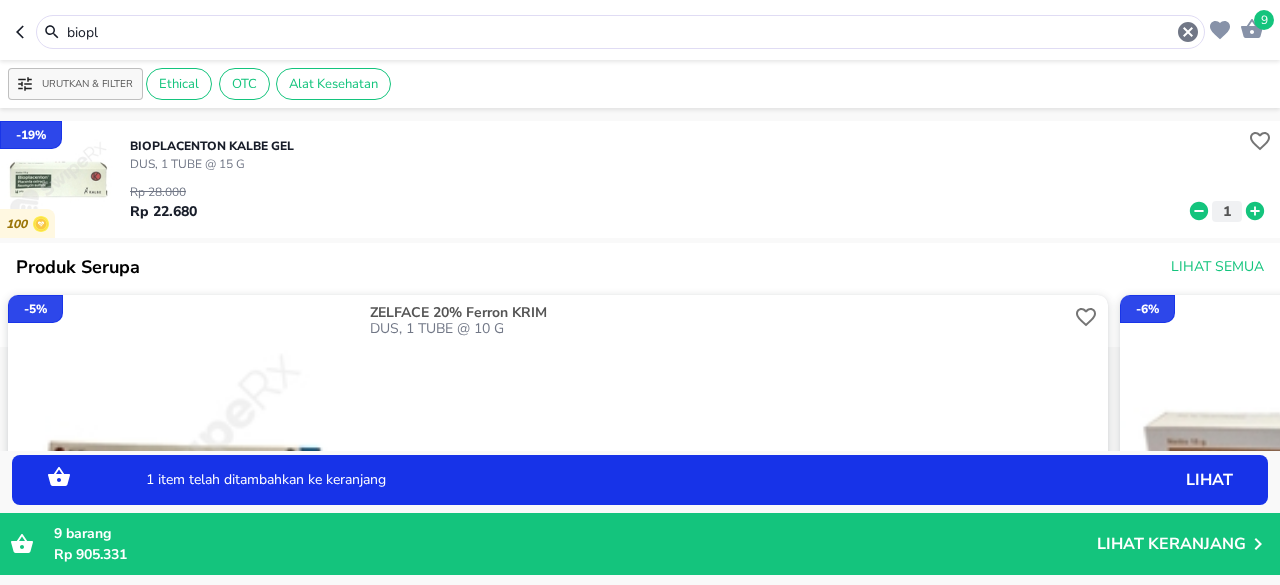 click 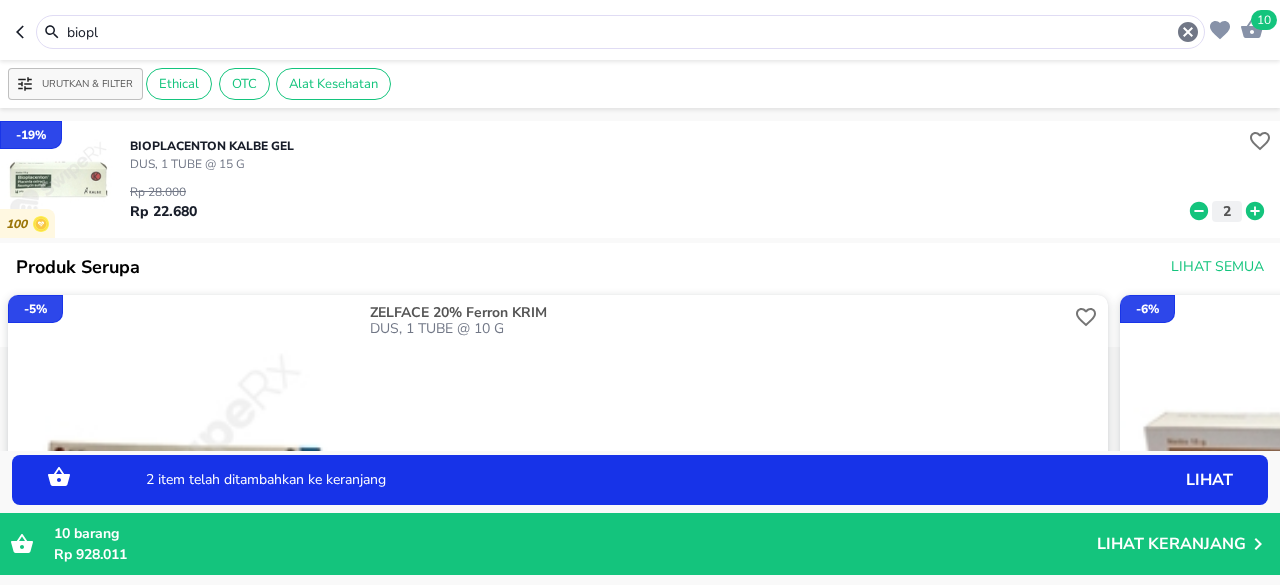 click 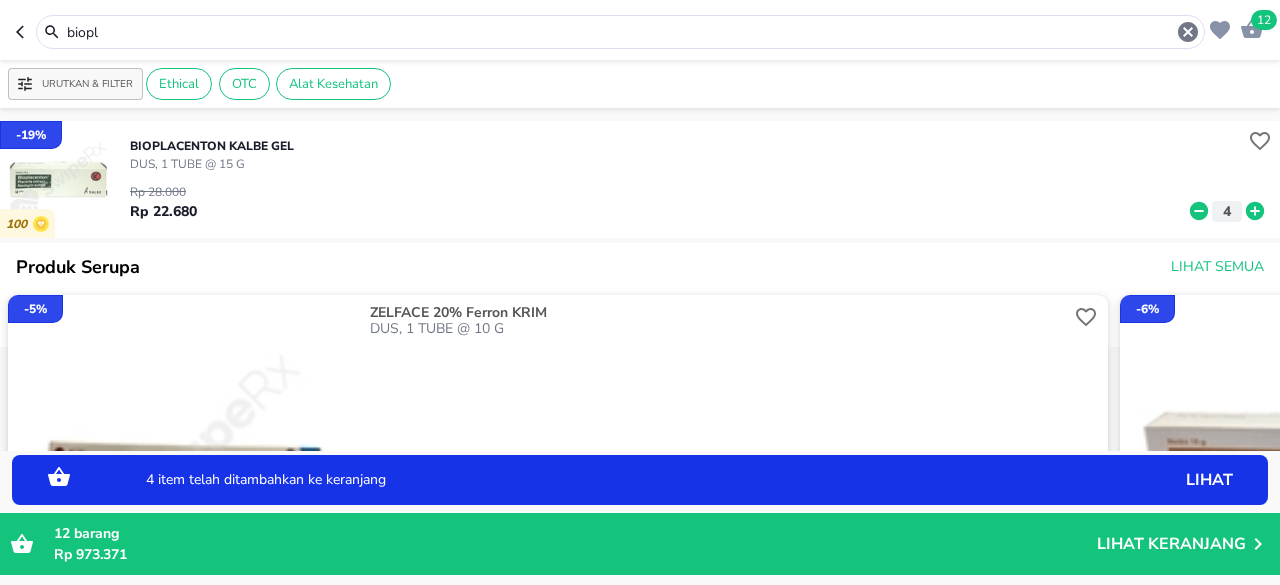 click 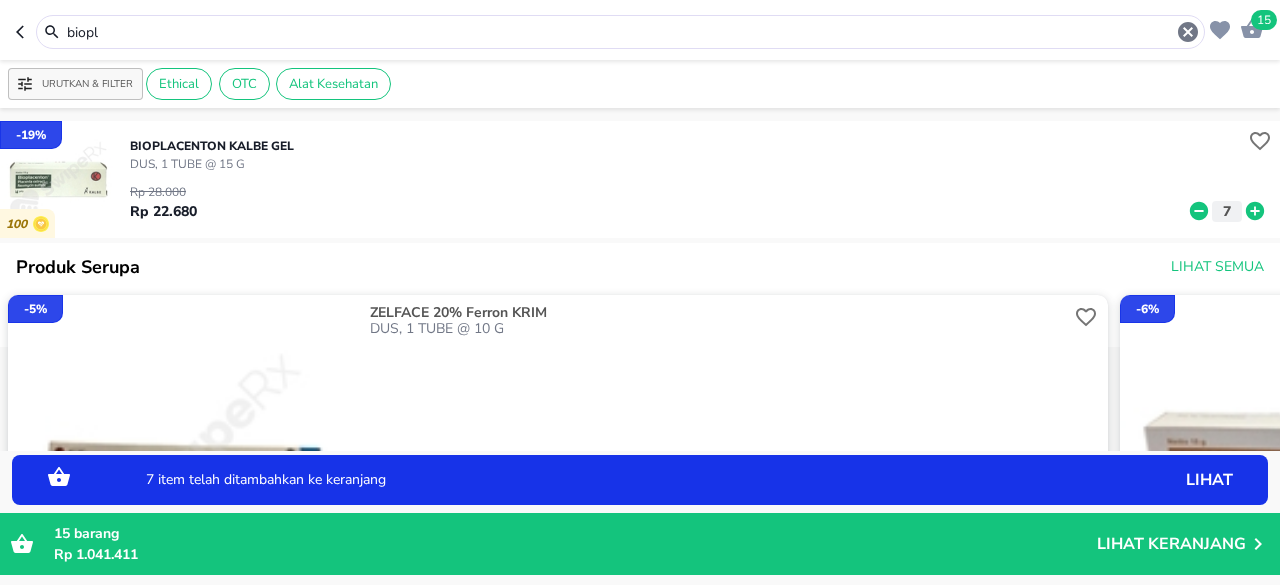 click 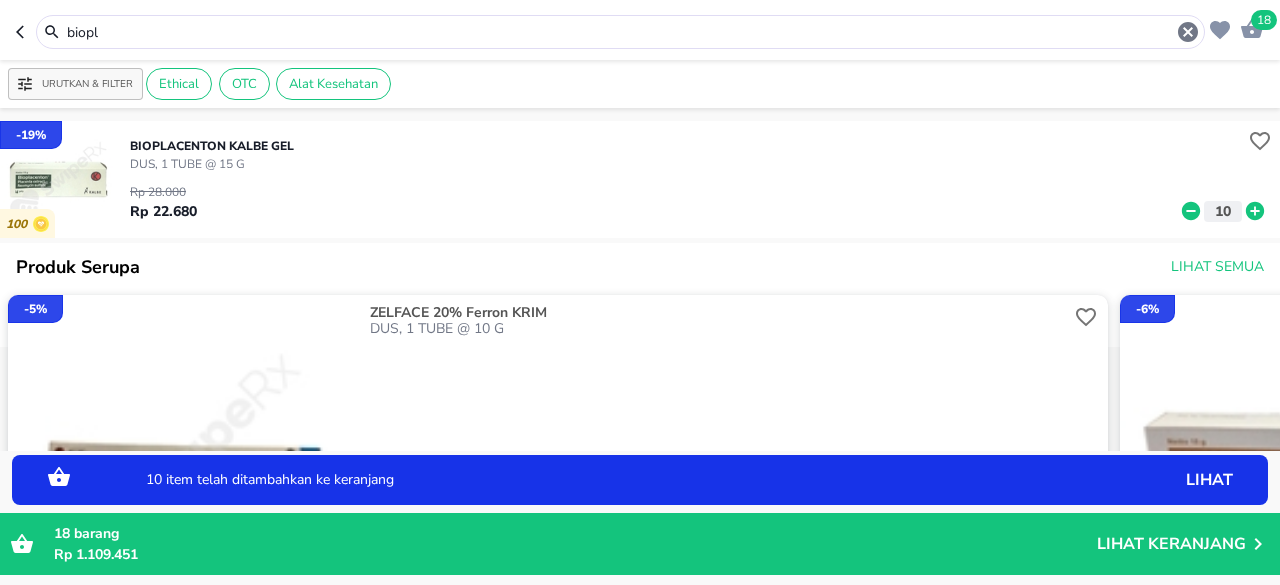 click 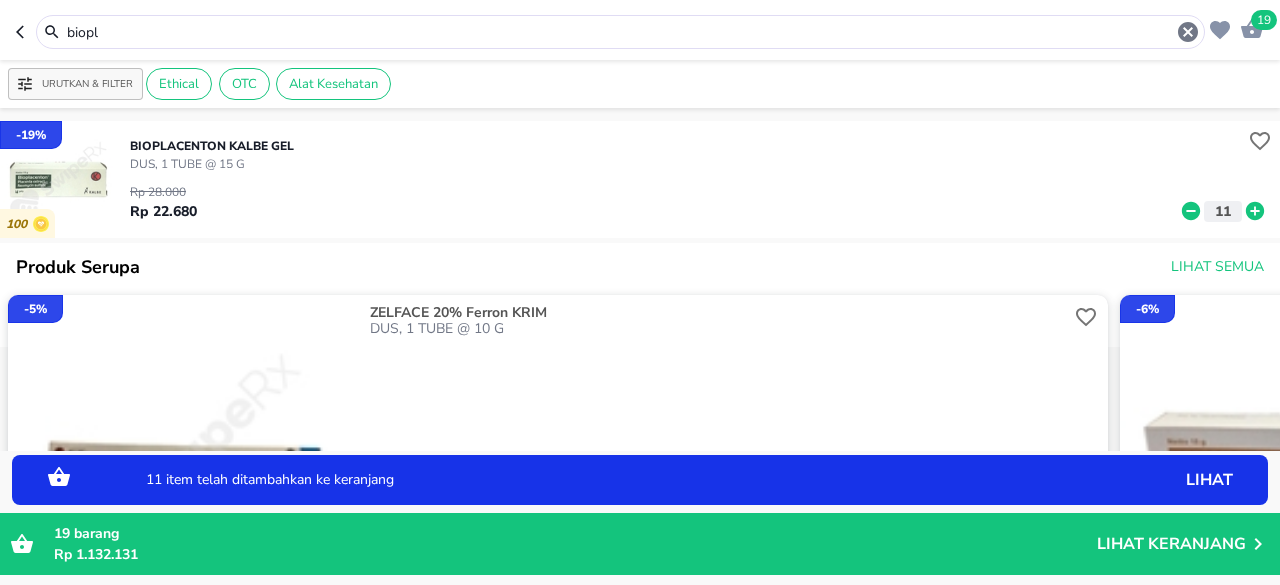 click 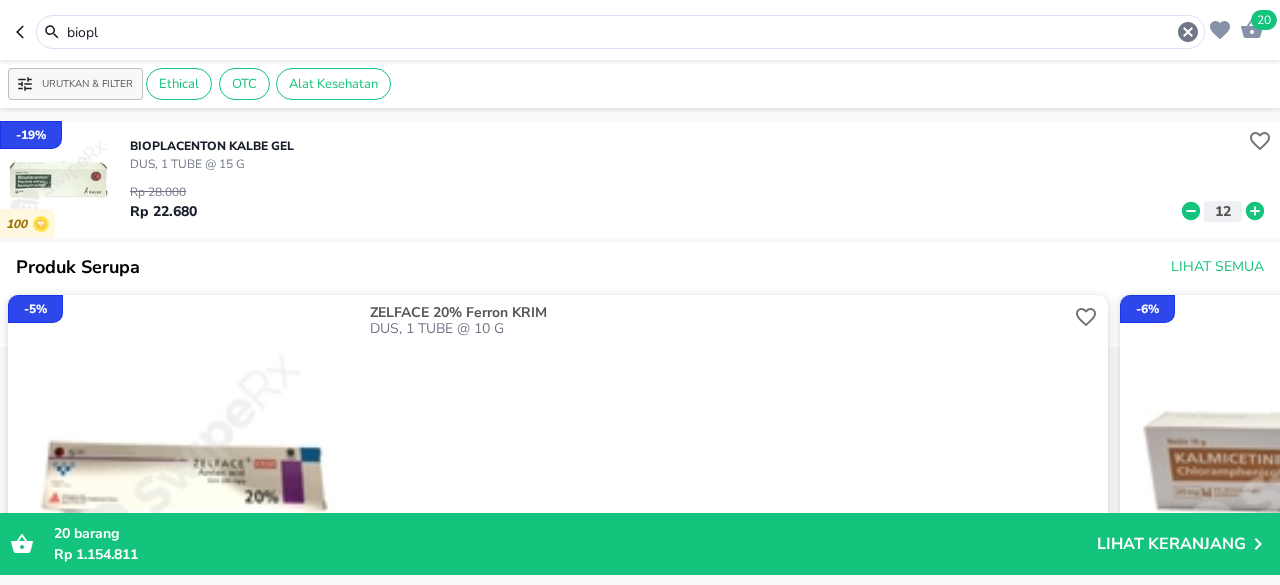 click on "biopl" at bounding box center [620, 32] 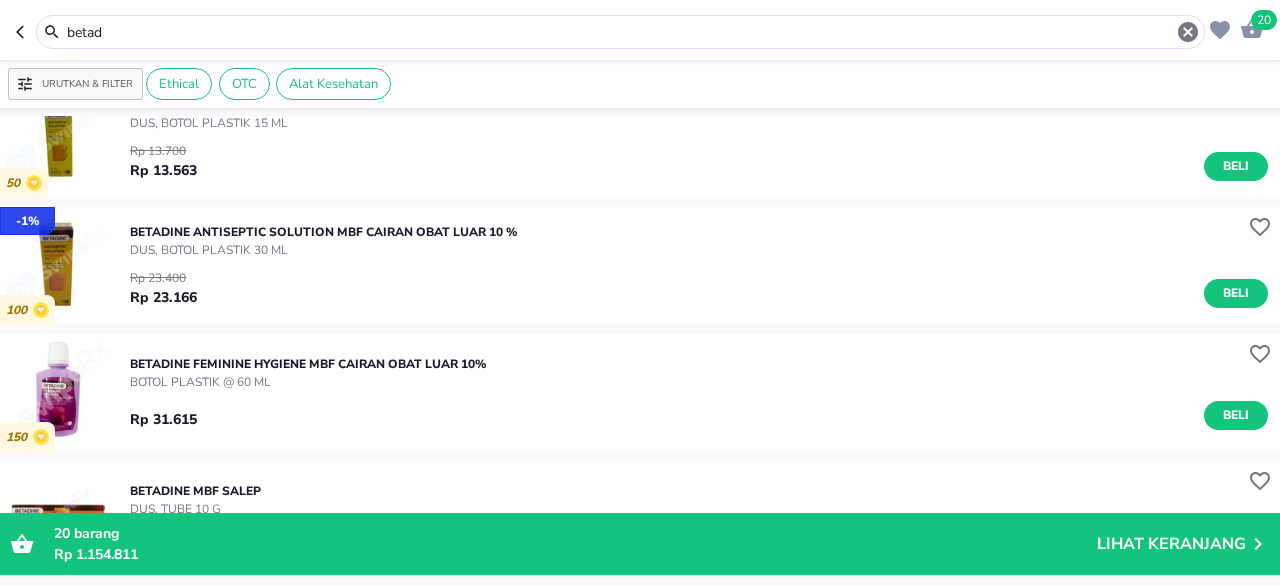 scroll, scrollTop: 292, scrollLeft: 0, axis: vertical 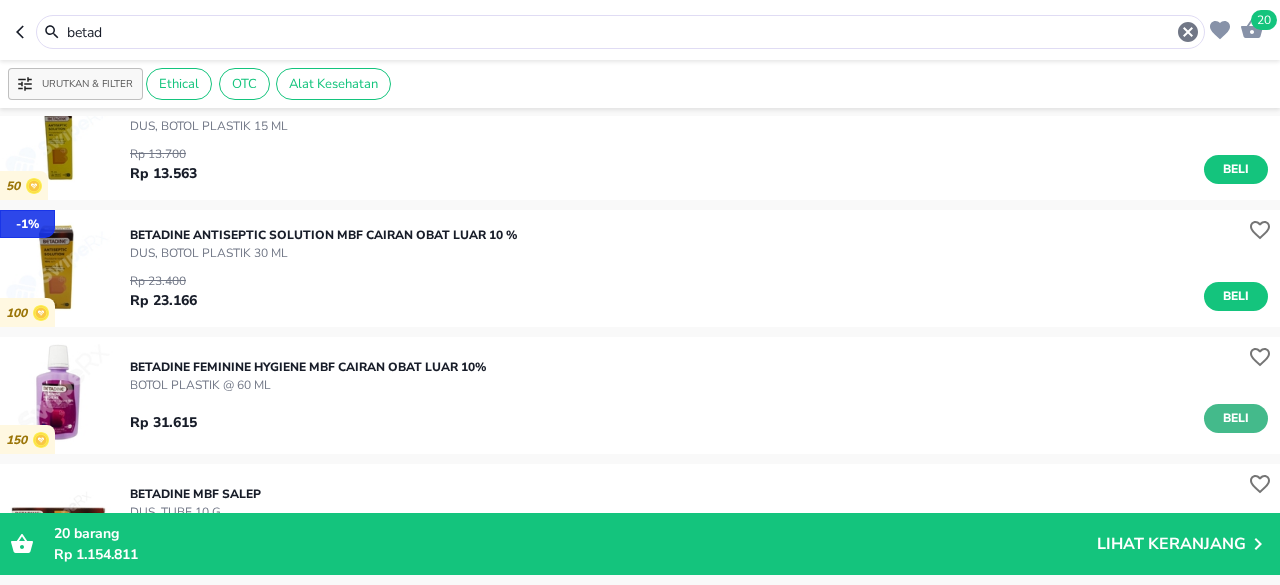 click on "Beli" at bounding box center [1236, 418] 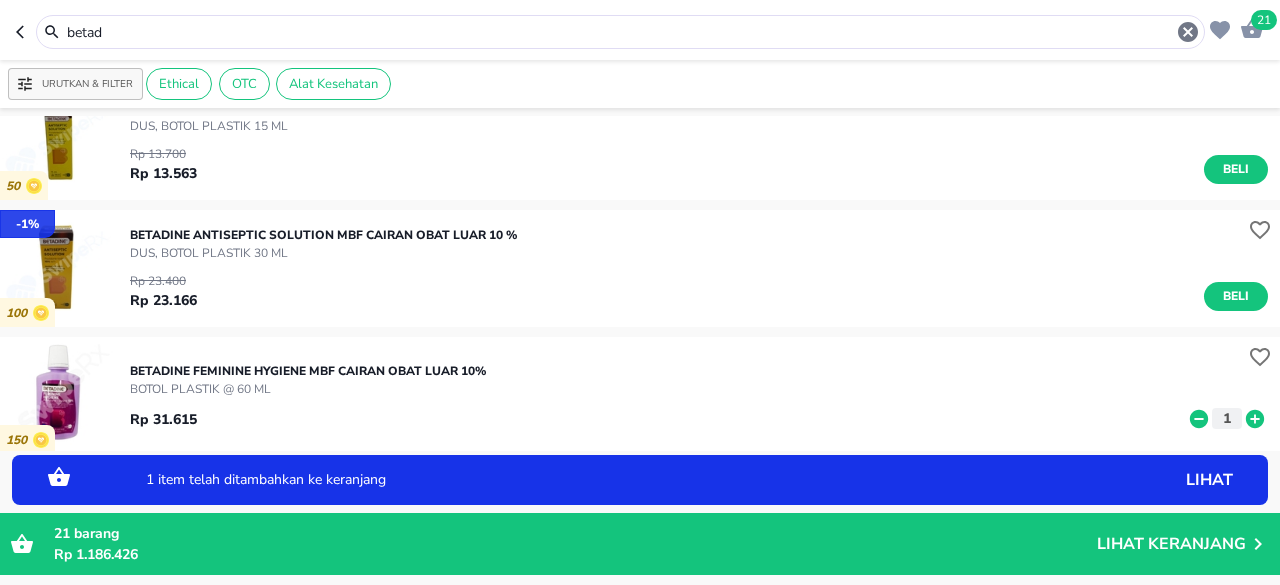 click 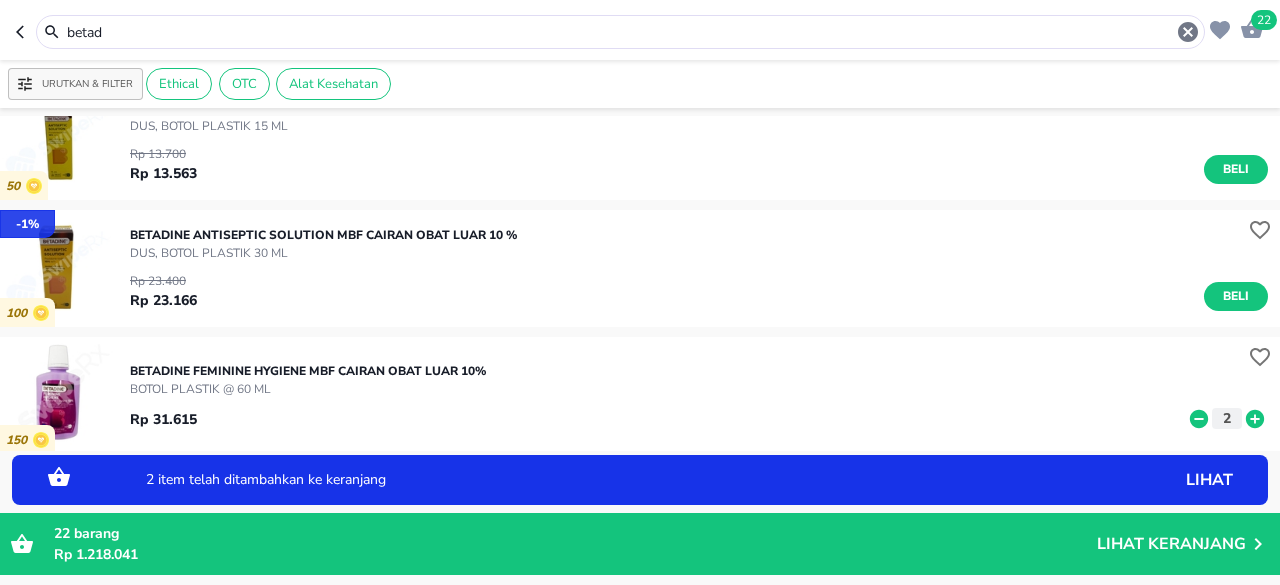 click 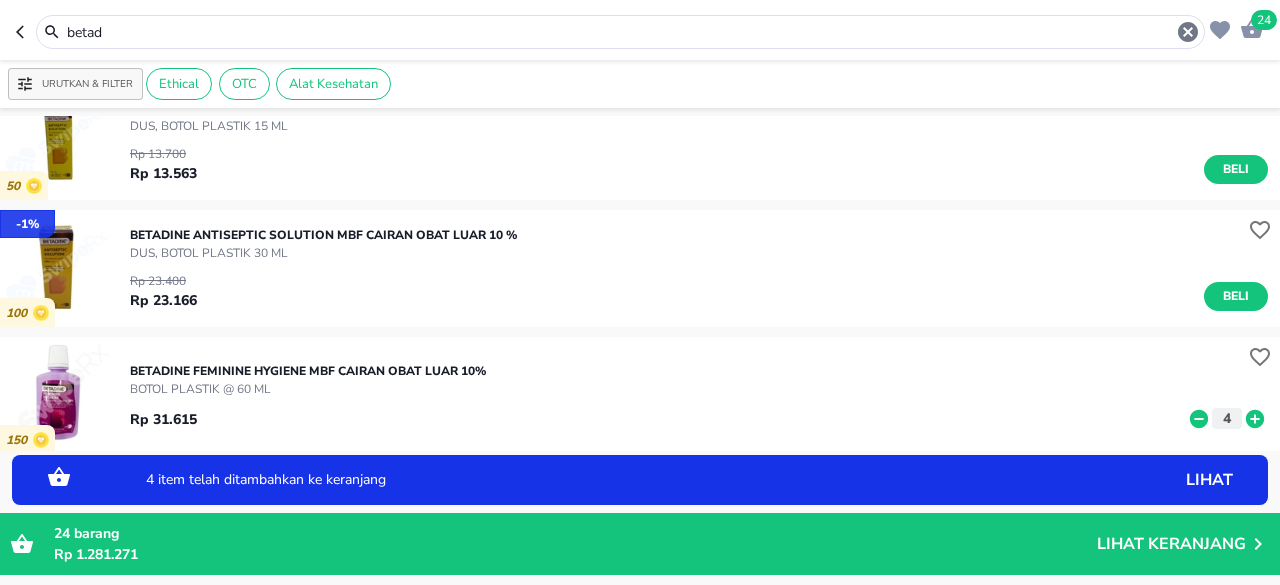 click 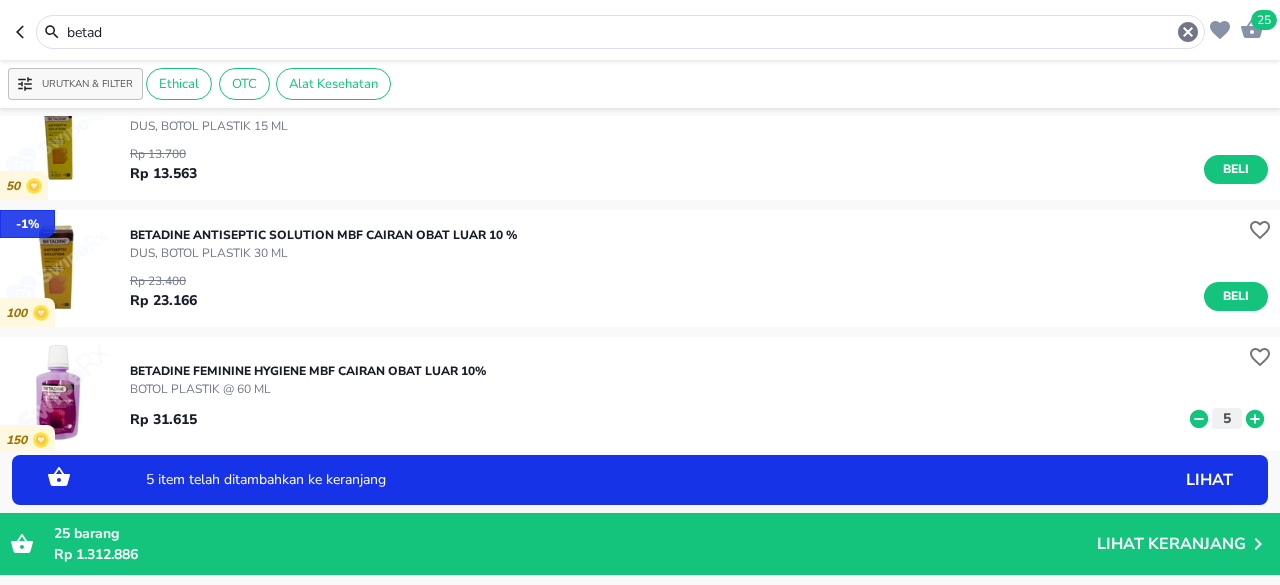 click 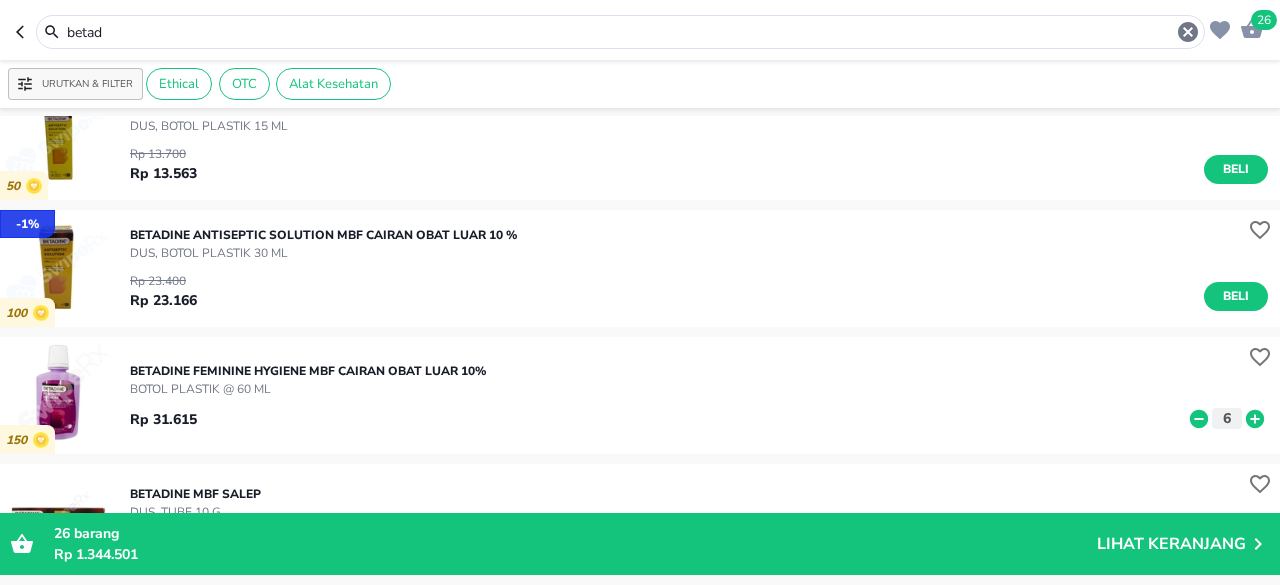 click on "betad" at bounding box center [620, 32] 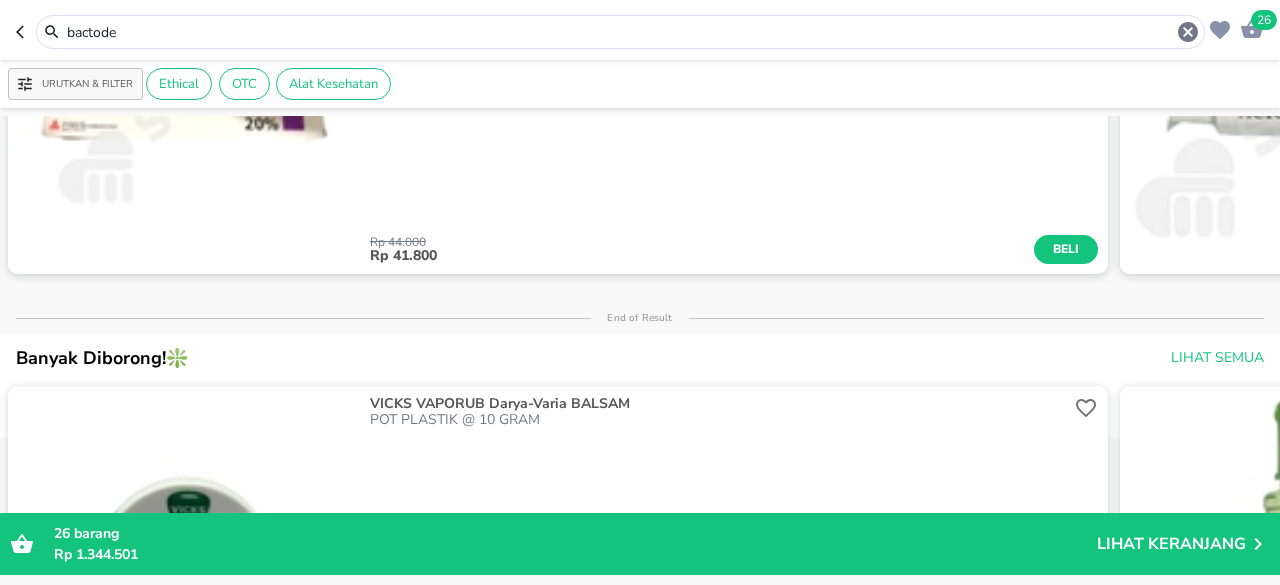 scroll, scrollTop: 127, scrollLeft: 0, axis: vertical 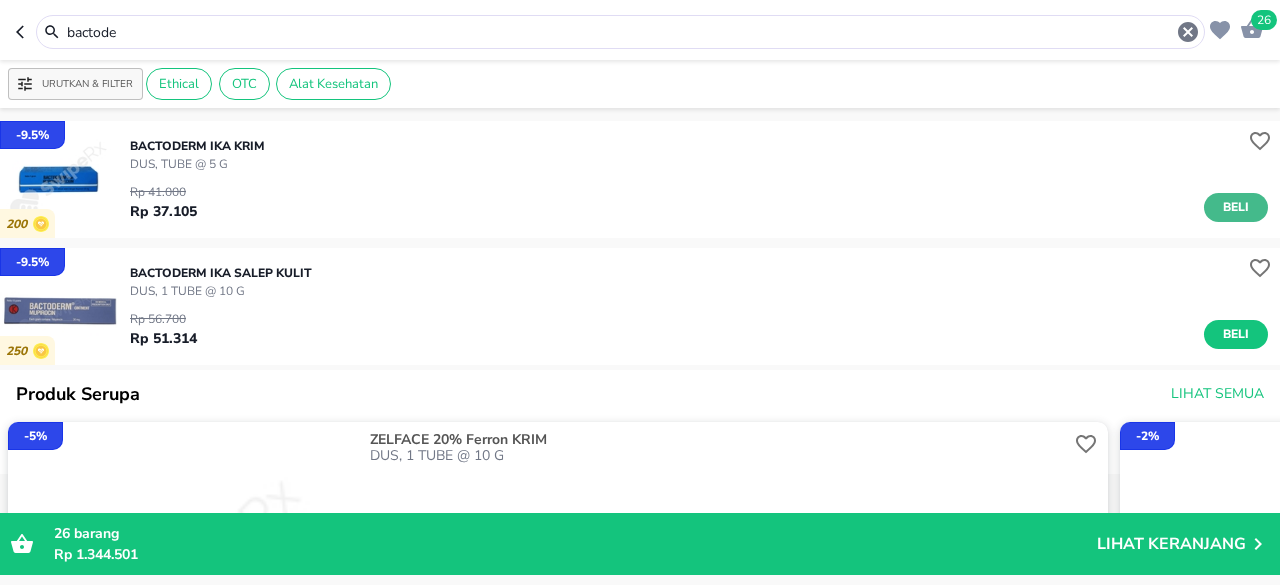 click on "Beli" at bounding box center (1236, 207) 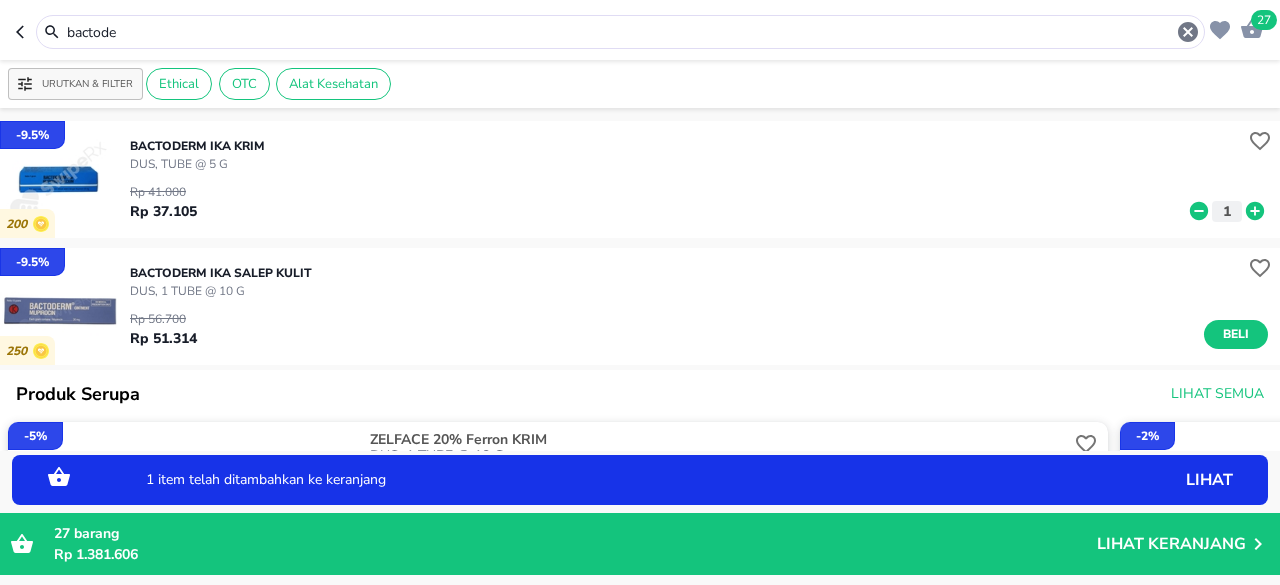 click 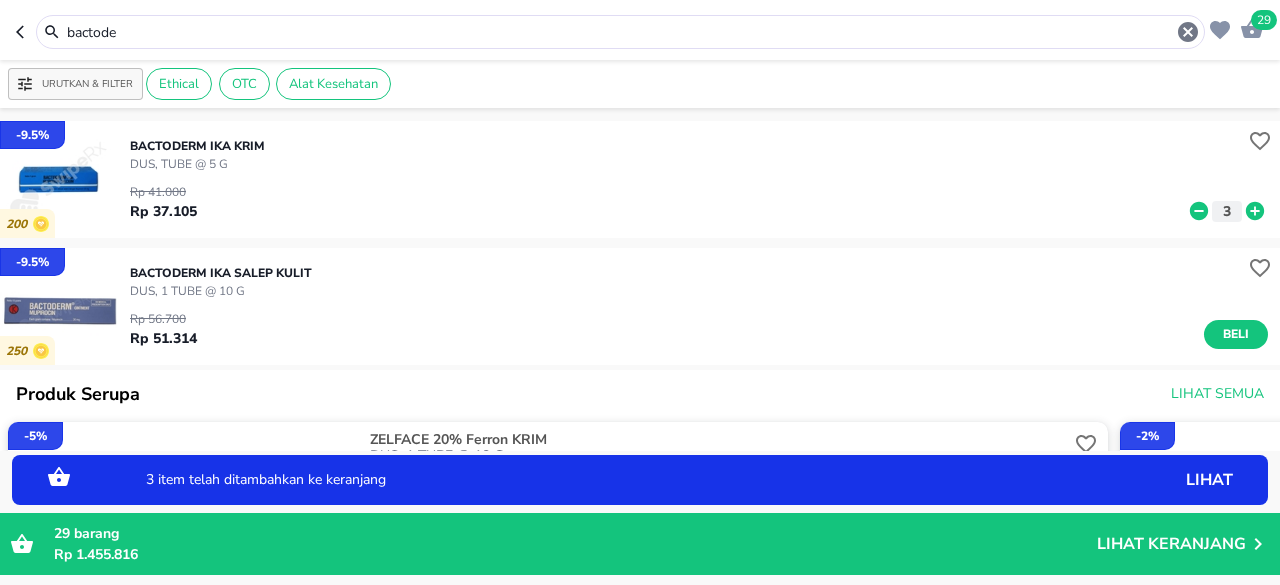 click 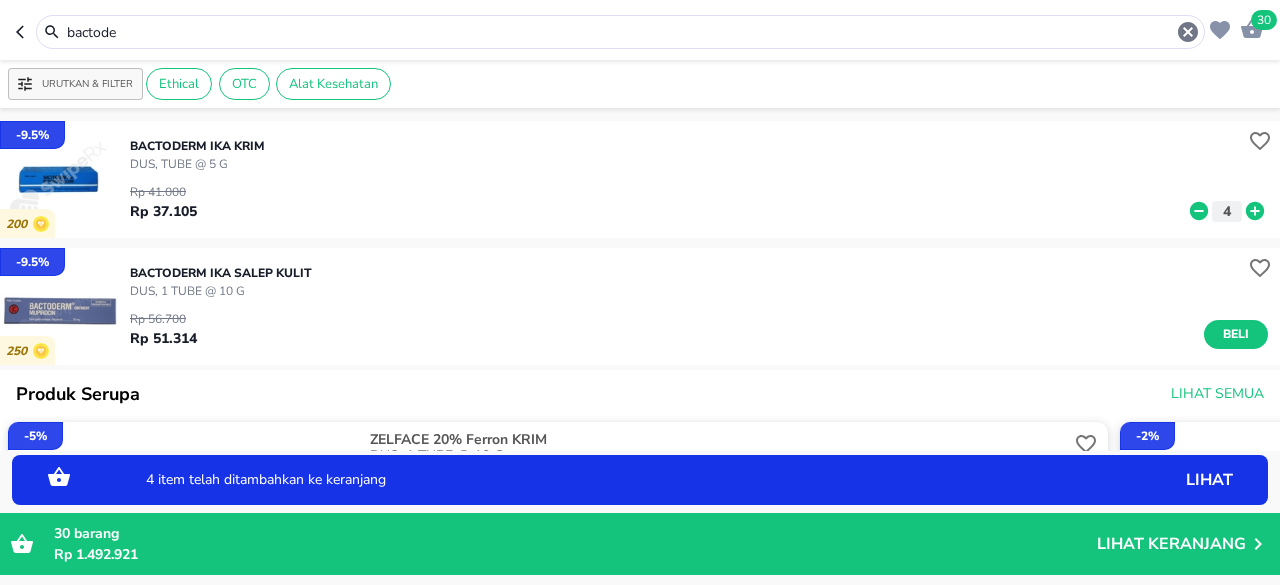 click 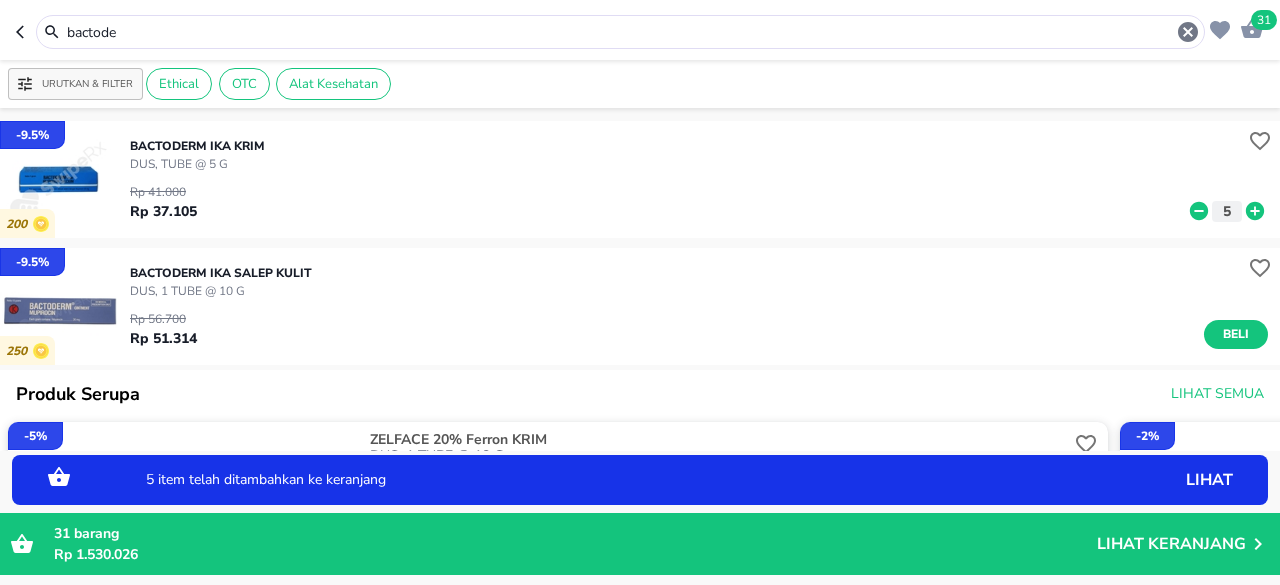 click 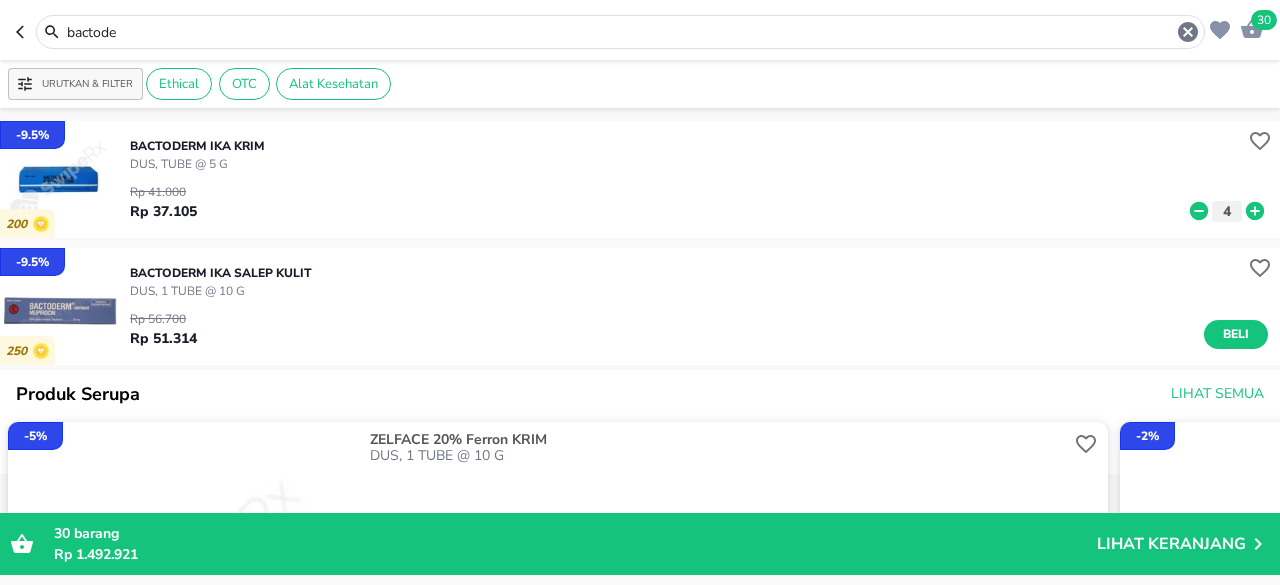 click on "bactode" at bounding box center [620, 32] 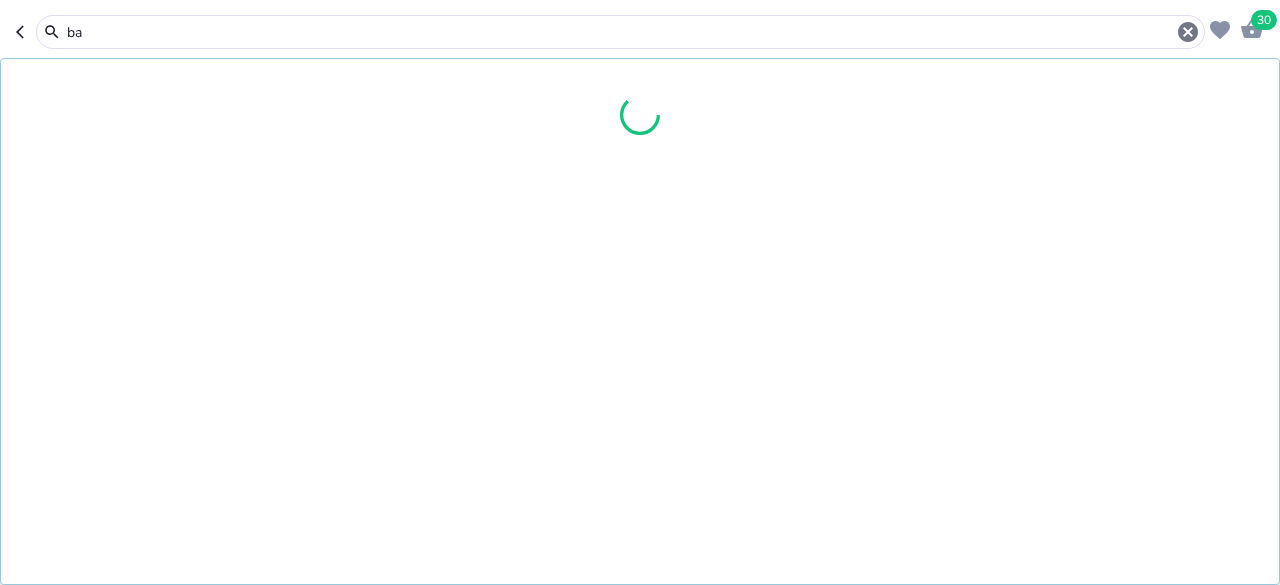 type on "b" 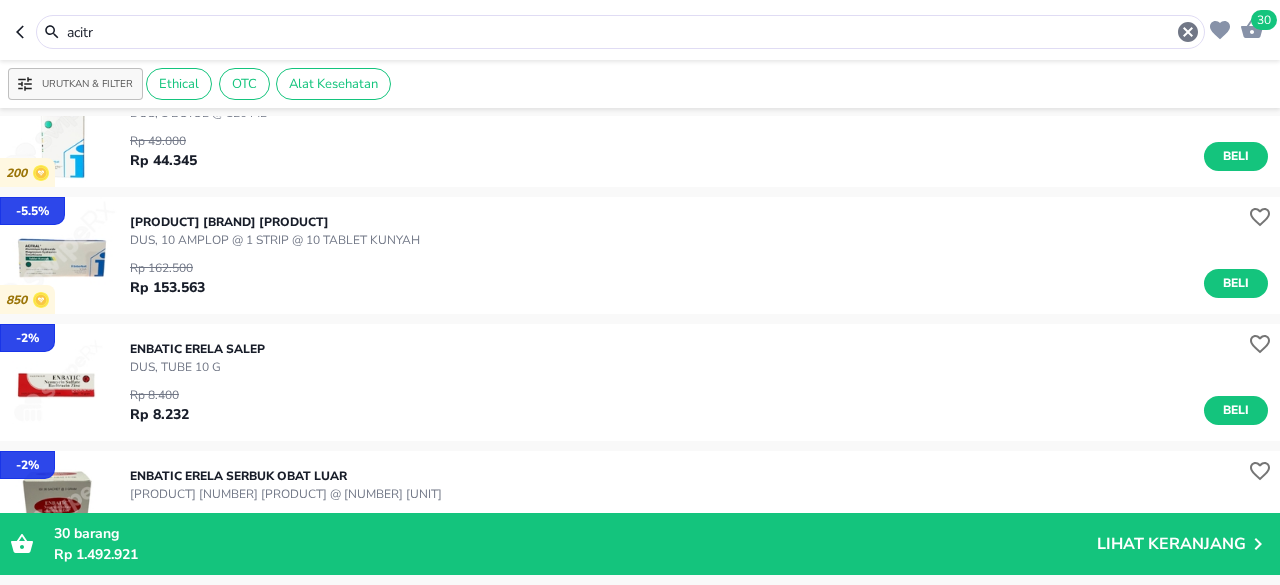 scroll, scrollTop: 0, scrollLeft: 0, axis: both 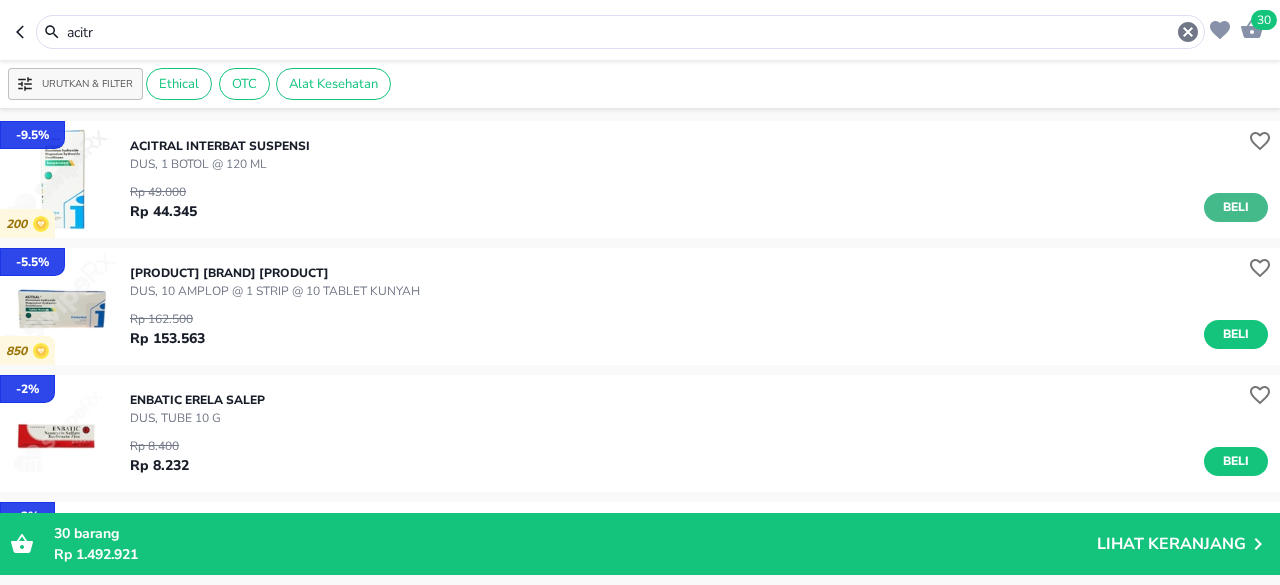 click on "Beli" at bounding box center [1236, 207] 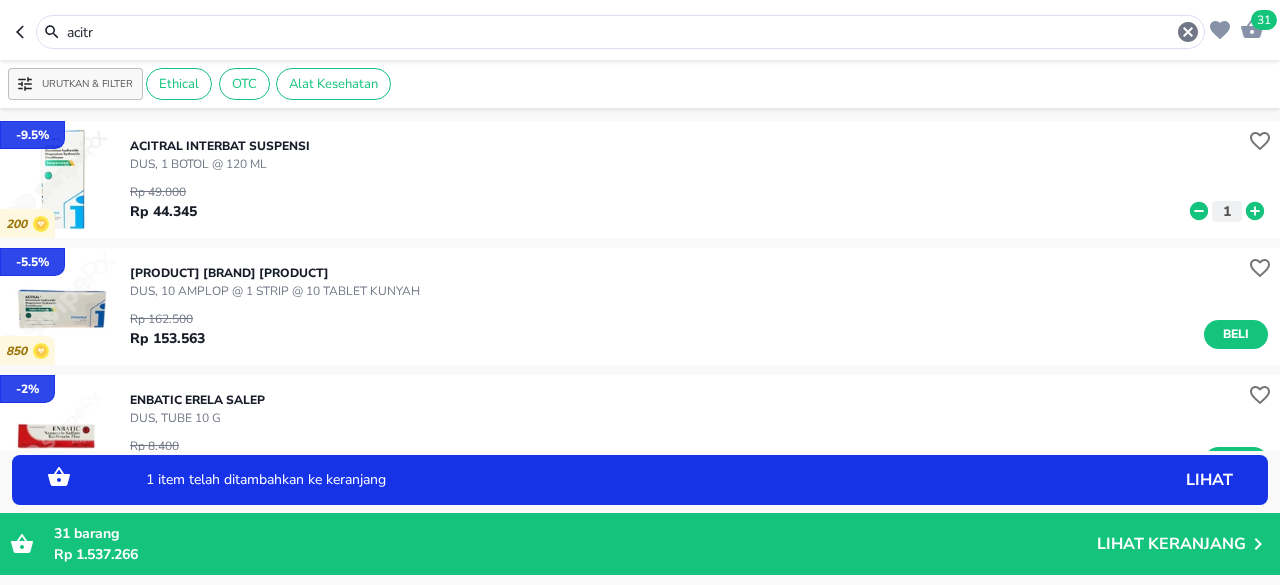 click 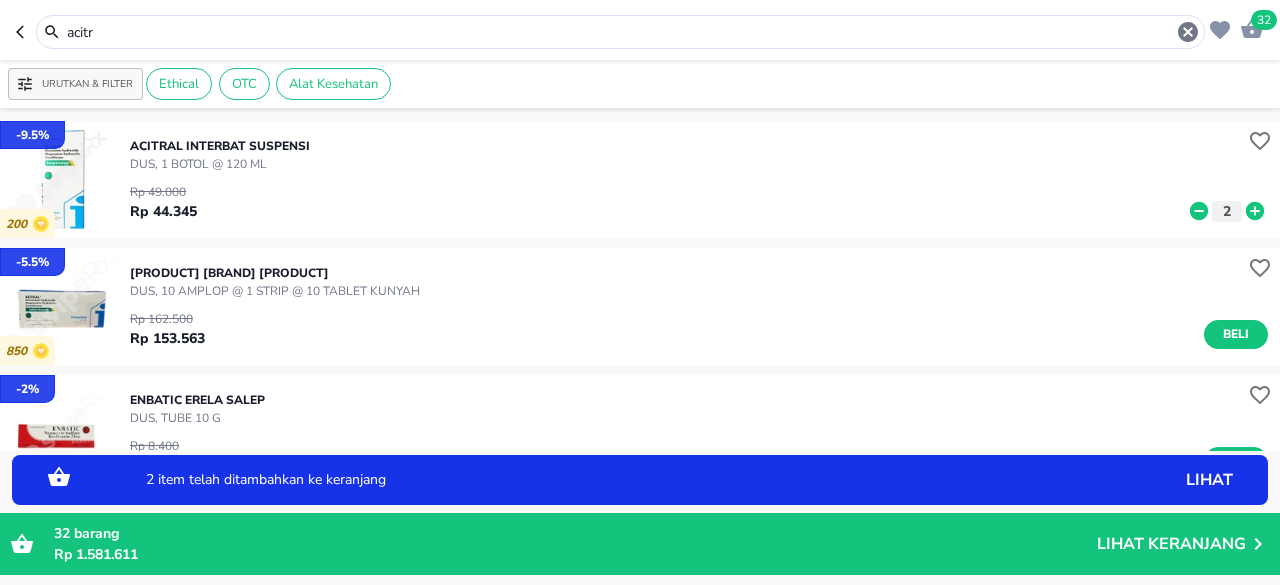 click 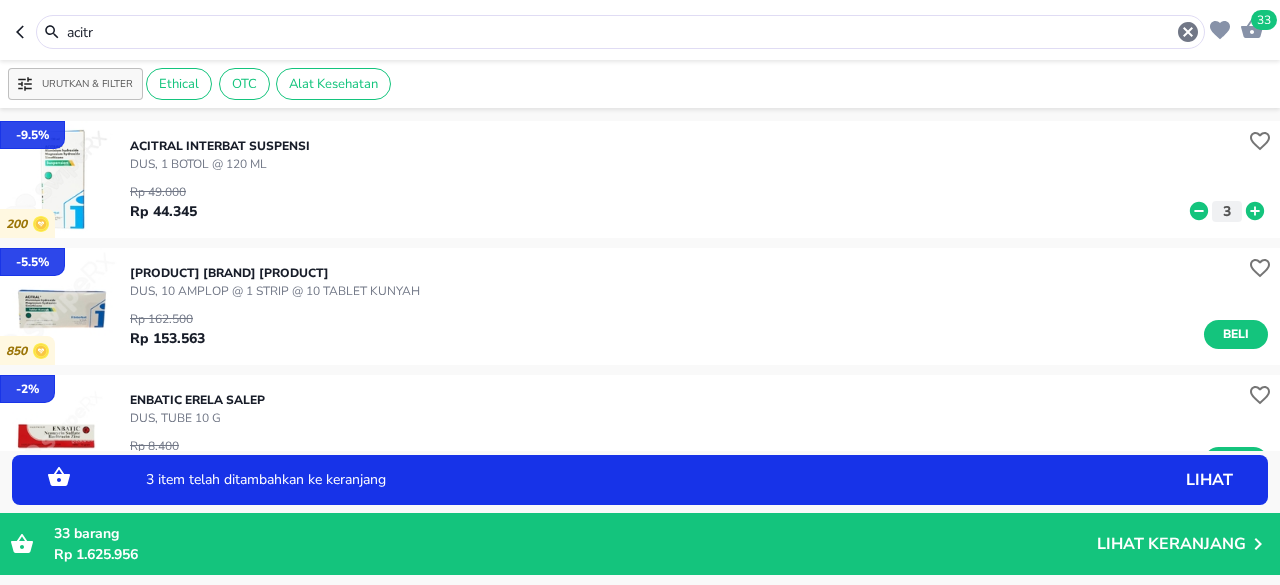 click 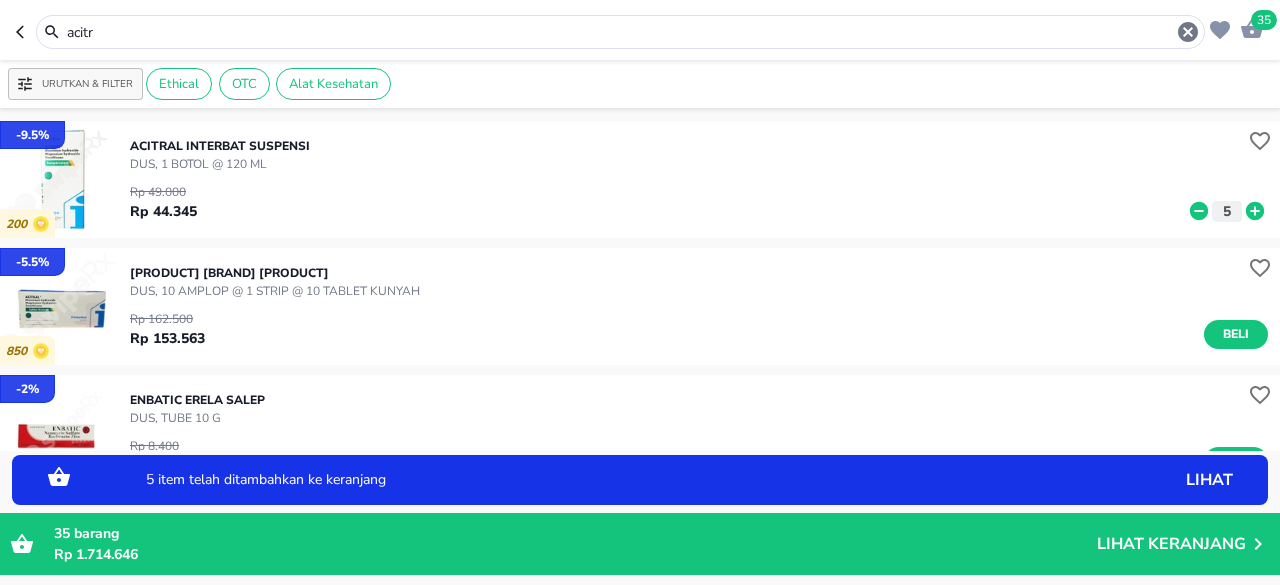 click 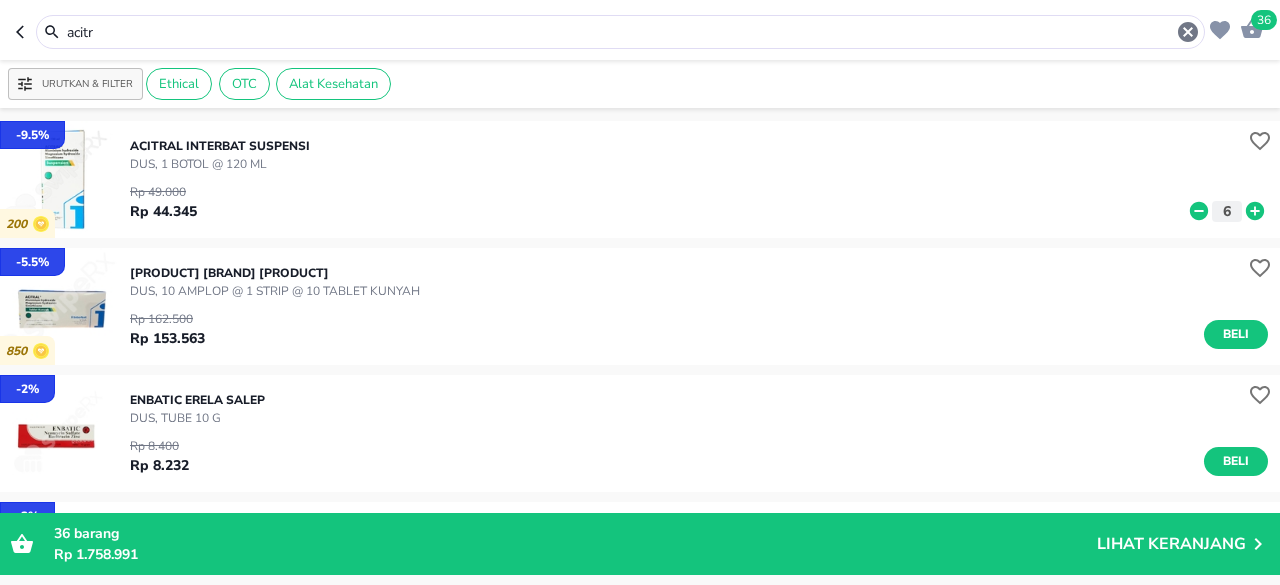 click on "acitr" at bounding box center (620, 32) 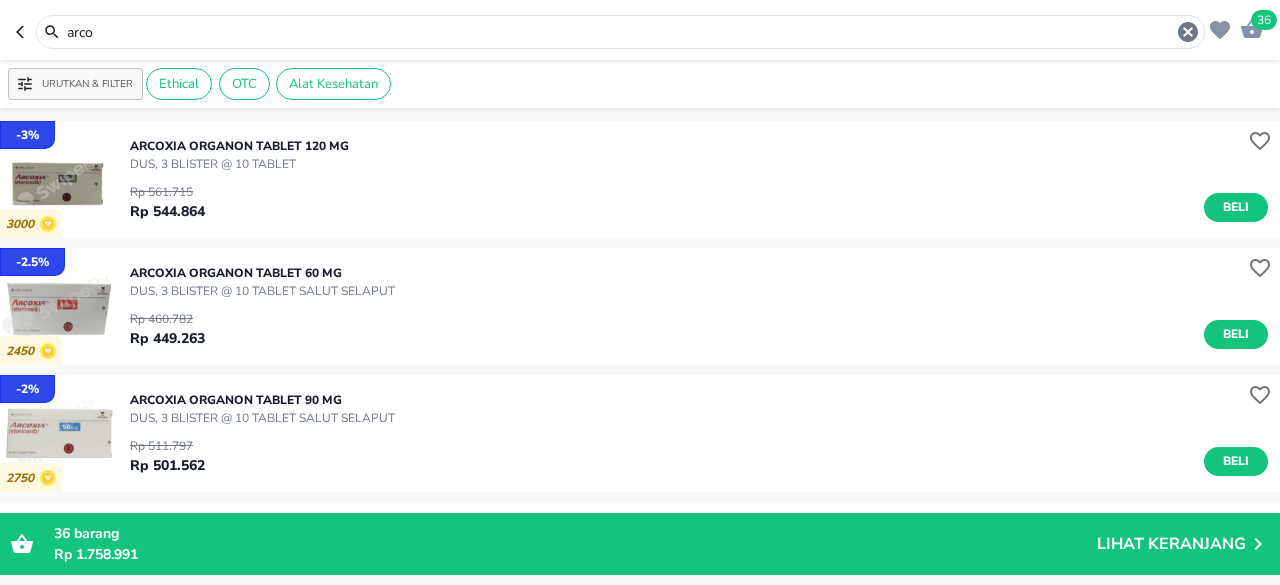 click on "ARCOXIA Organon TABLET 60 MG" at bounding box center (262, 273) 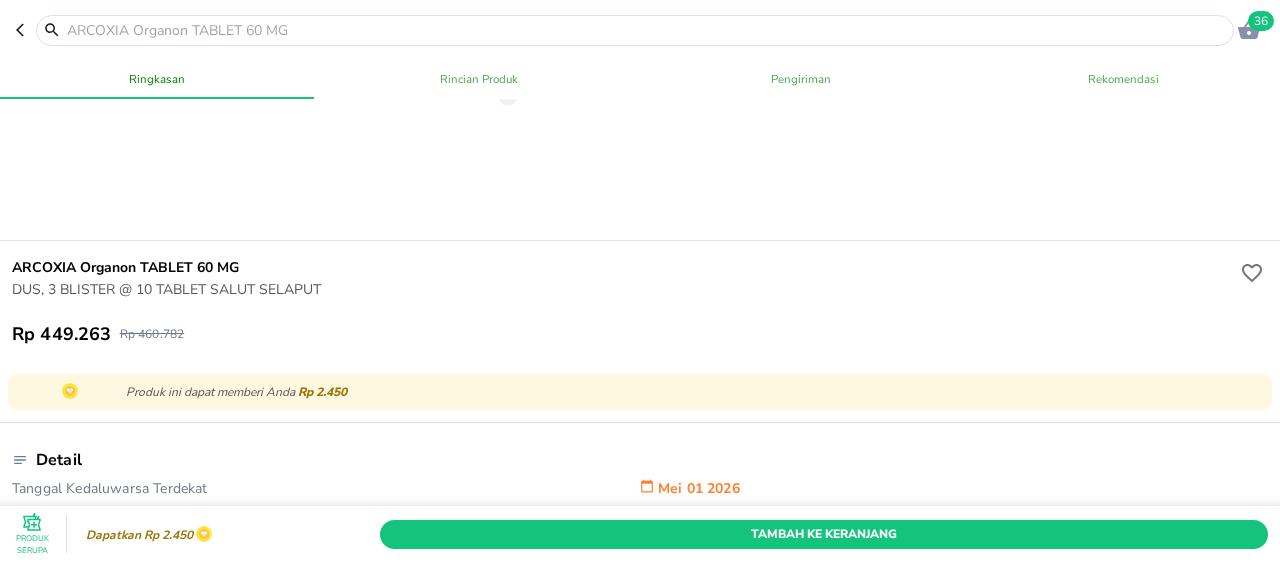 scroll, scrollTop: 700, scrollLeft: 0, axis: vertical 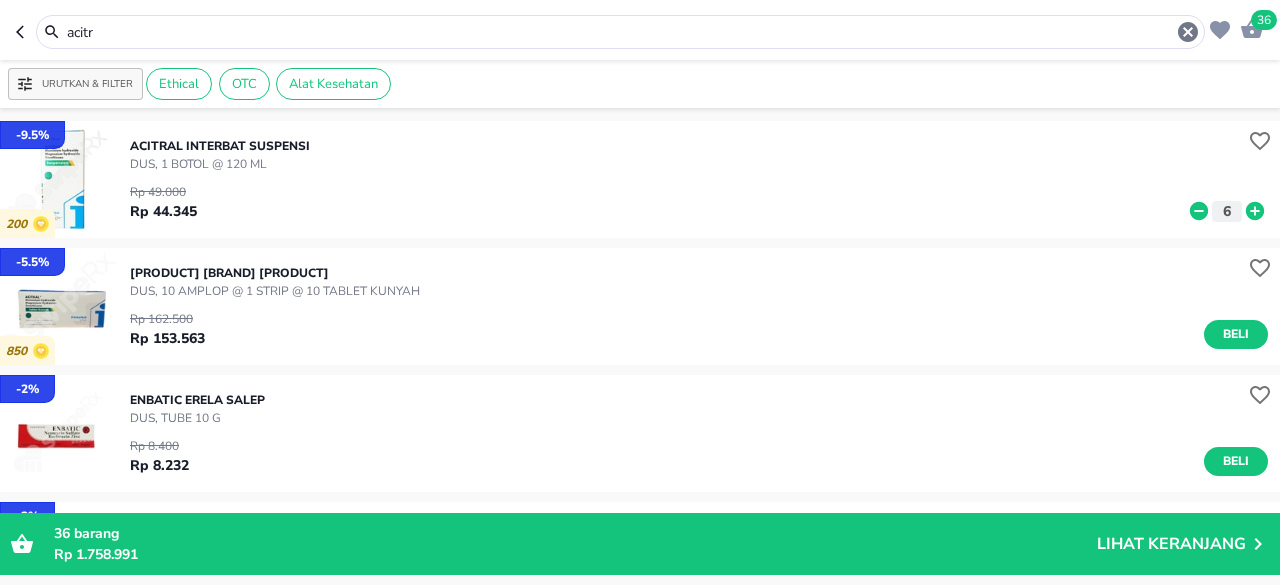 click on "acitr" at bounding box center [620, 32] 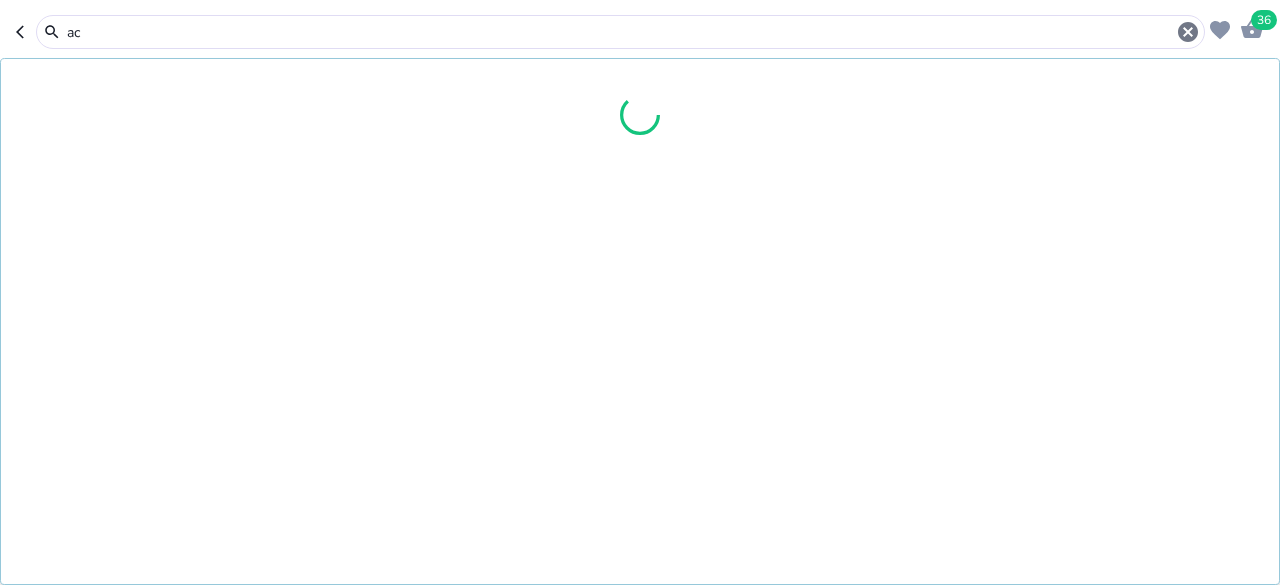 type on "a" 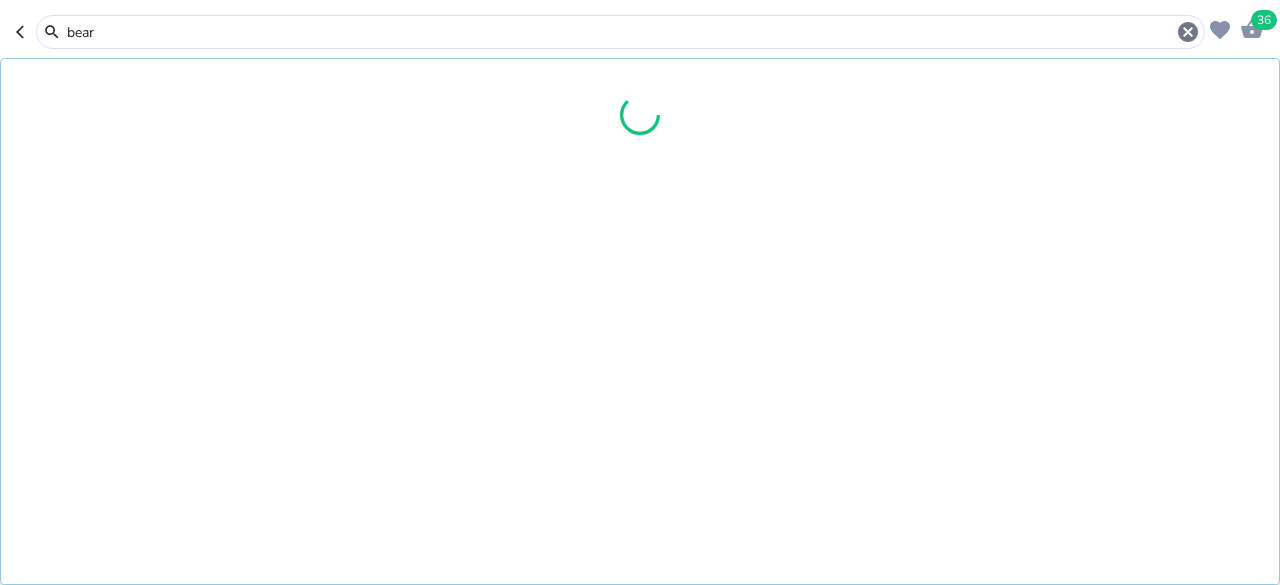 type on "bear" 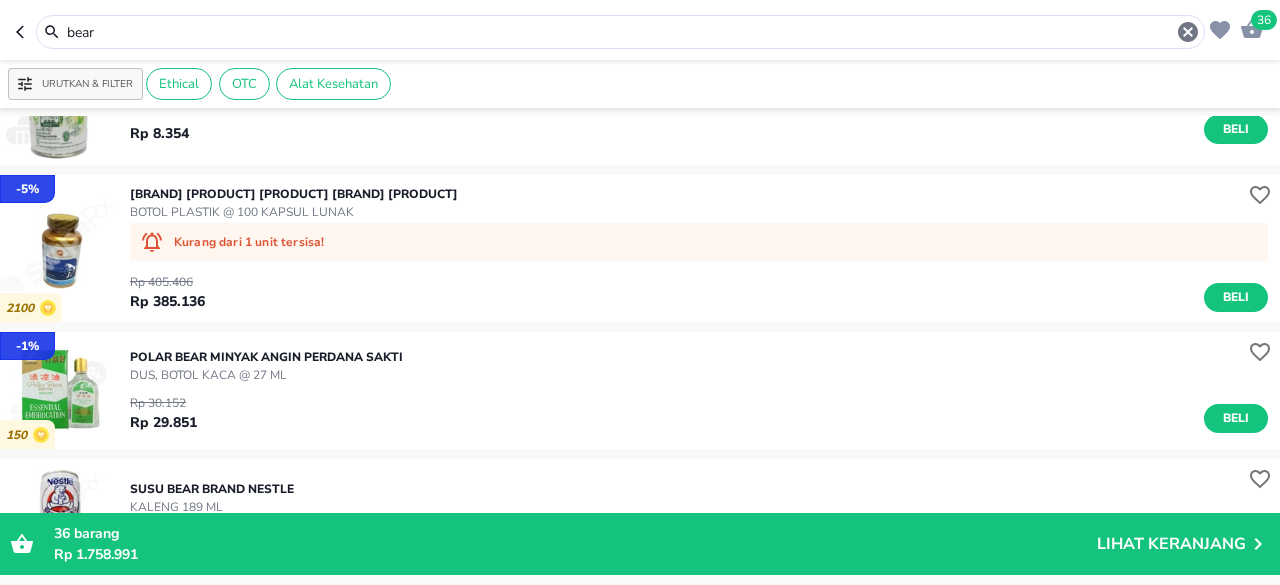 scroll, scrollTop: 400, scrollLeft: 0, axis: vertical 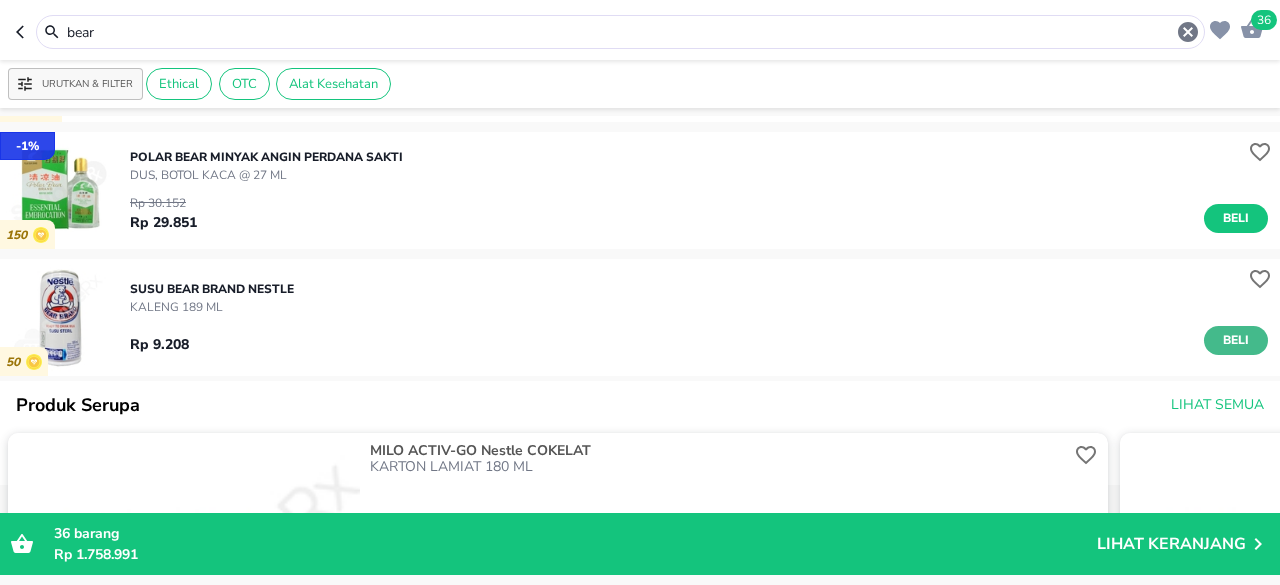 click on "Beli" at bounding box center (1236, 340) 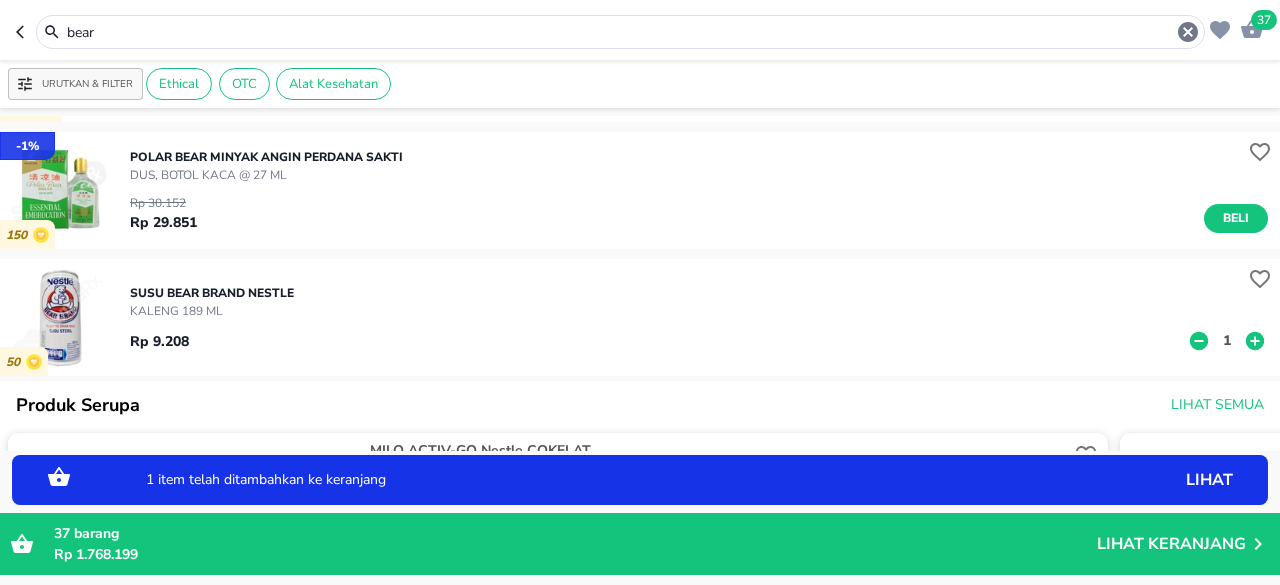 click on "1" at bounding box center [1227, 340] 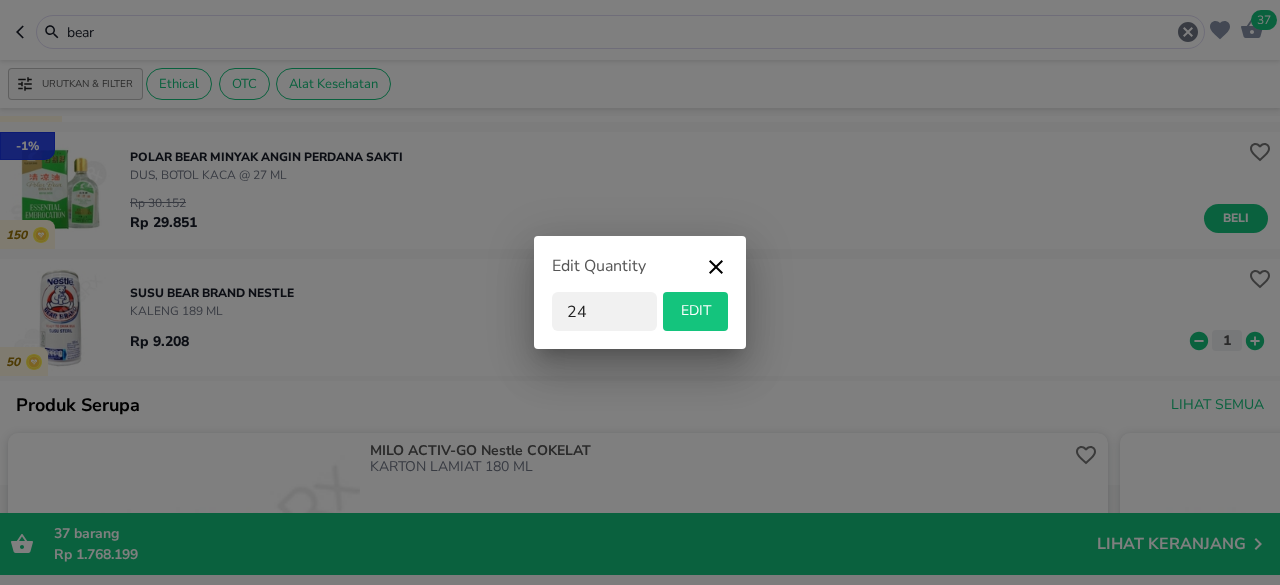 type on "24" 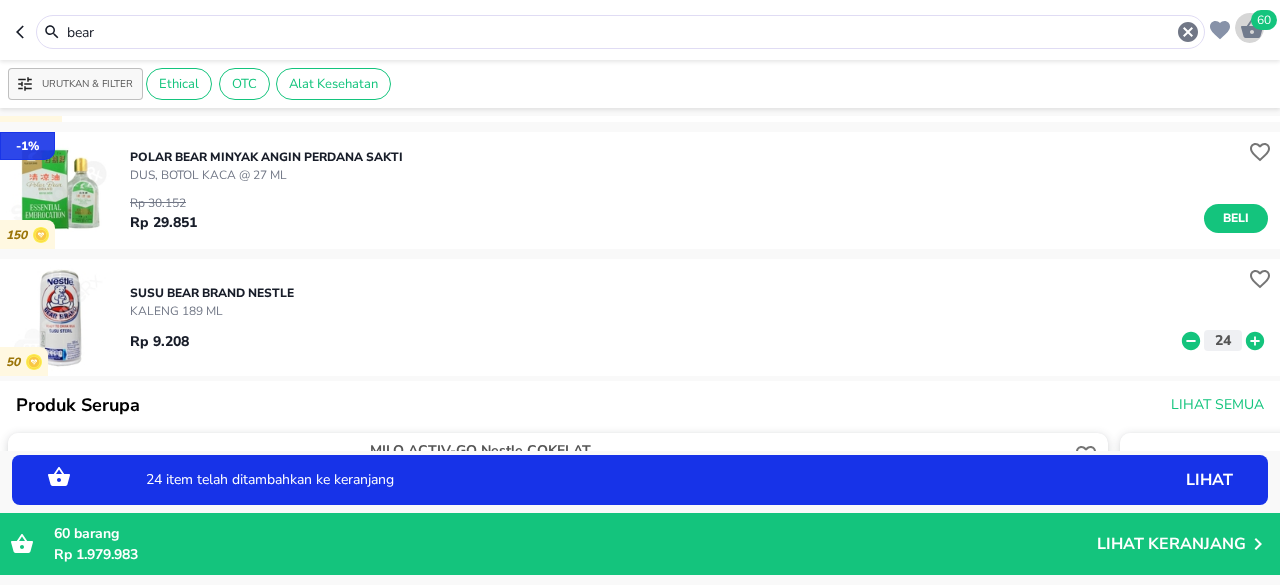 click on "60" at bounding box center (1264, 20) 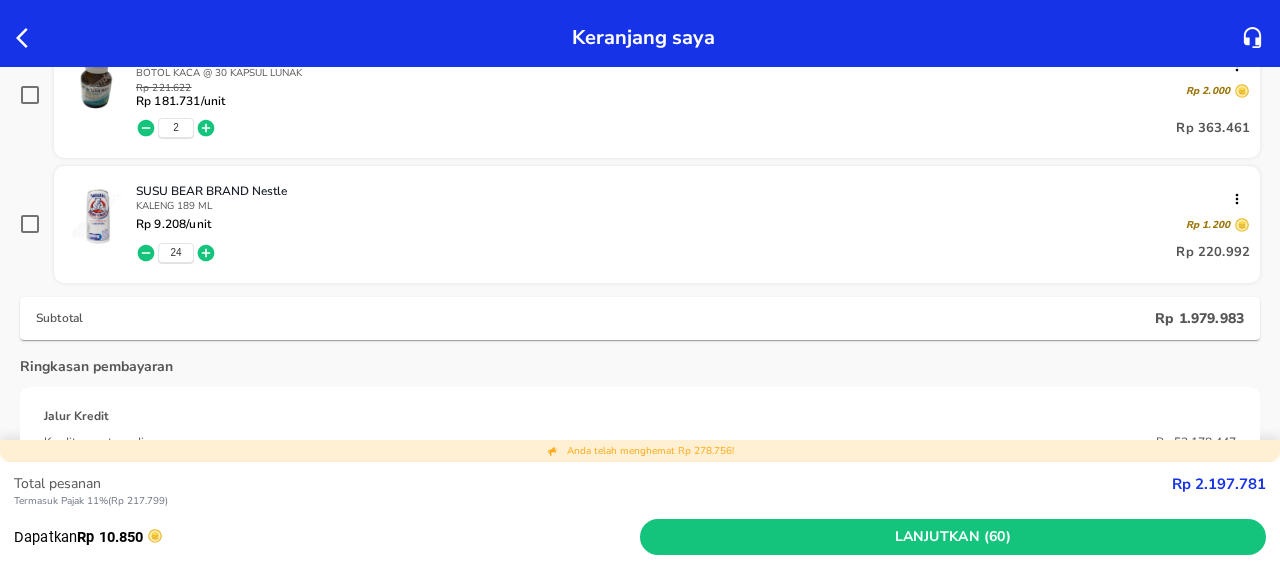 scroll, scrollTop: 1100, scrollLeft: 0, axis: vertical 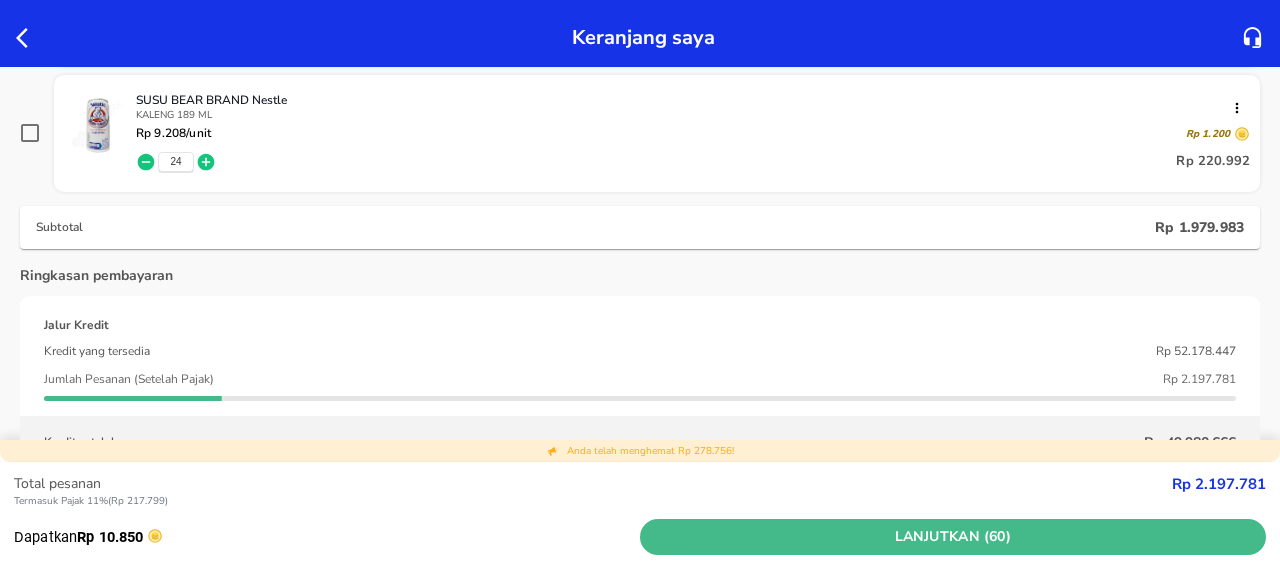 click on "Lanjutkan (60)" at bounding box center (953, 537) 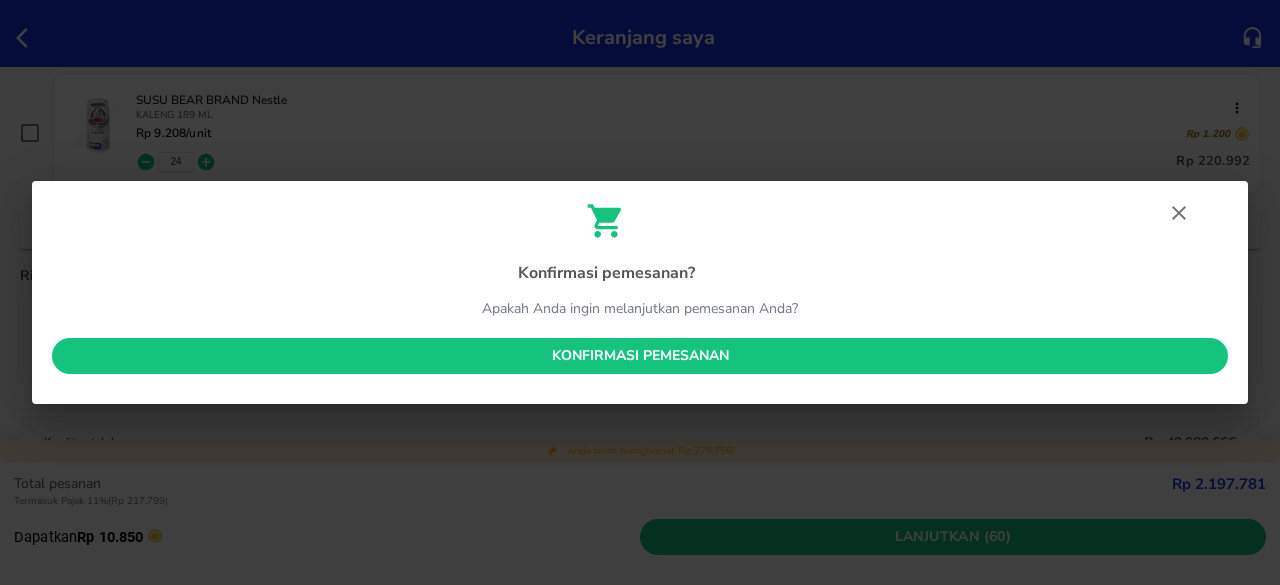 click on "Konfirmasi pemesanan" at bounding box center [640, 356] 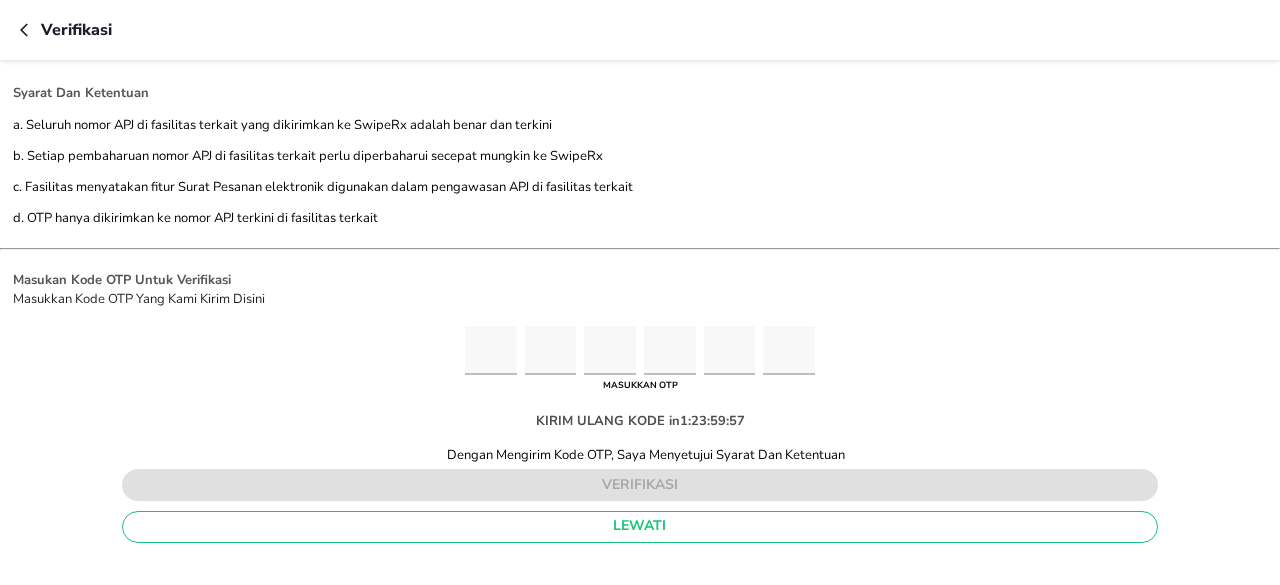 click at bounding box center [491, 350] 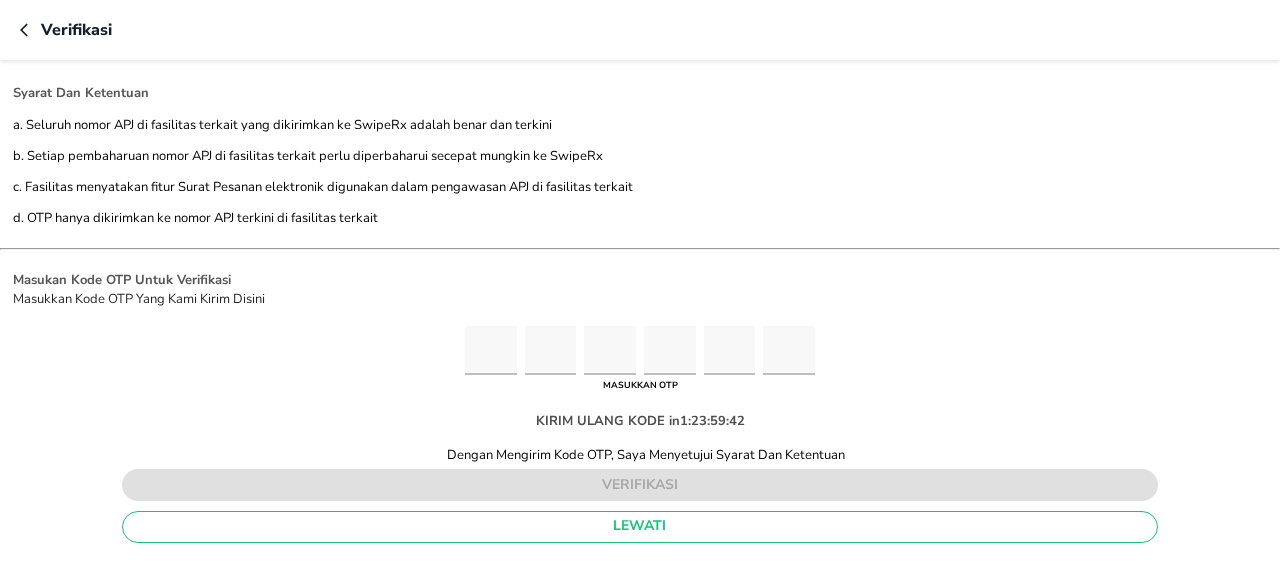 type on "7" 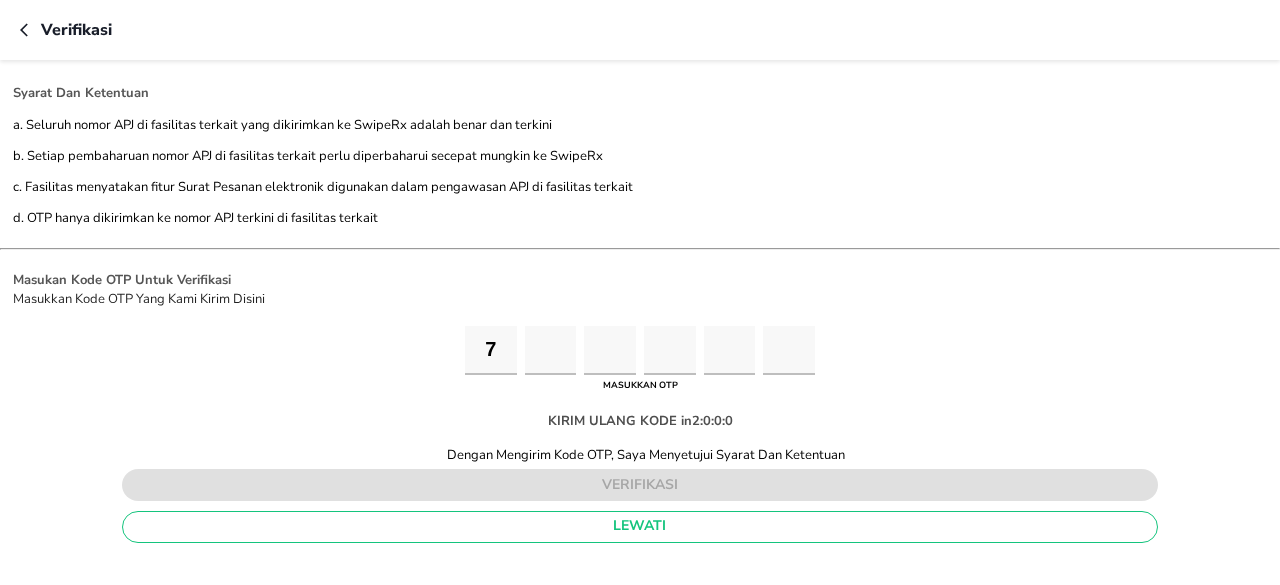 type on "2" 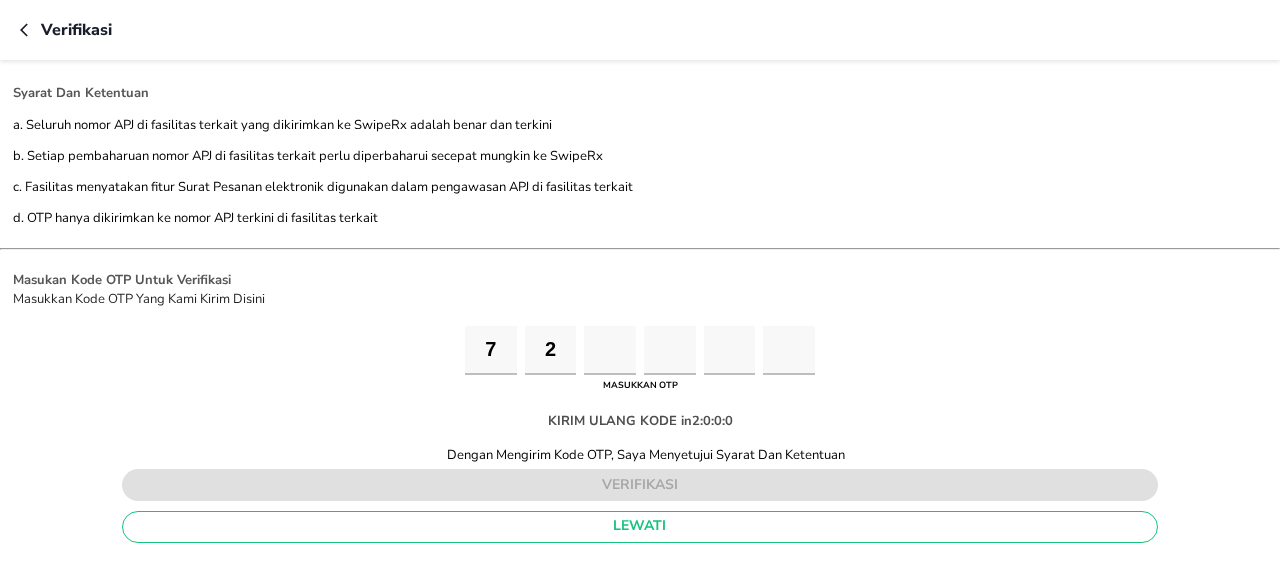 type on "5" 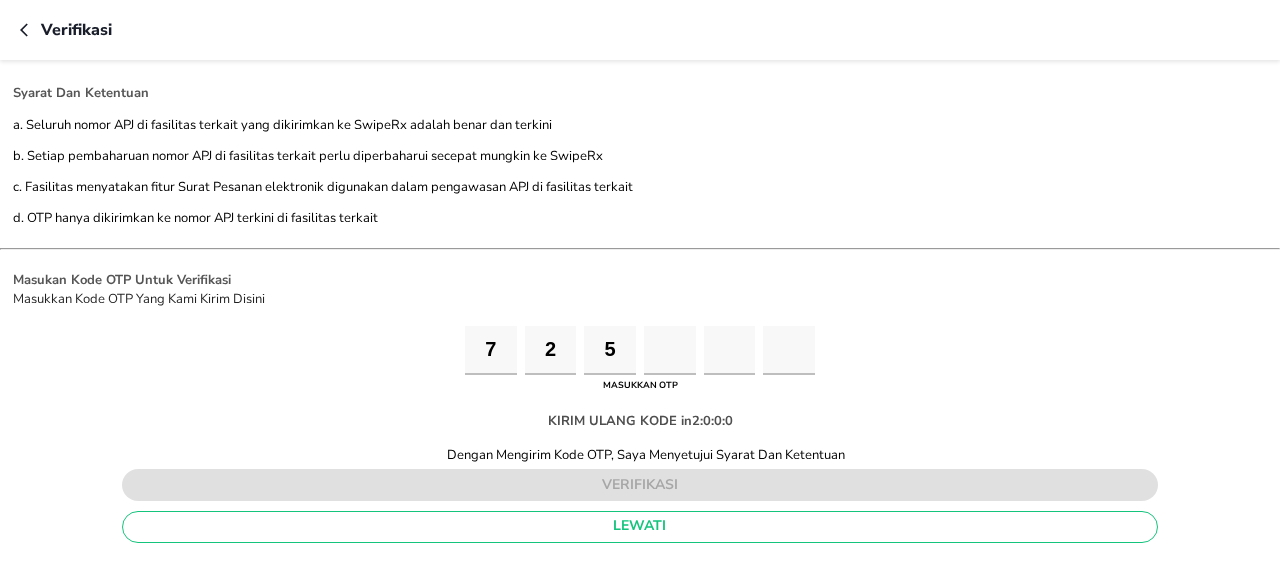 type on "8" 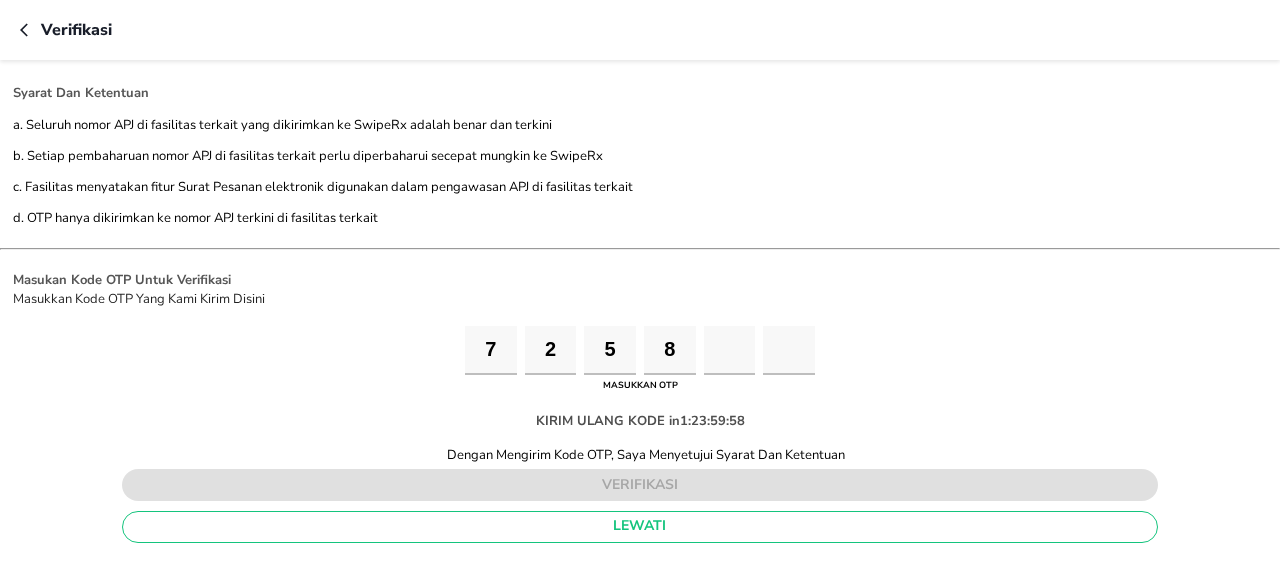 type on "1" 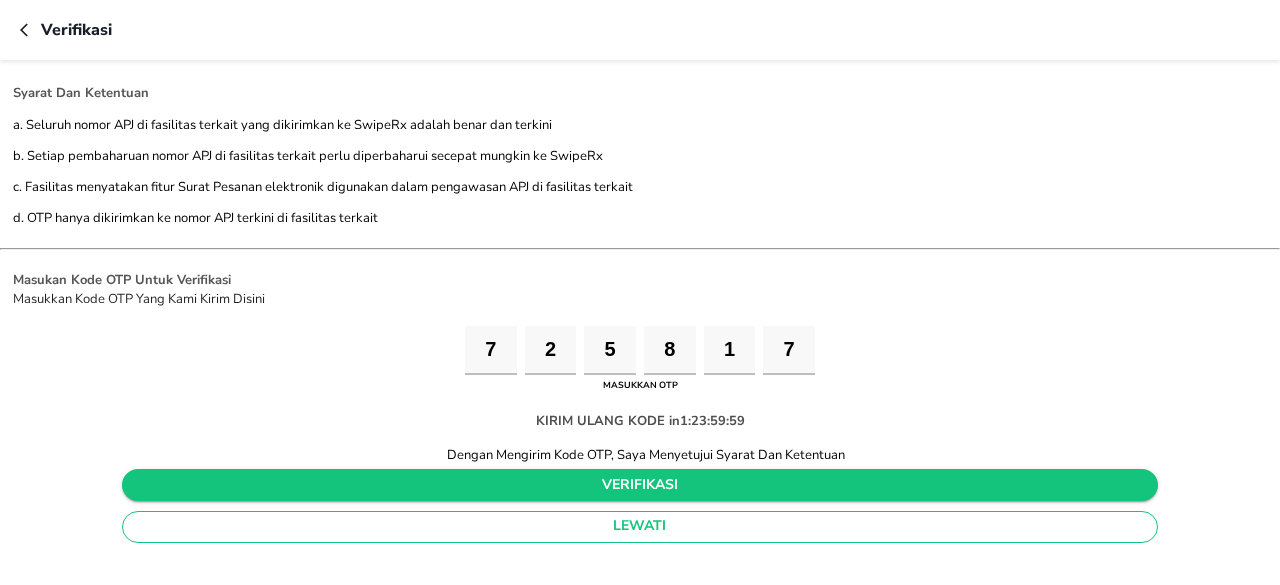 type on "7" 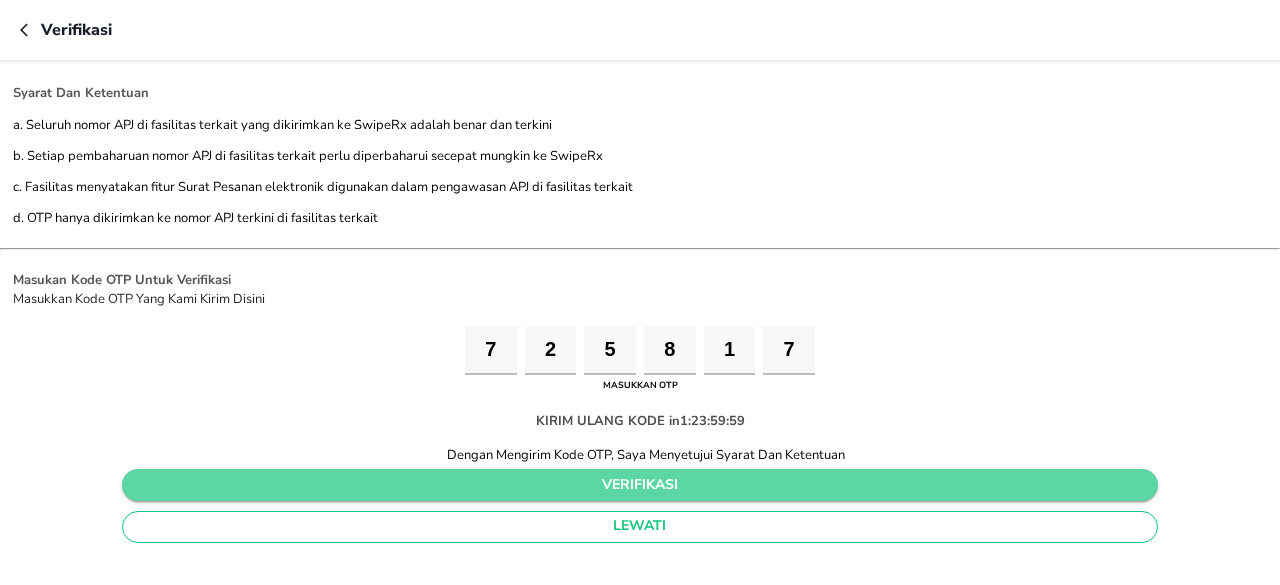 click on "verifikasi" at bounding box center (640, 485) 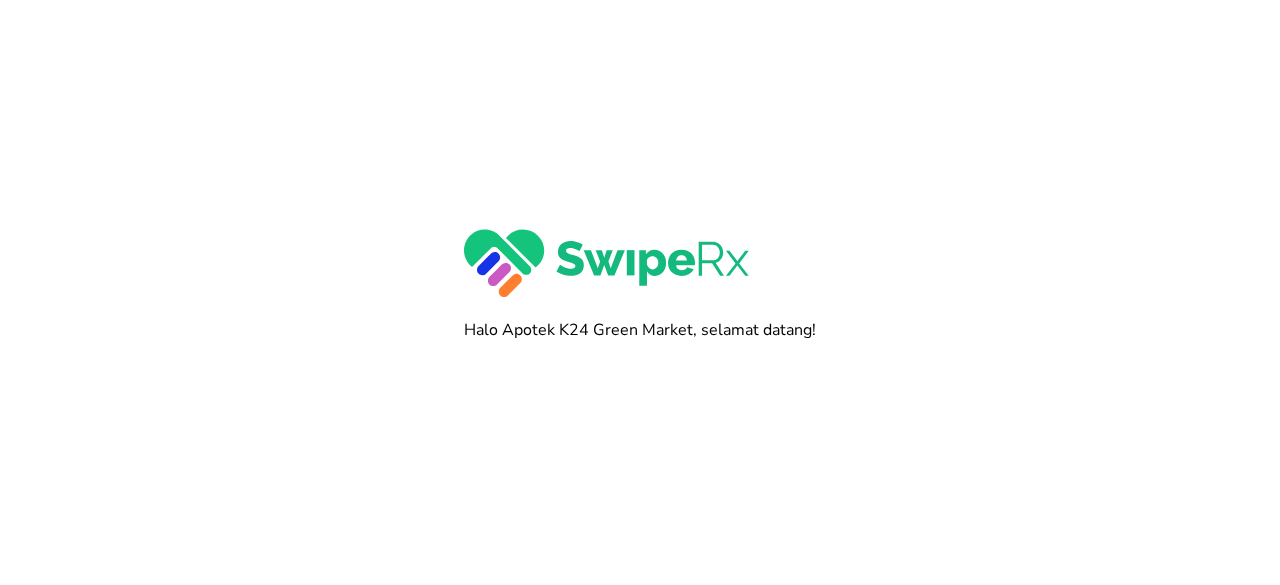 scroll, scrollTop: 0, scrollLeft: 0, axis: both 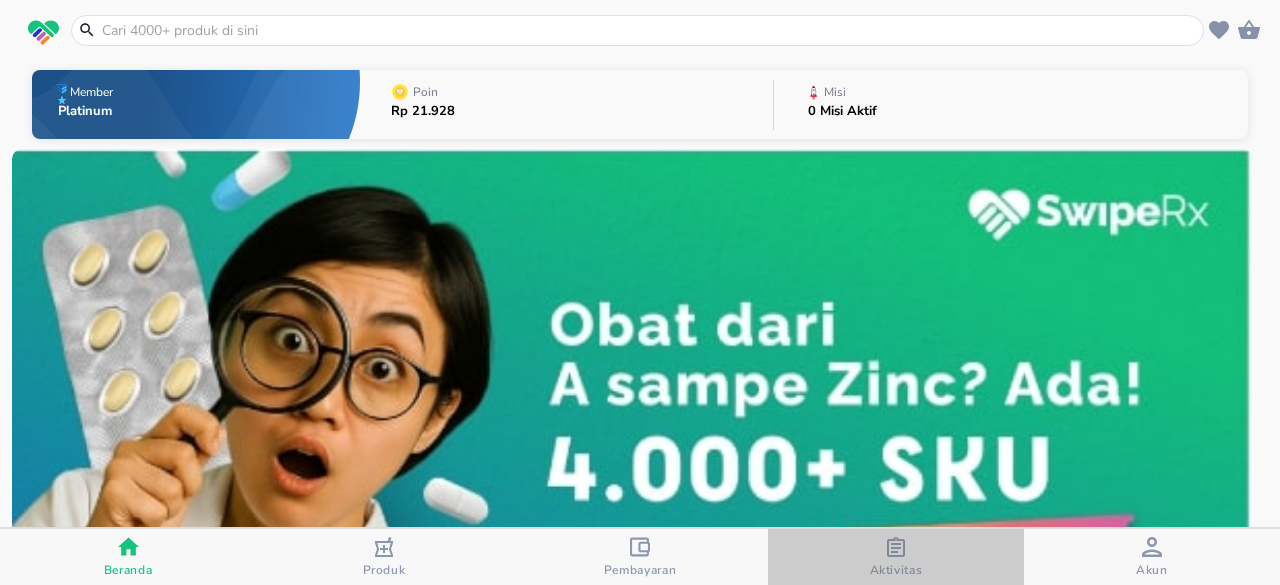 click 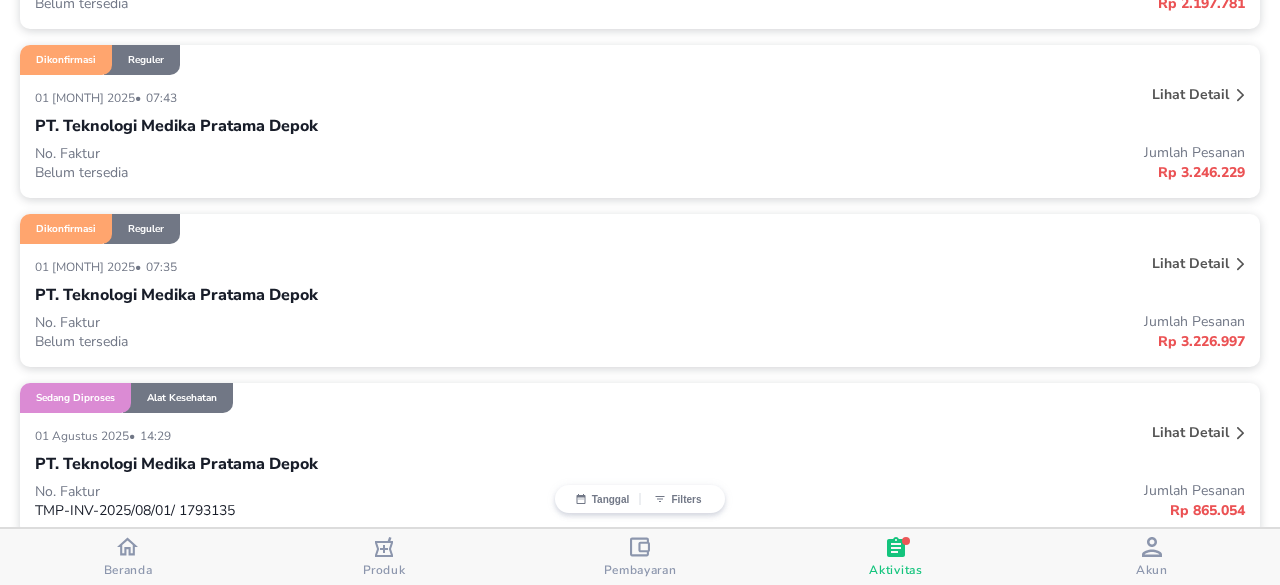 scroll, scrollTop: 0, scrollLeft: 0, axis: both 